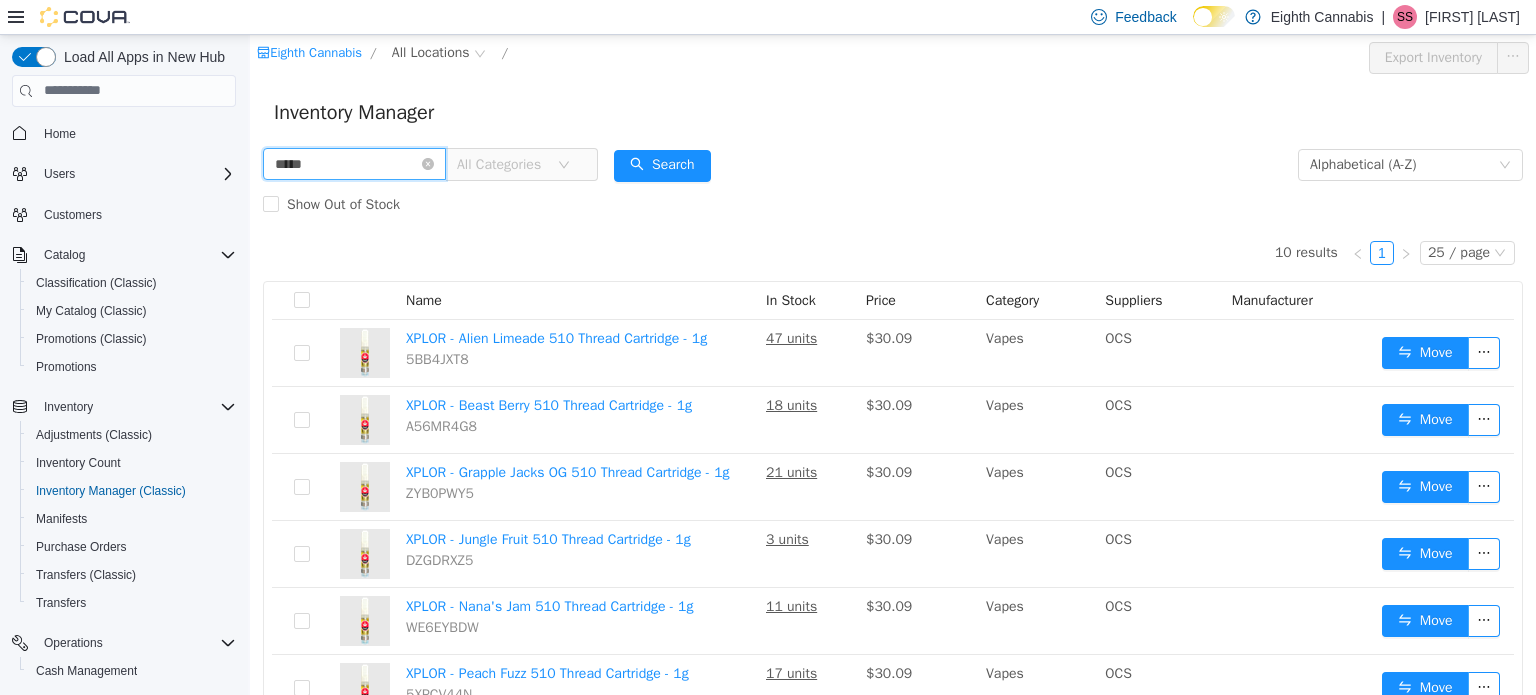 scroll, scrollTop: 0, scrollLeft: 0, axis: both 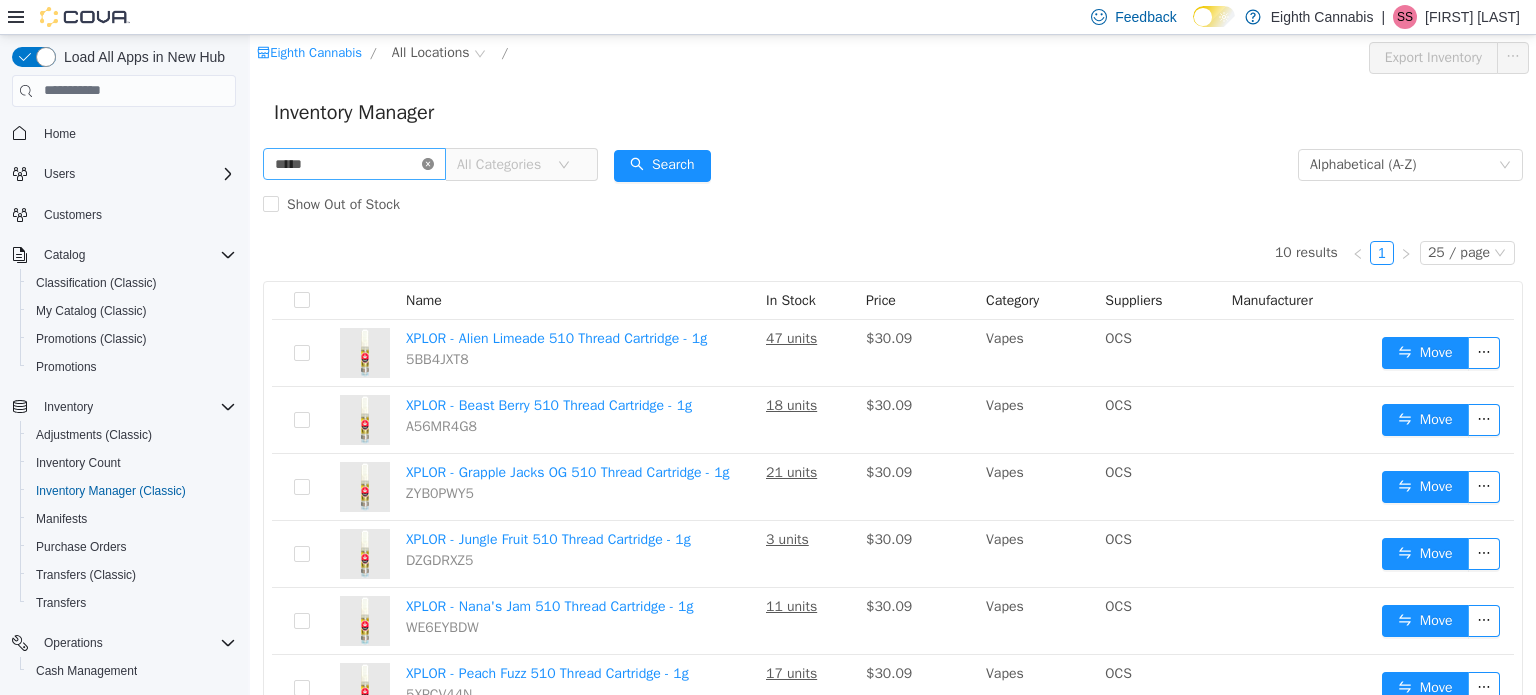 click 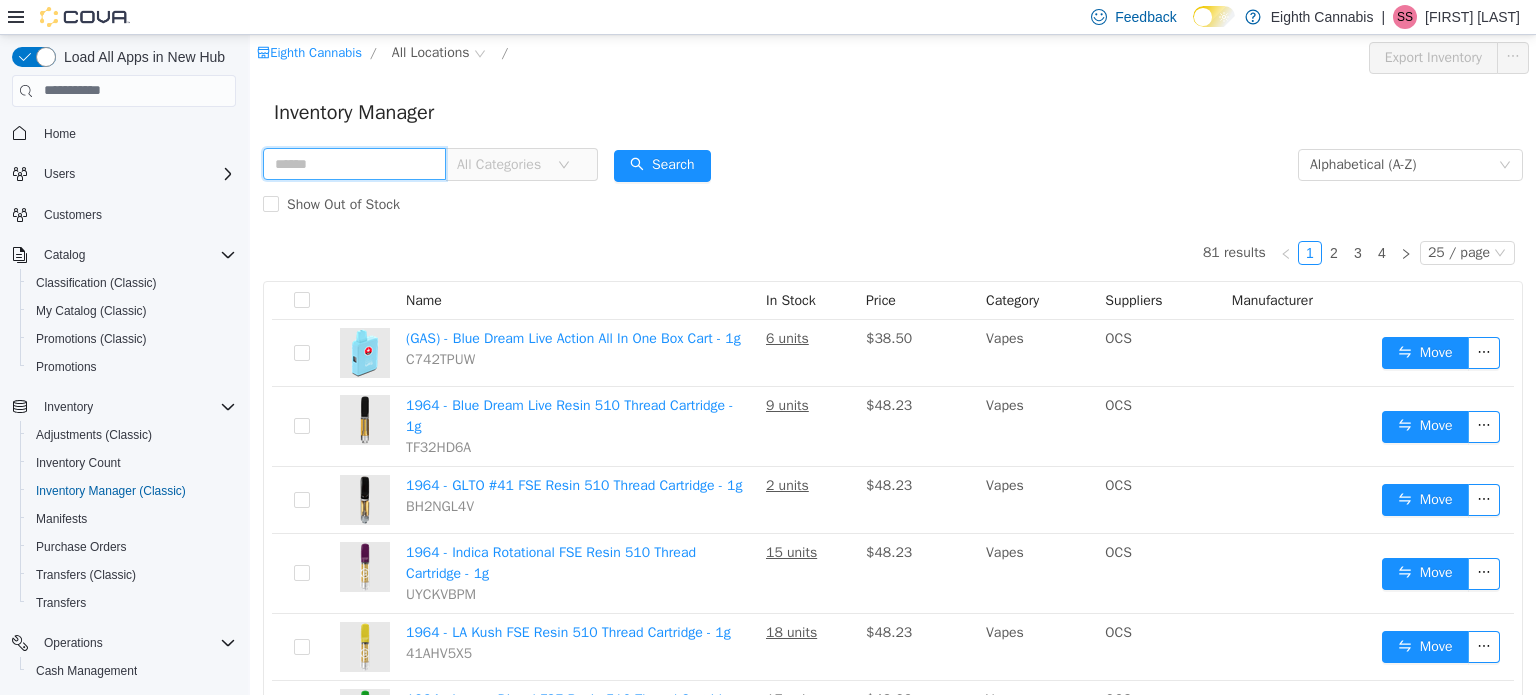 click at bounding box center [354, 163] 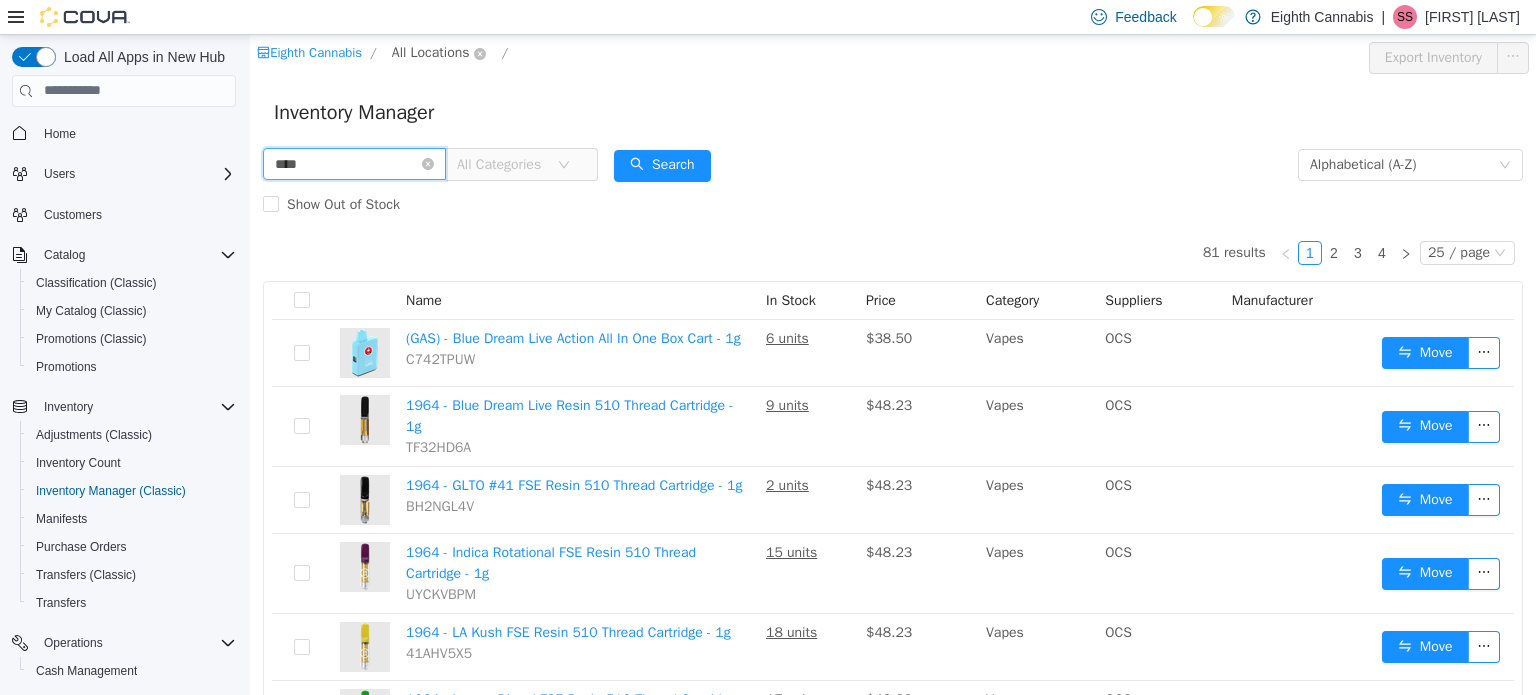 type on "****" 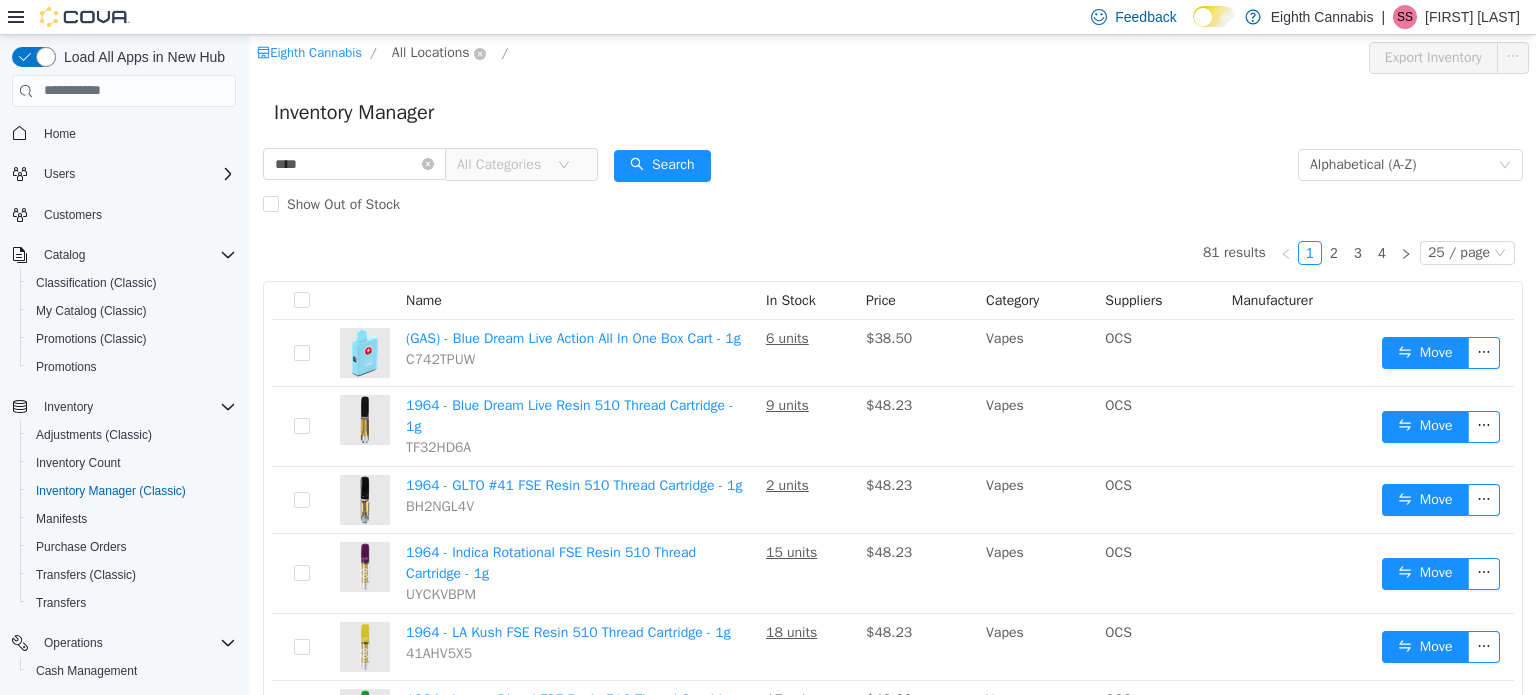 click on "All Locations" at bounding box center (431, 52) 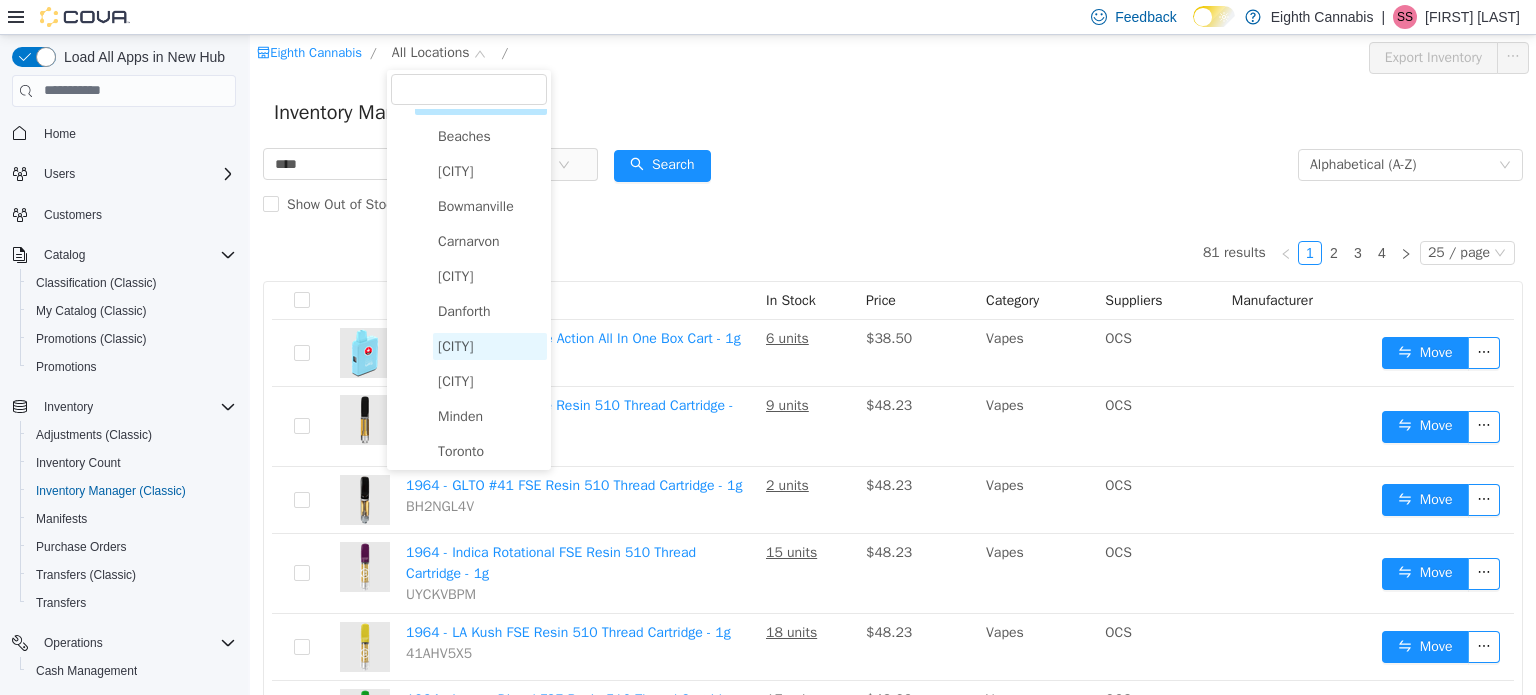 scroll, scrollTop: 32, scrollLeft: 0, axis: vertical 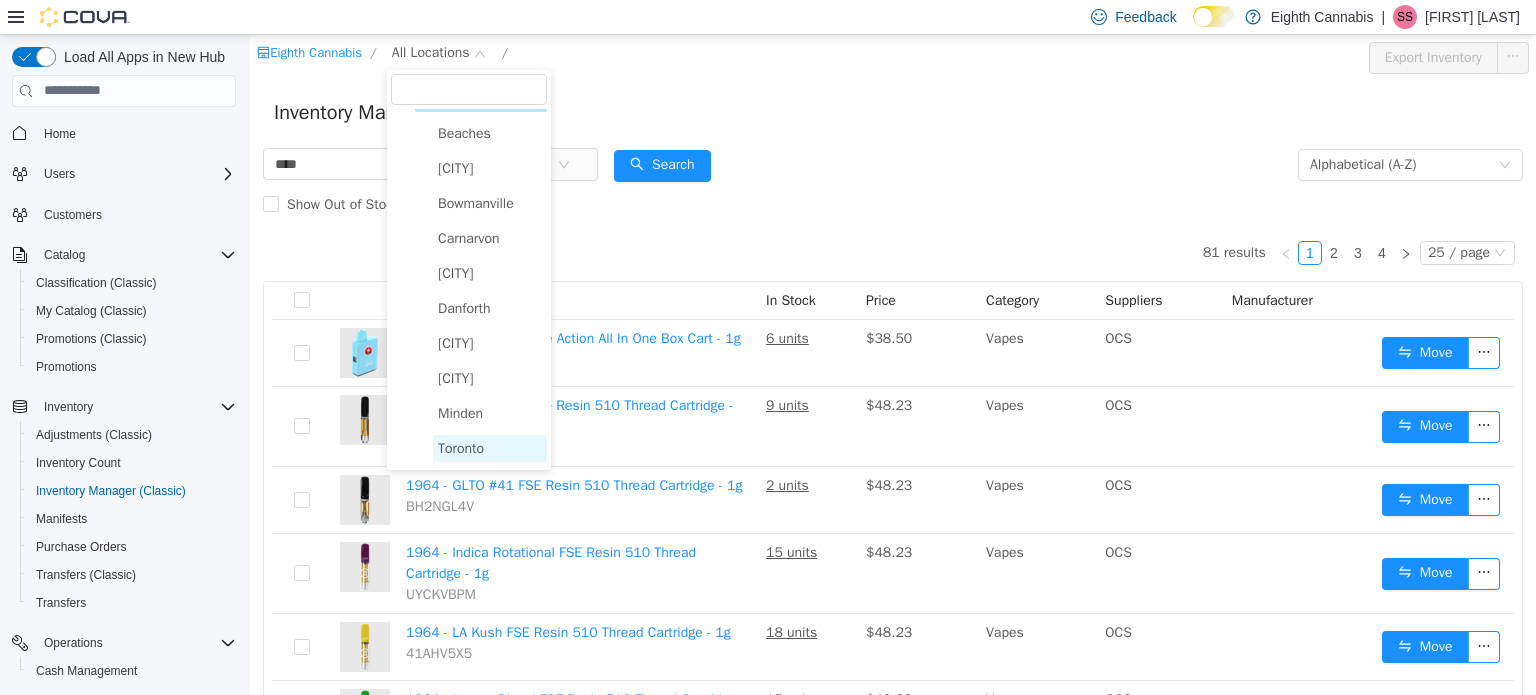 click on "Toronto" at bounding box center (490, 447) 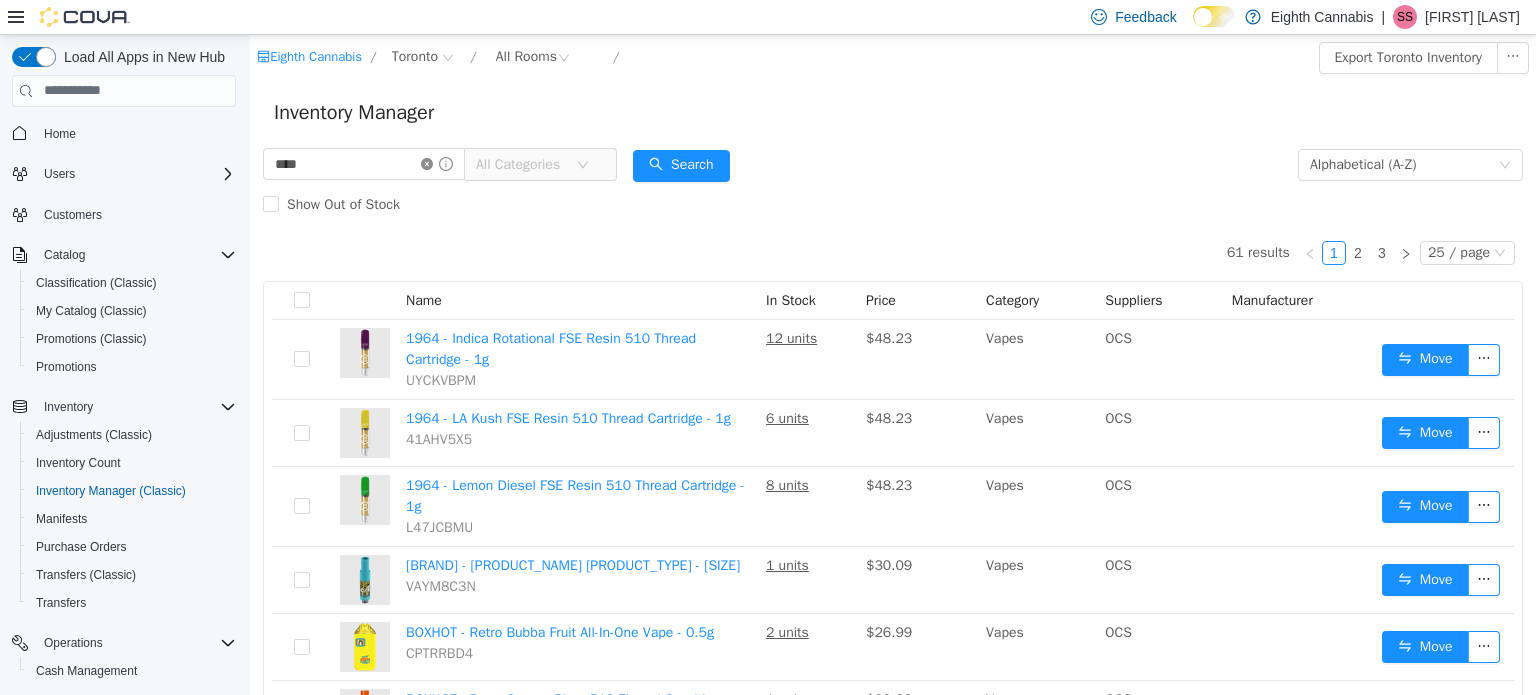click 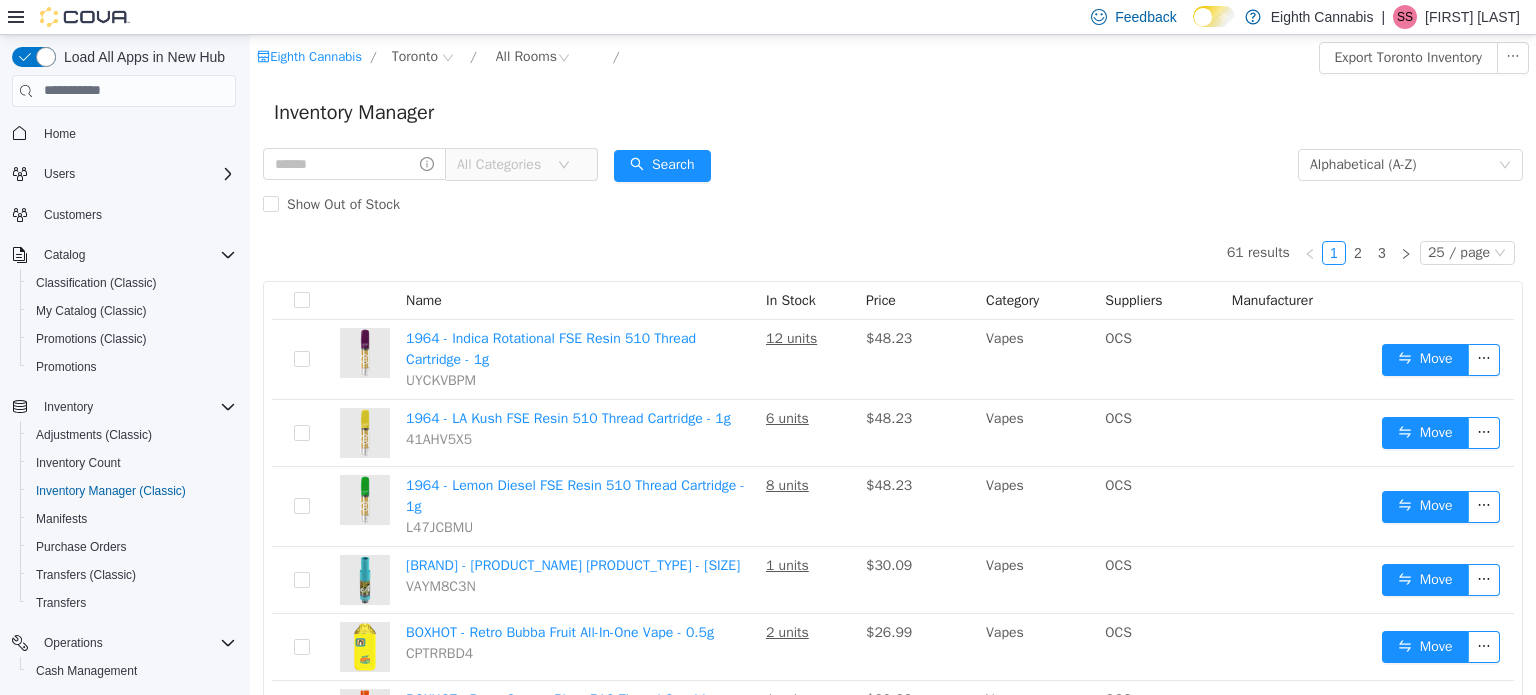 click on "All Categories" at bounding box center (507, 164) 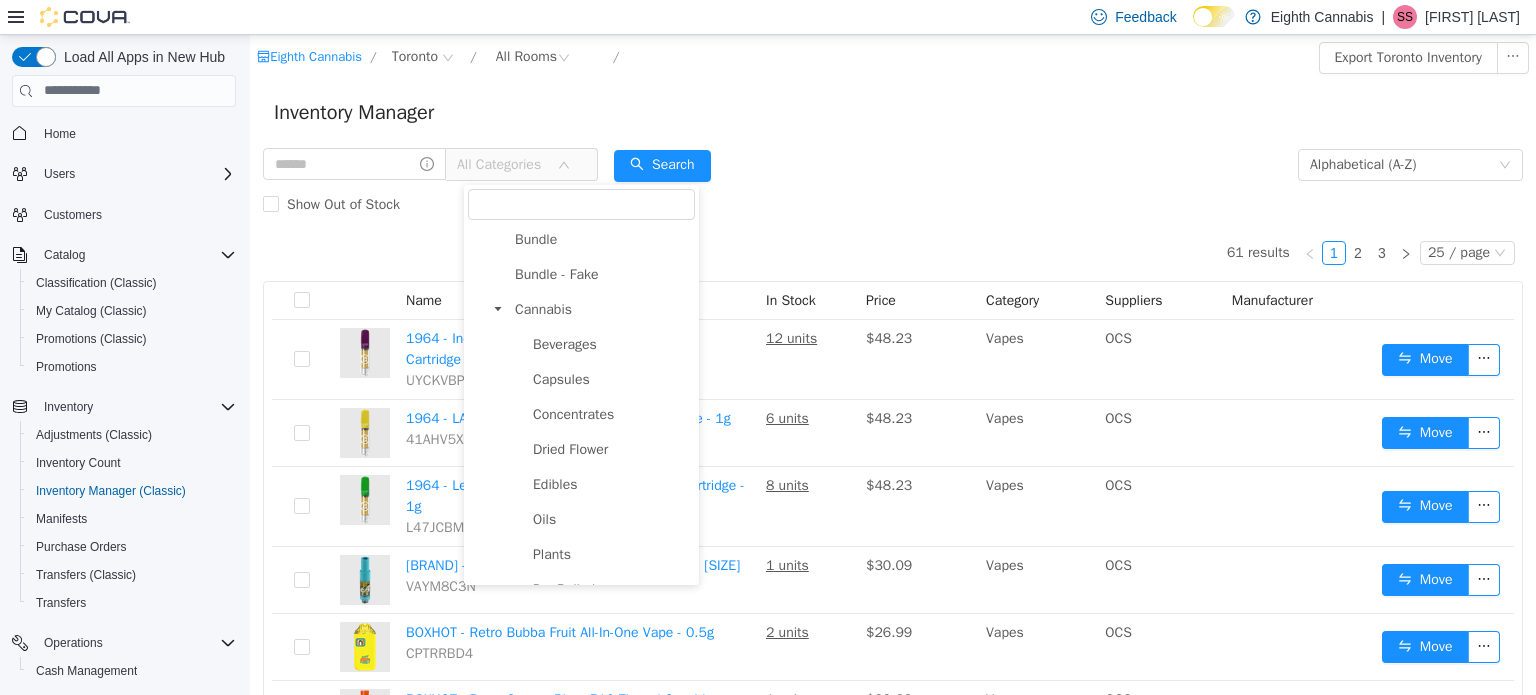 scroll, scrollTop: 100, scrollLeft: 0, axis: vertical 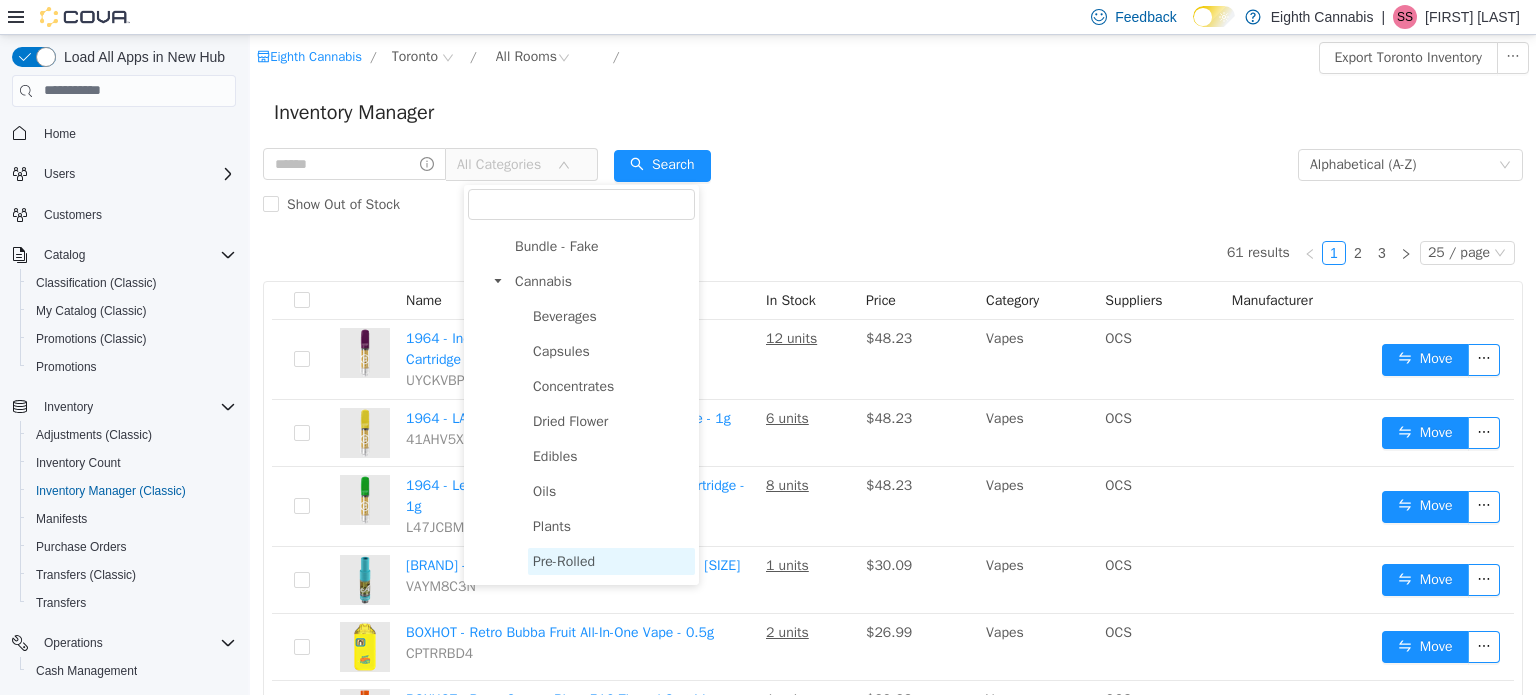 click on "Pre-Rolled" at bounding box center (564, 560) 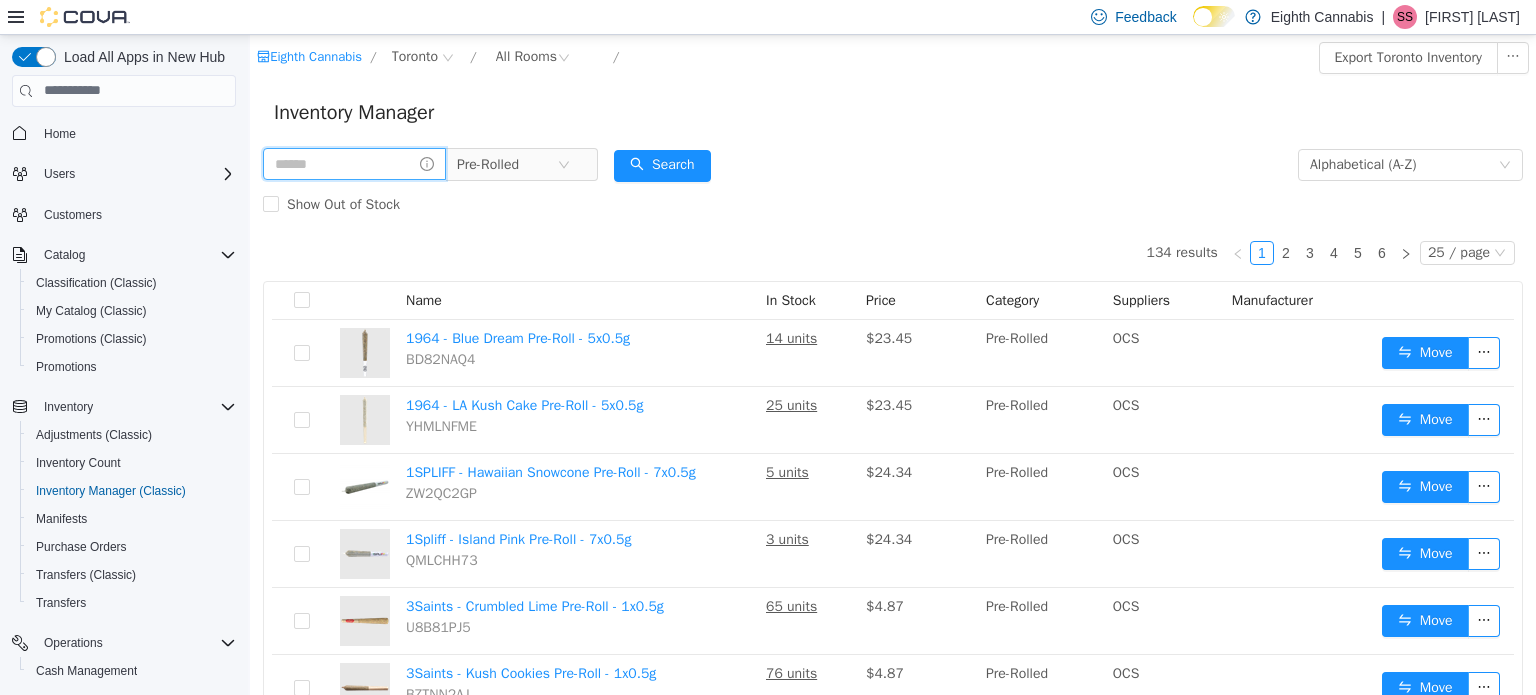 click at bounding box center (354, 163) 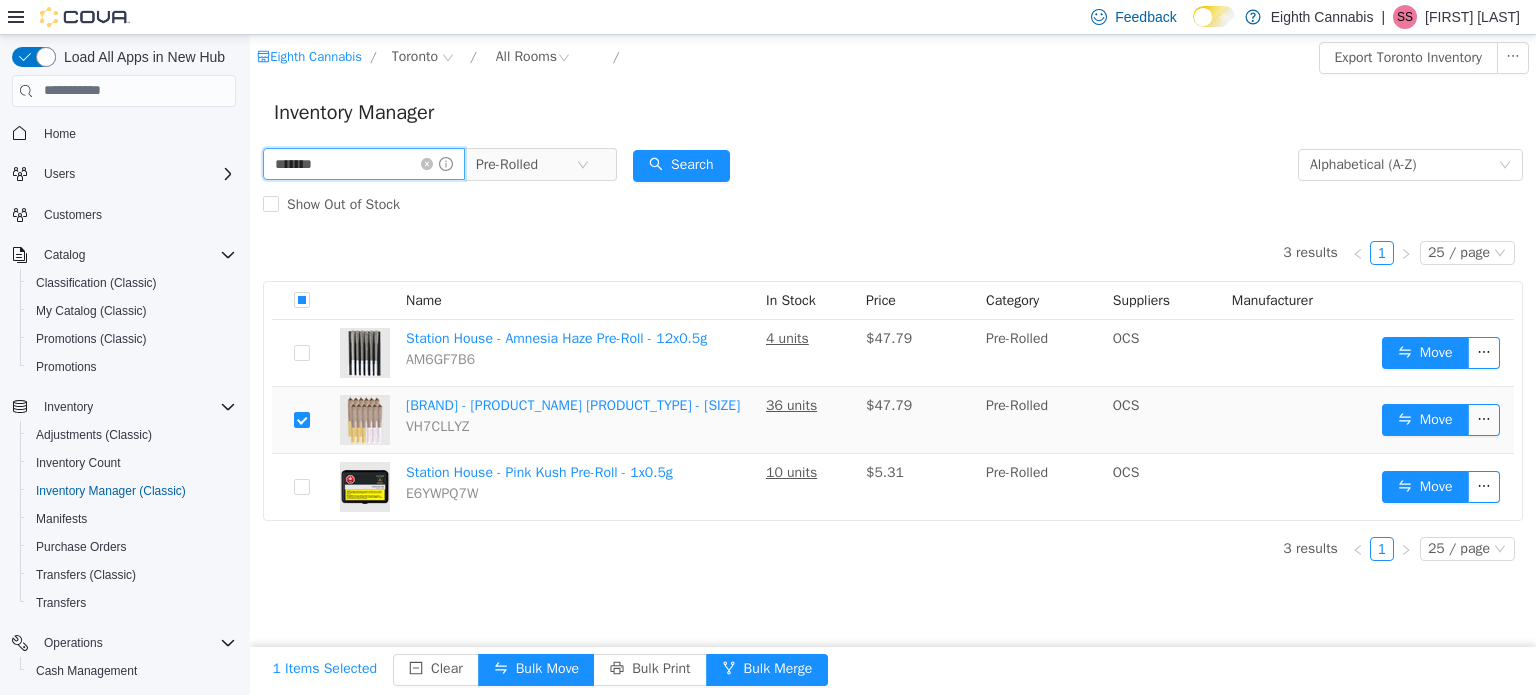 click on "*******" at bounding box center [364, 163] 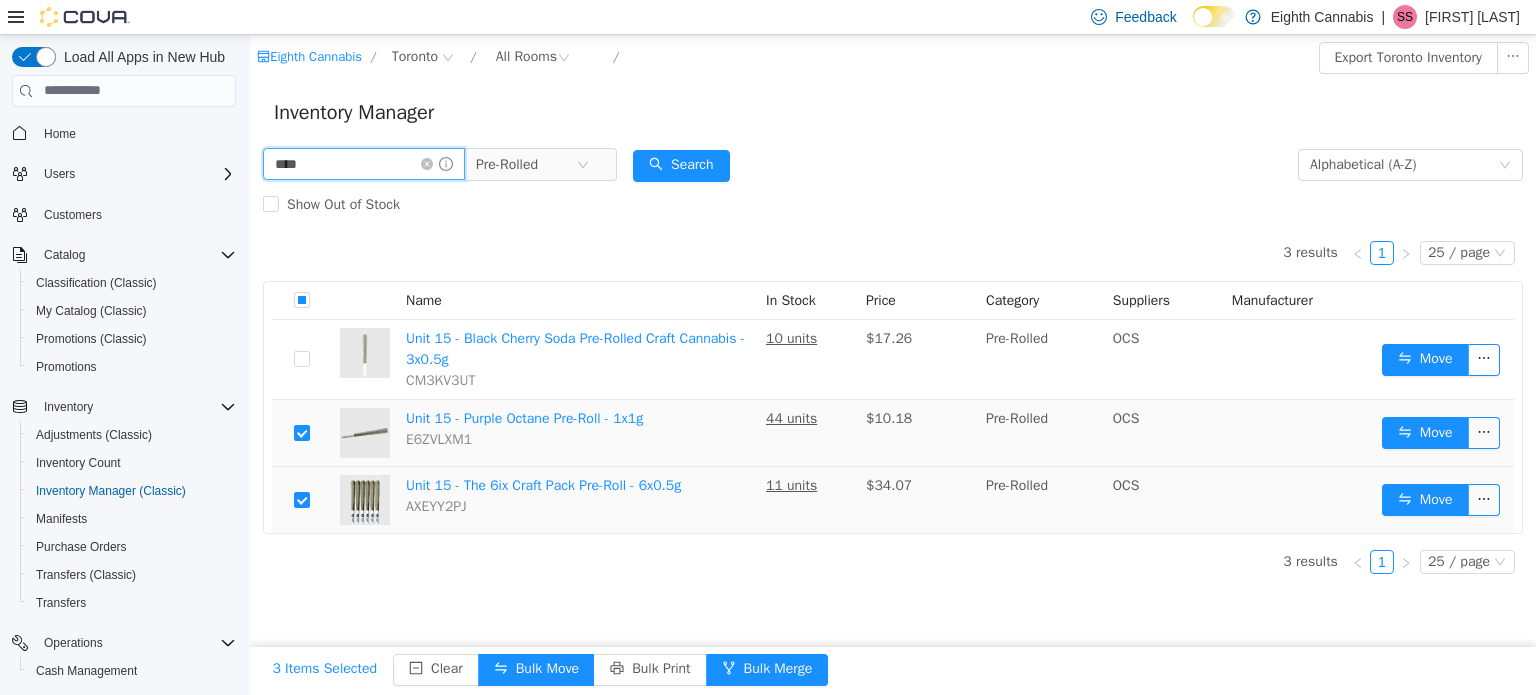 click on "****" at bounding box center (364, 163) 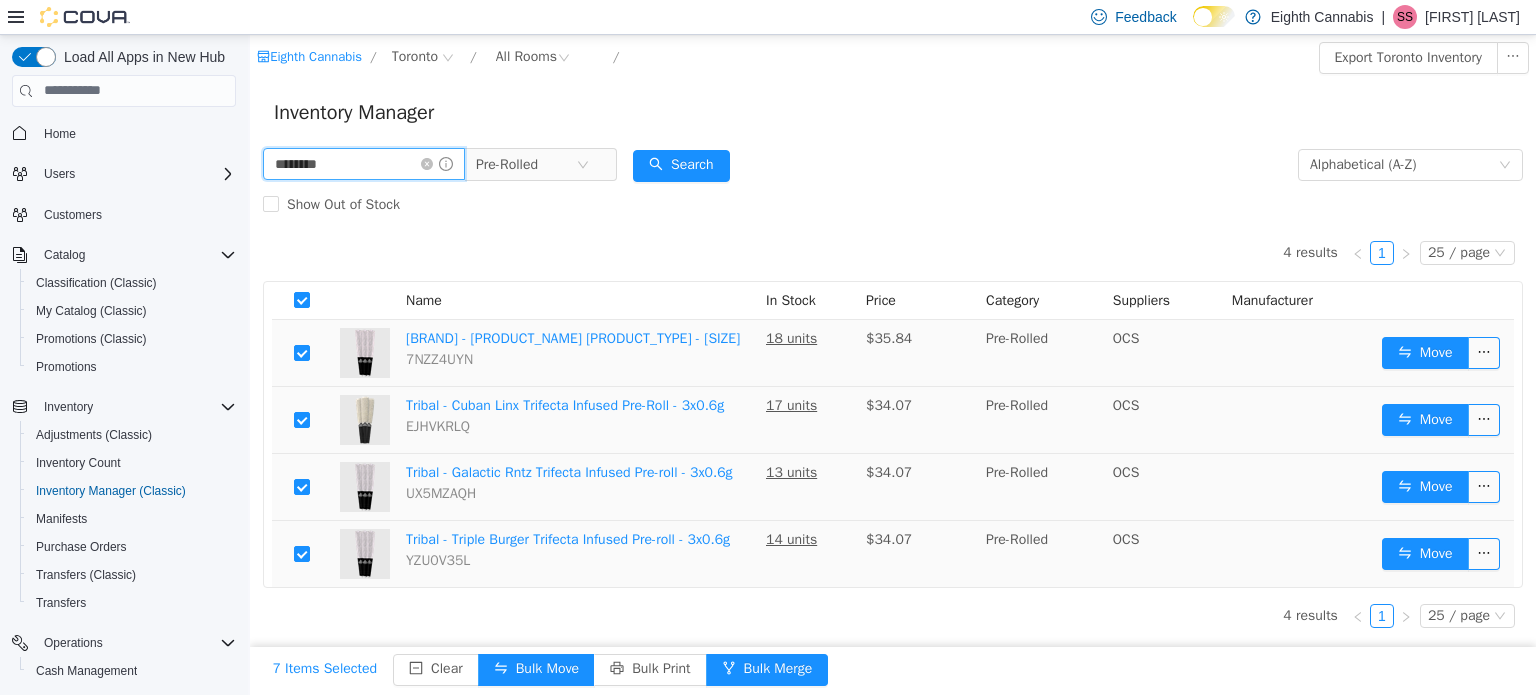 click on "********" at bounding box center (364, 163) 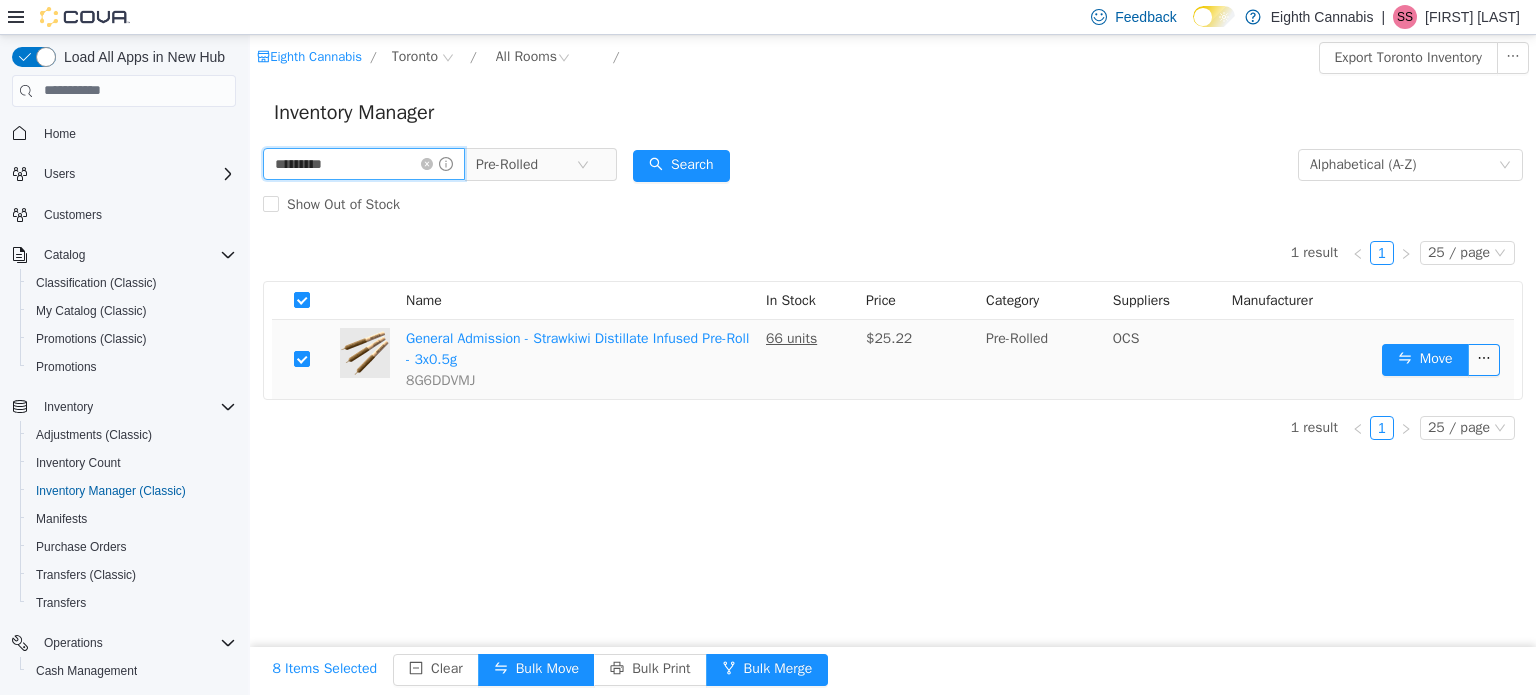 click on "*********" at bounding box center [364, 163] 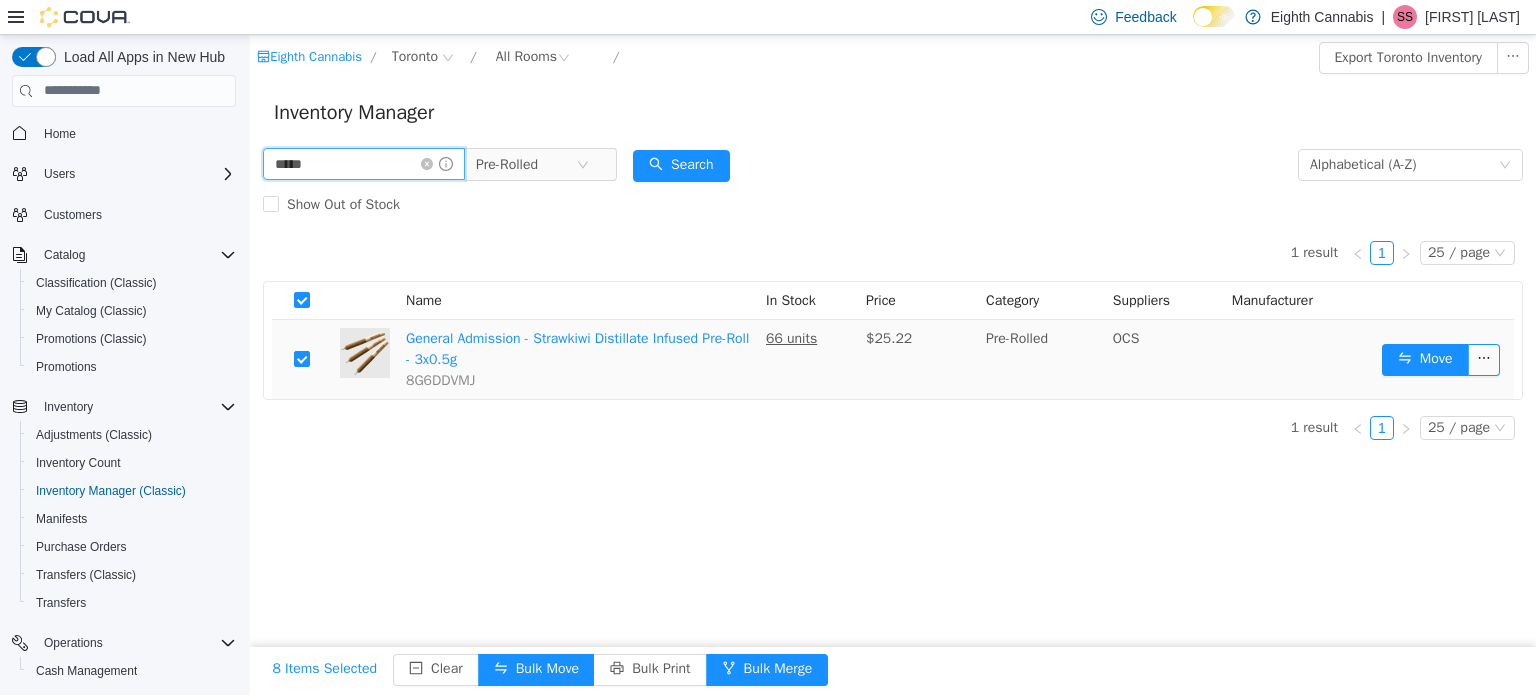 type on "*****" 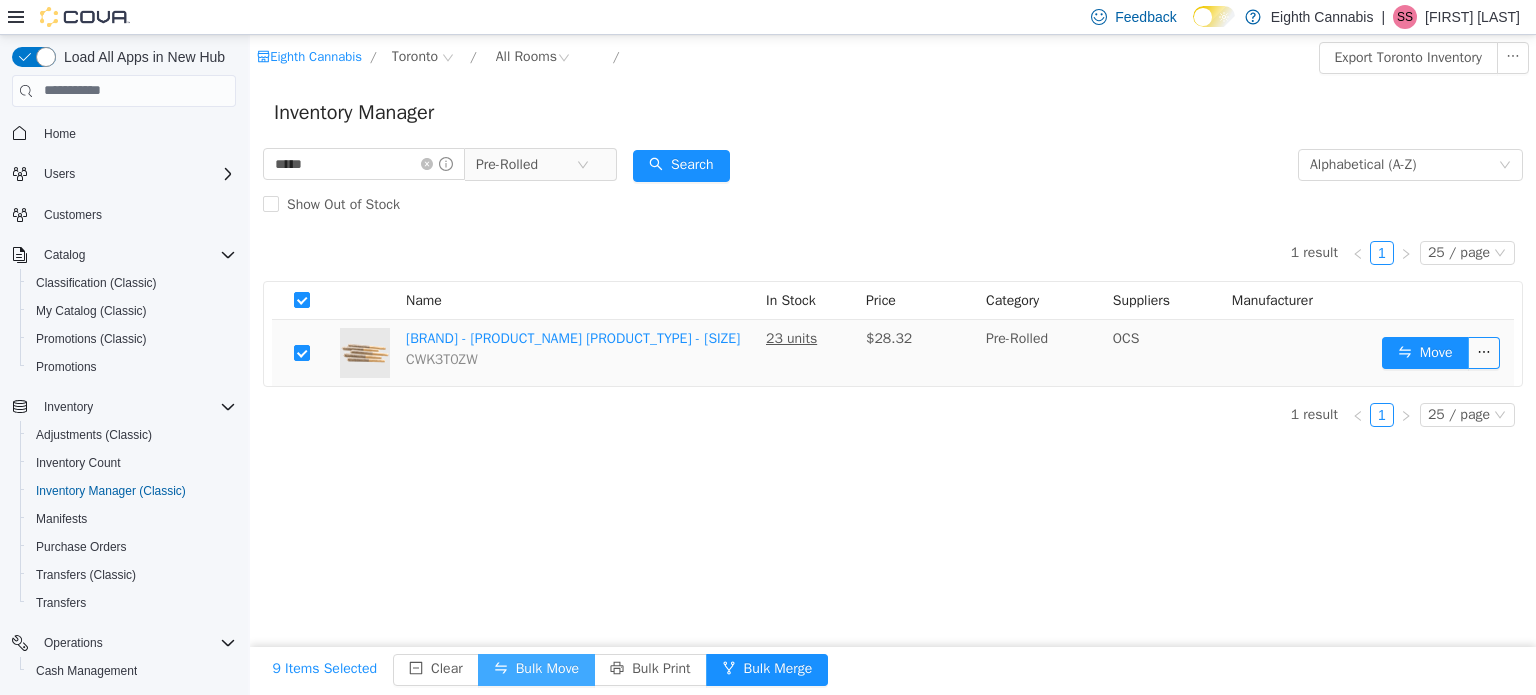 click on "Bulk Move" at bounding box center [536, 669] 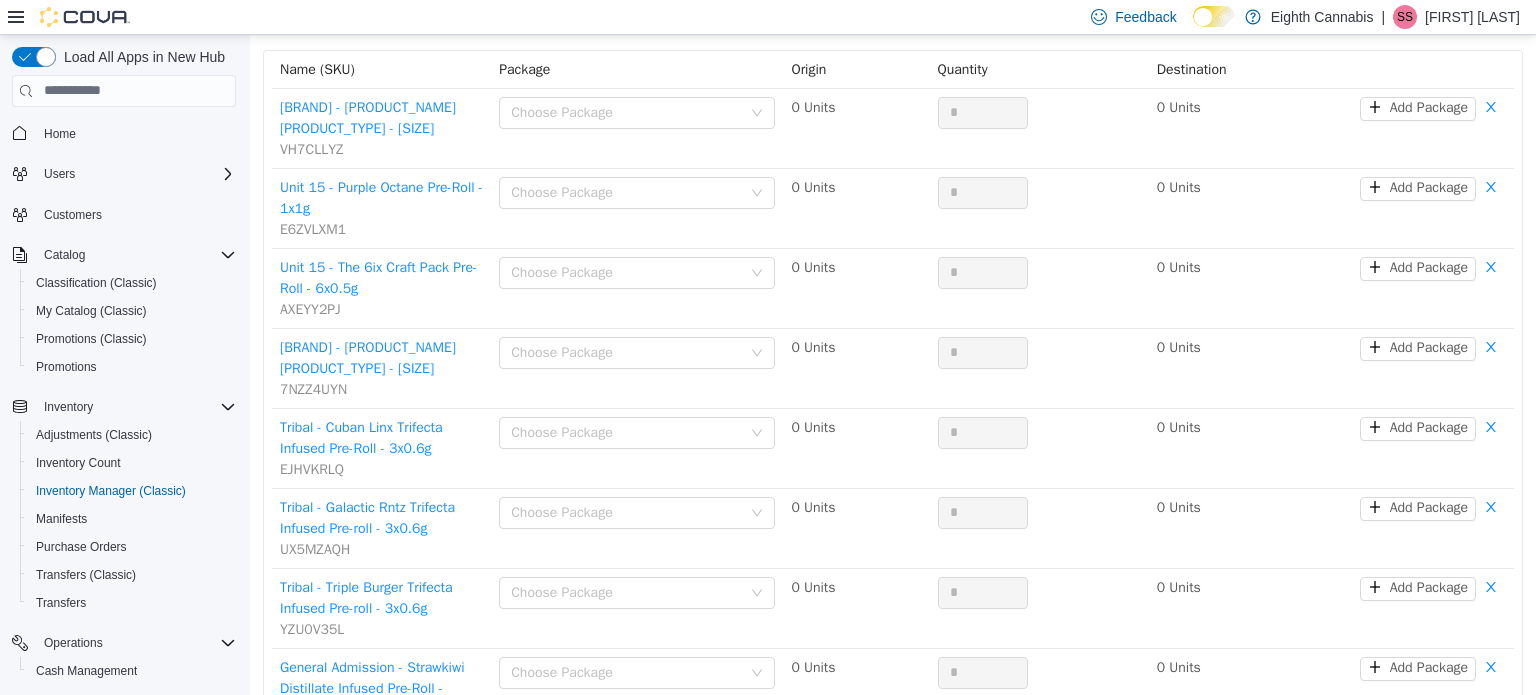 scroll, scrollTop: 0, scrollLeft: 0, axis: both 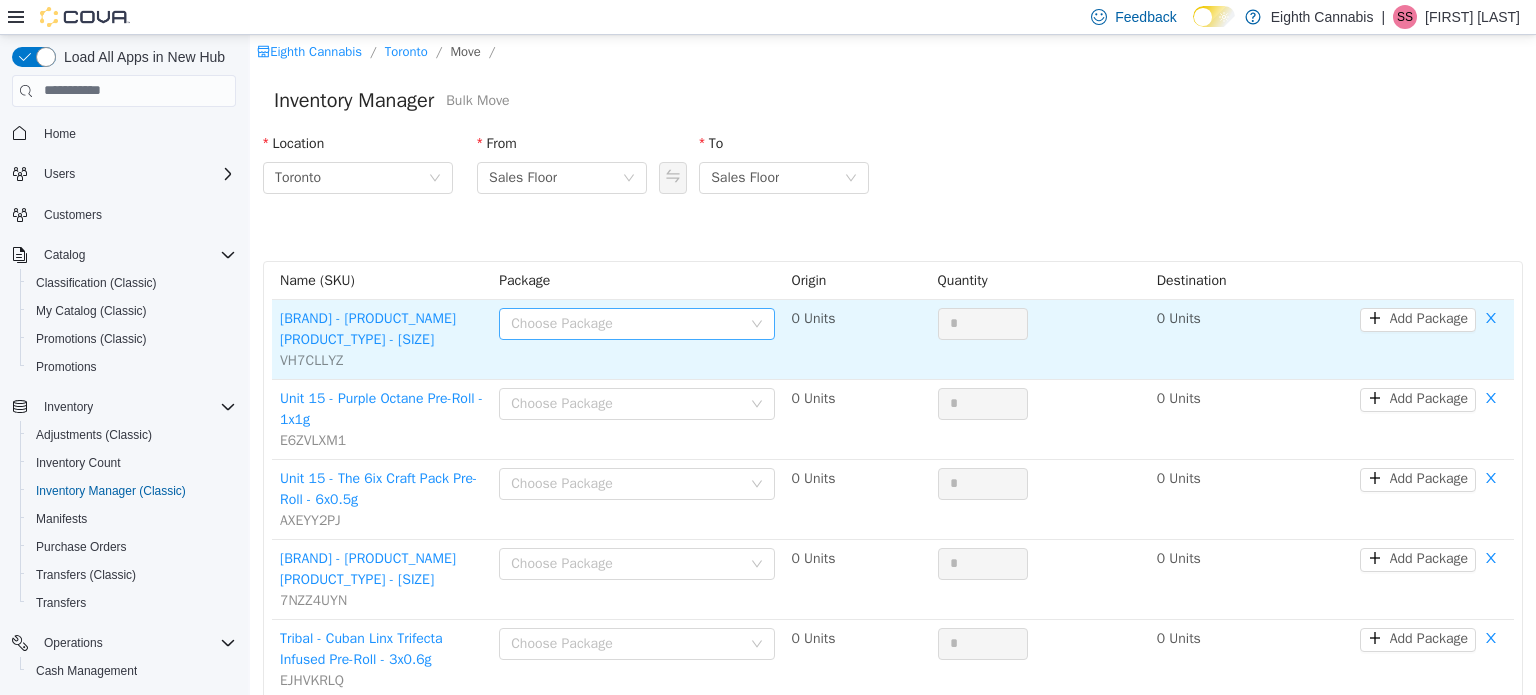 click on "Choose Package" at bounding box center (626, 323) 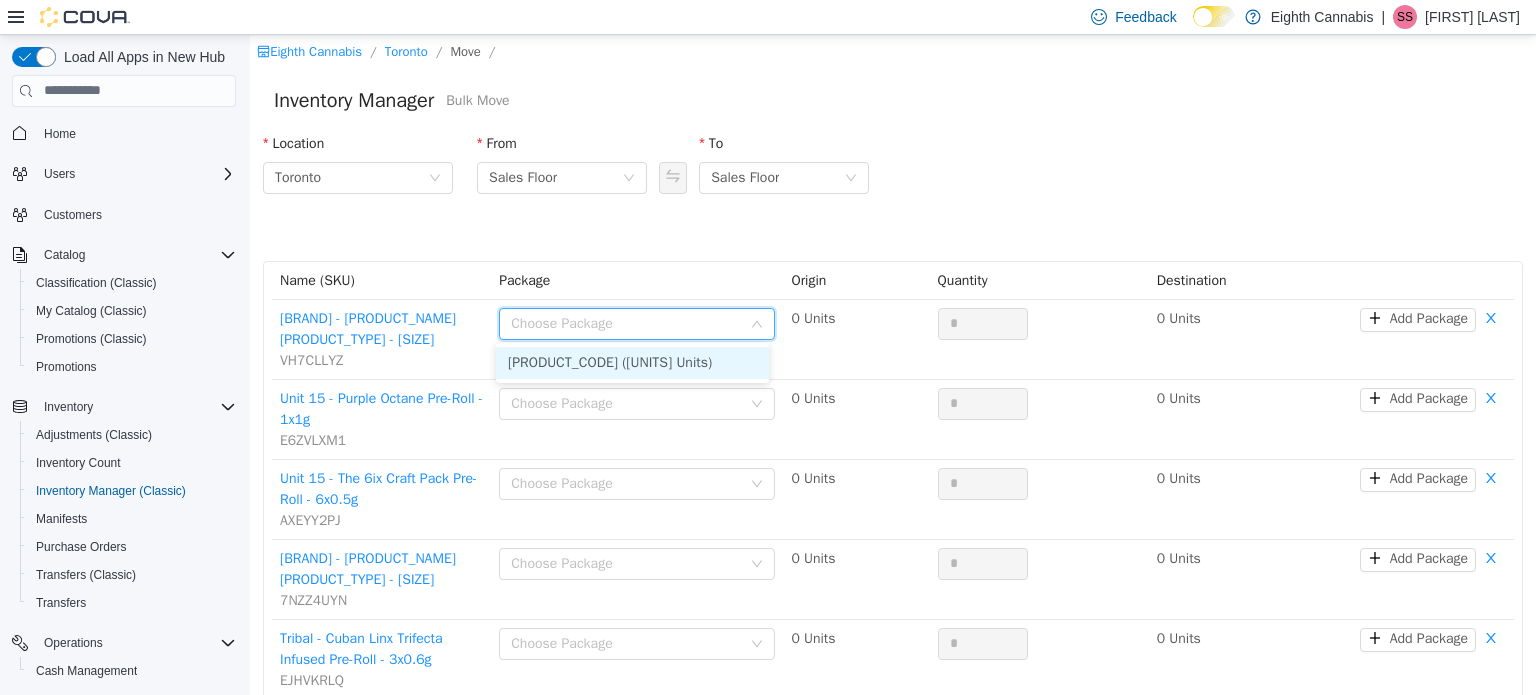 click on "[PRODUCT_CODE] ([UNITS] Units)" at bounding box center [632, 362] 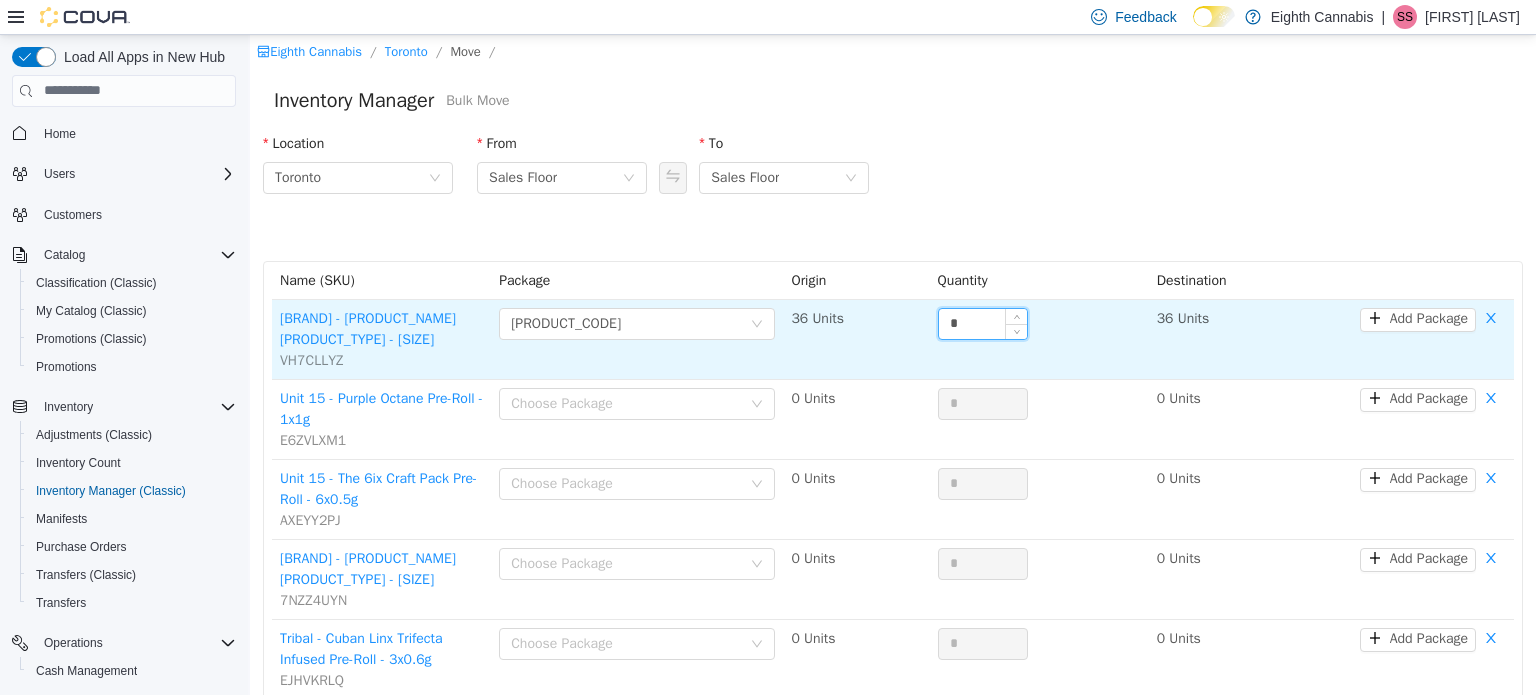 click on "*" at bounding box center [983, 323] 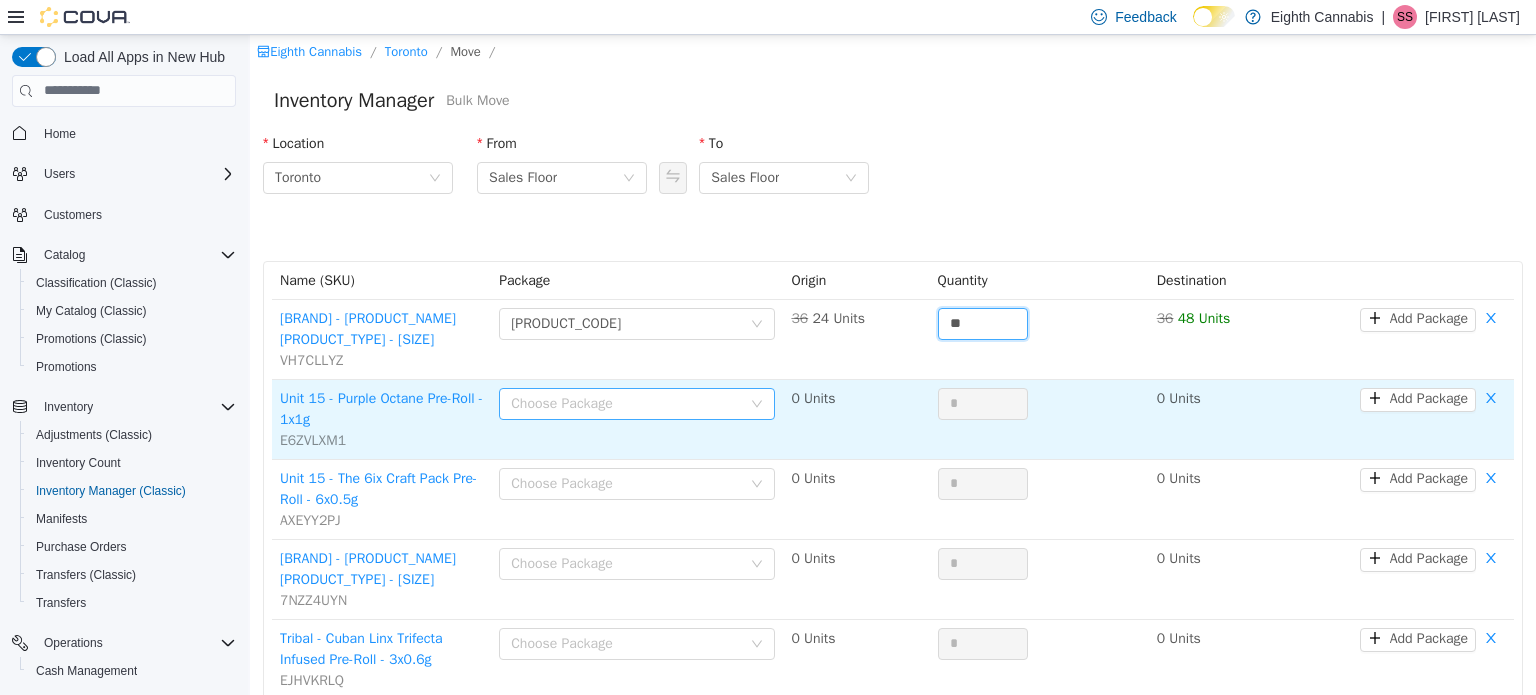 click on "Choose Package" at bounding box center [626, 403] 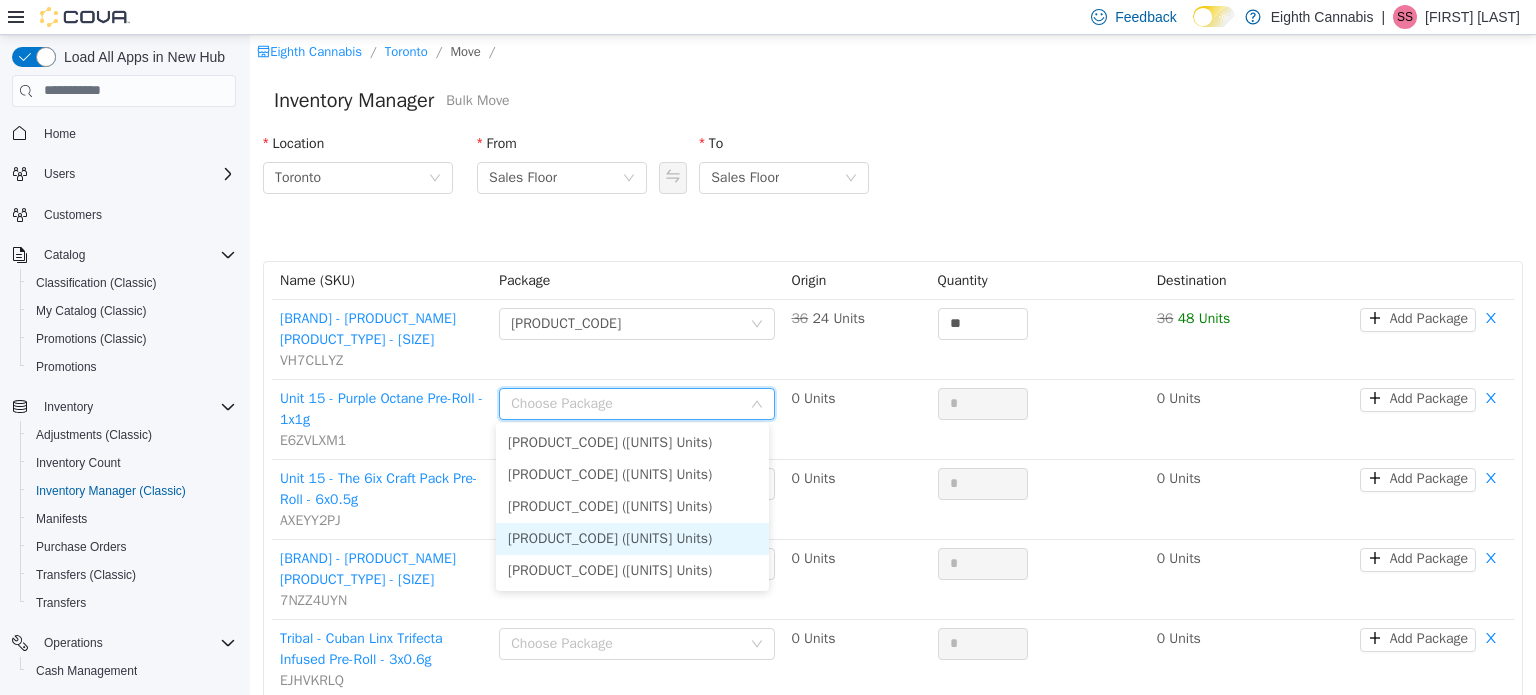 click on "[PRODUCT_CODE] ([UNITS] Units)" at bounding box center [632, 538] 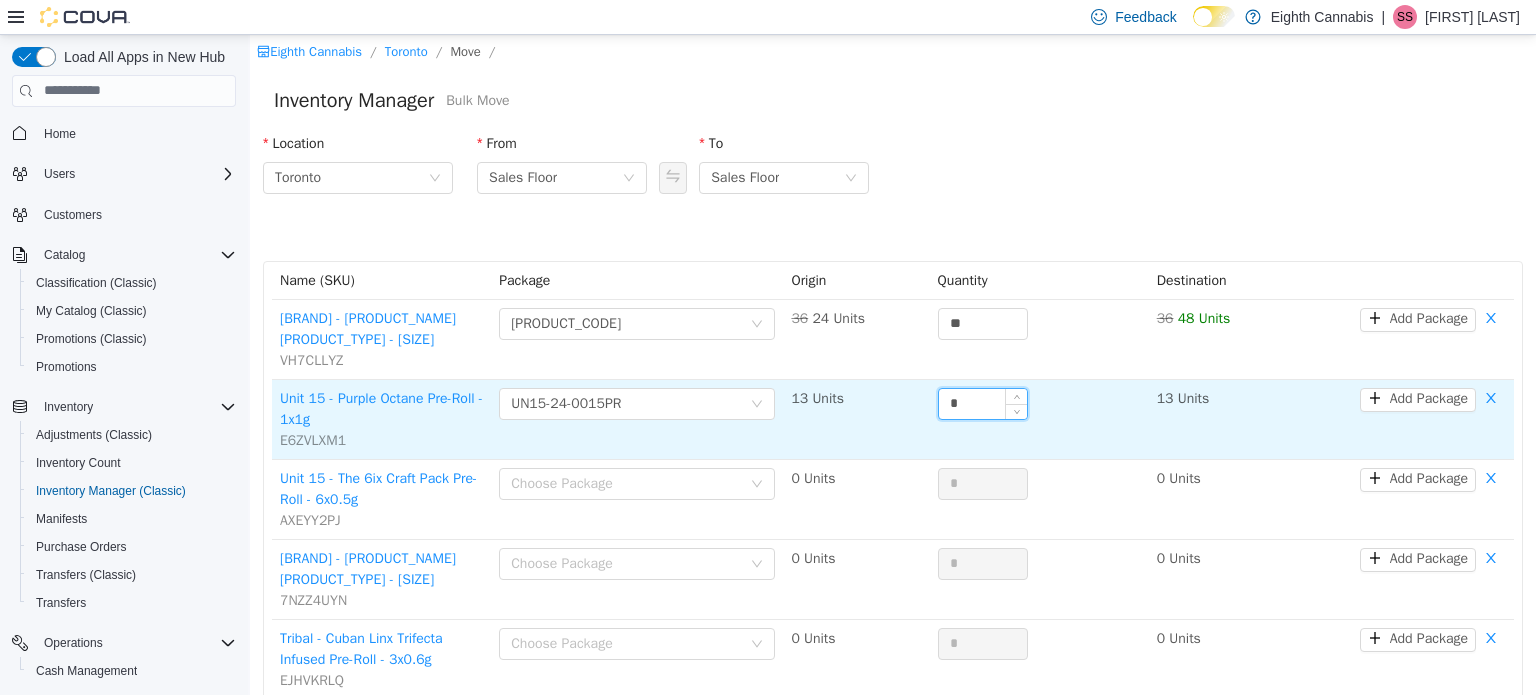 click on "*" at bounding box center [983, 403] 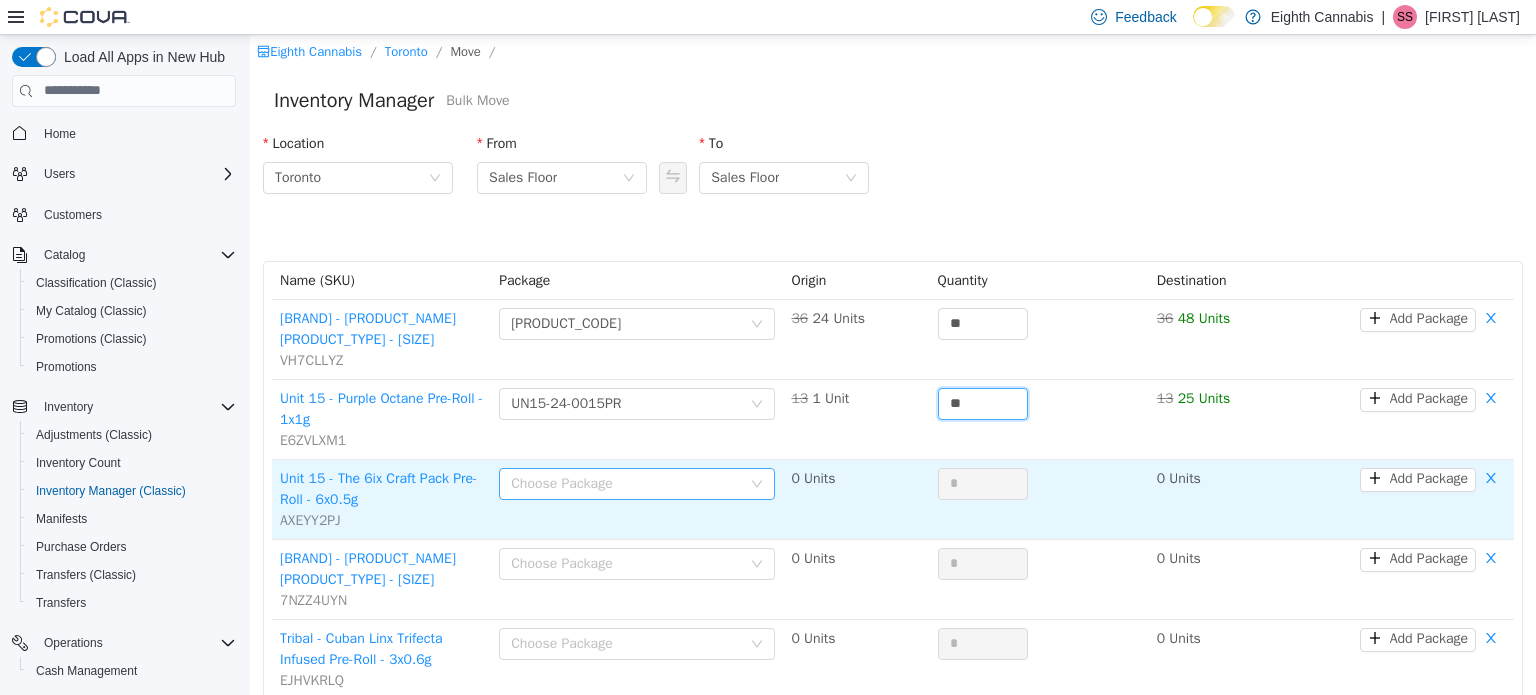 click on "Choose Package" at bounding box center (626, 483) 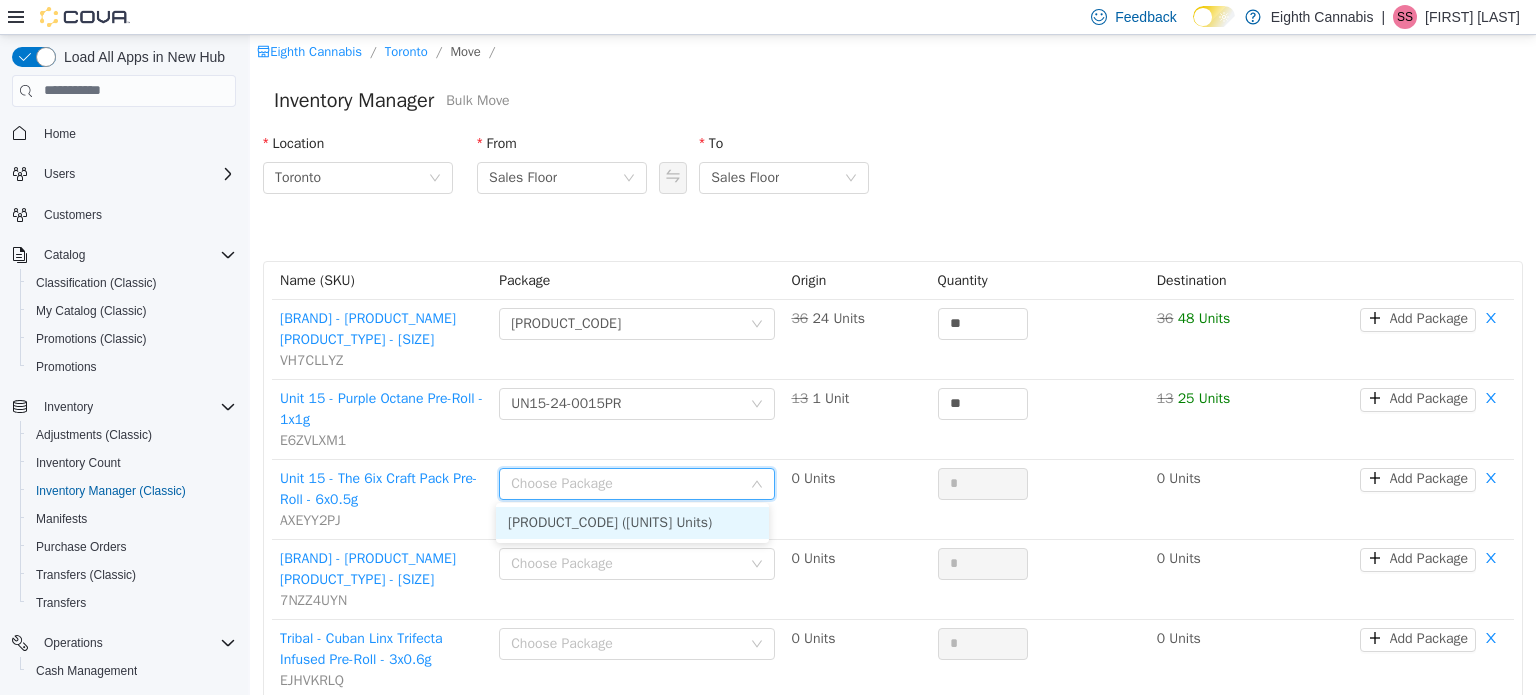 click on "[PRODUCT_CODE] ([UNITS] Units)" at bounding box center [632, 522] 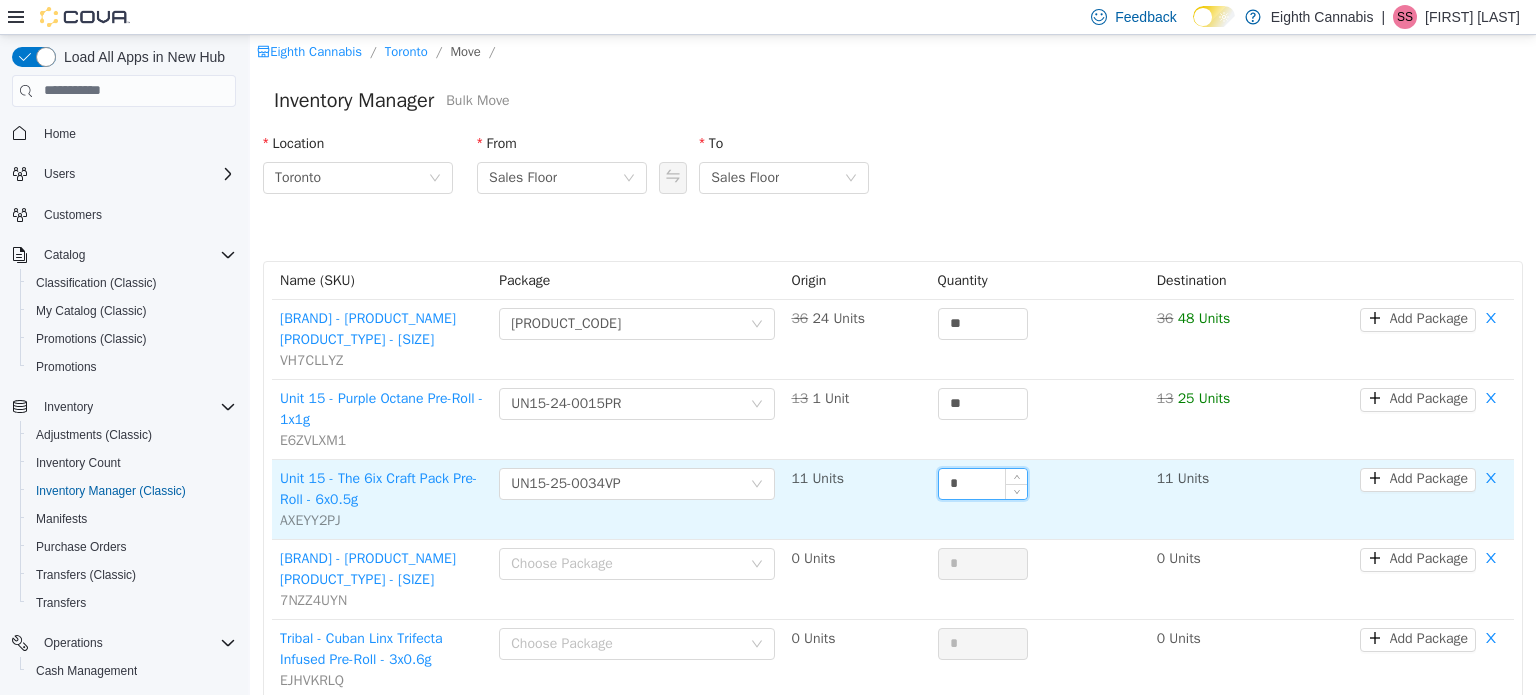 click on "*" at bounding box center [983, 483] 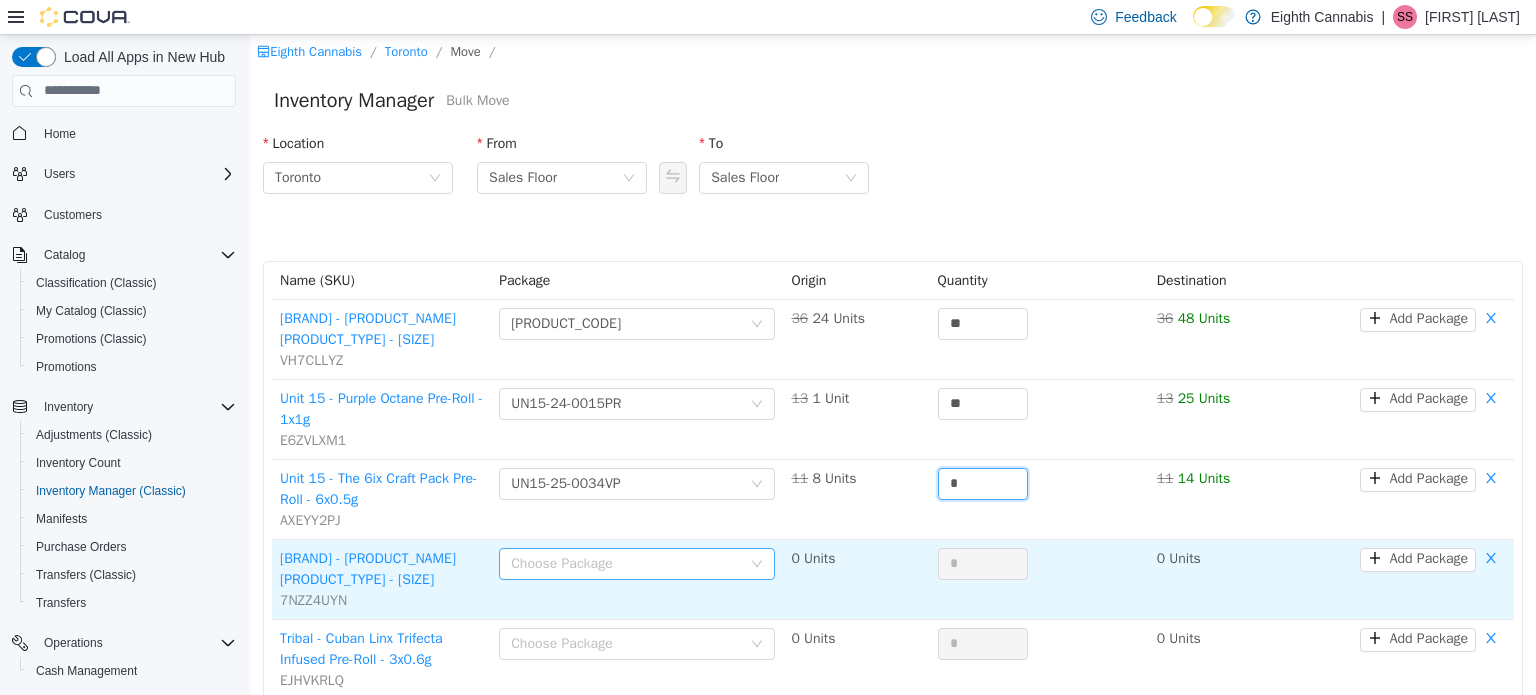 click on "Choose Package" at bounding box center (626, 563) 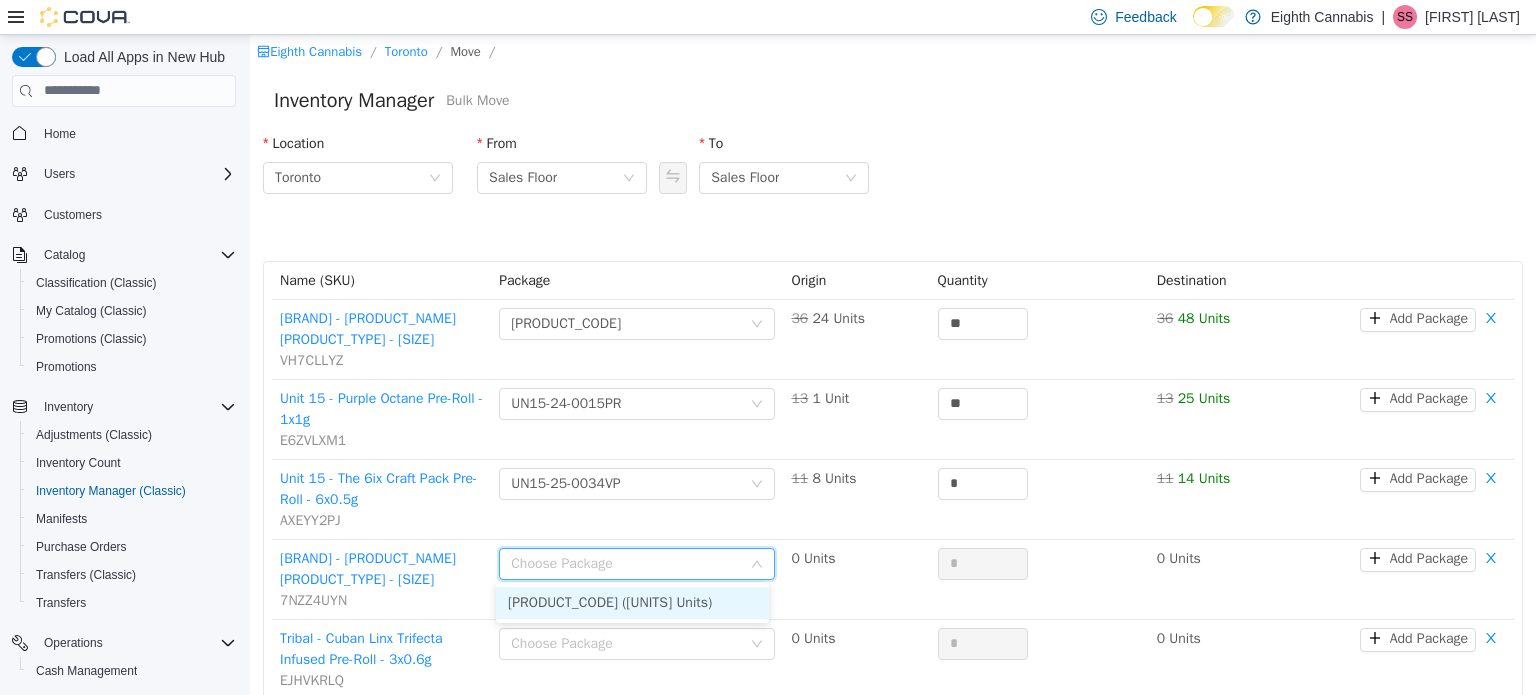 drag, startPoint x: 636, startPoint y: 603, endPoint x: 648, endPoint y: 598, distance: 13 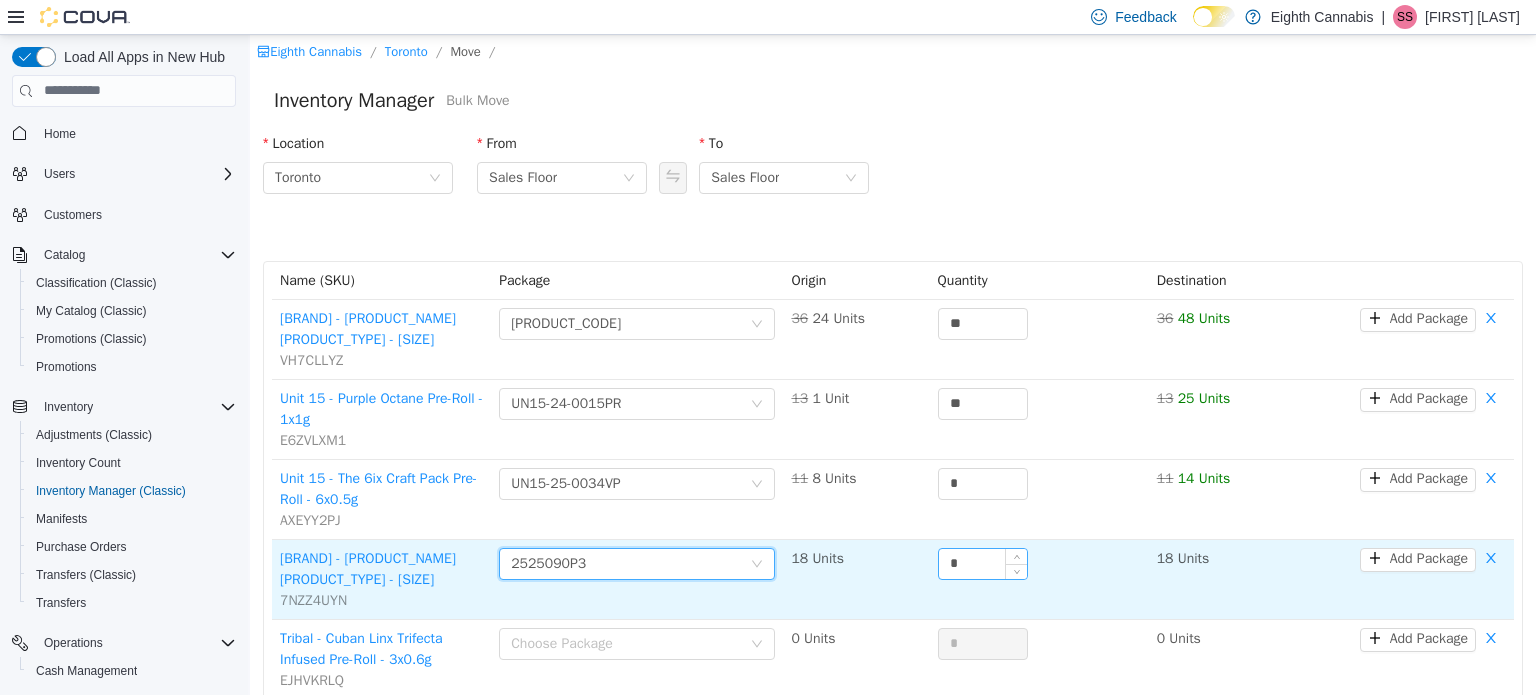 click on "*" at bounding box center (983, 563) 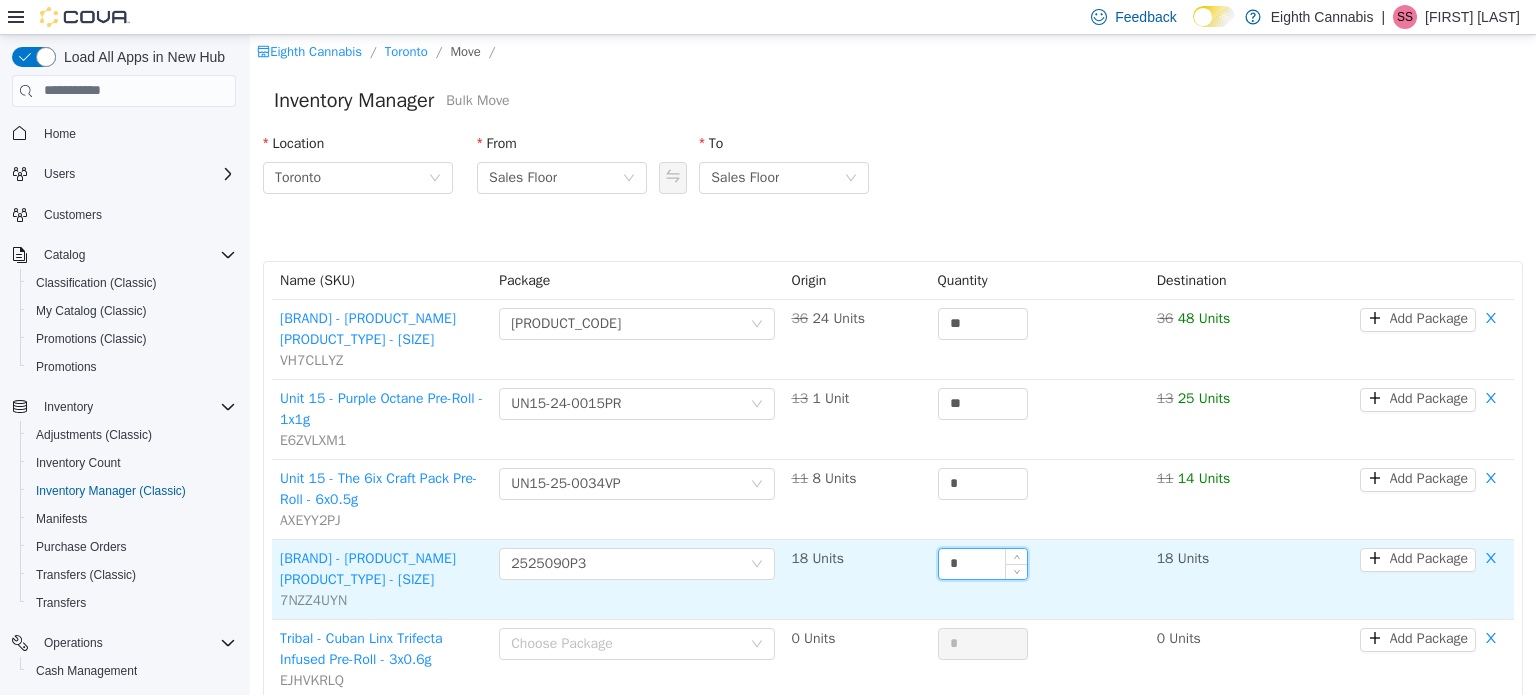 click on "*" at bounding box center (983, 563) 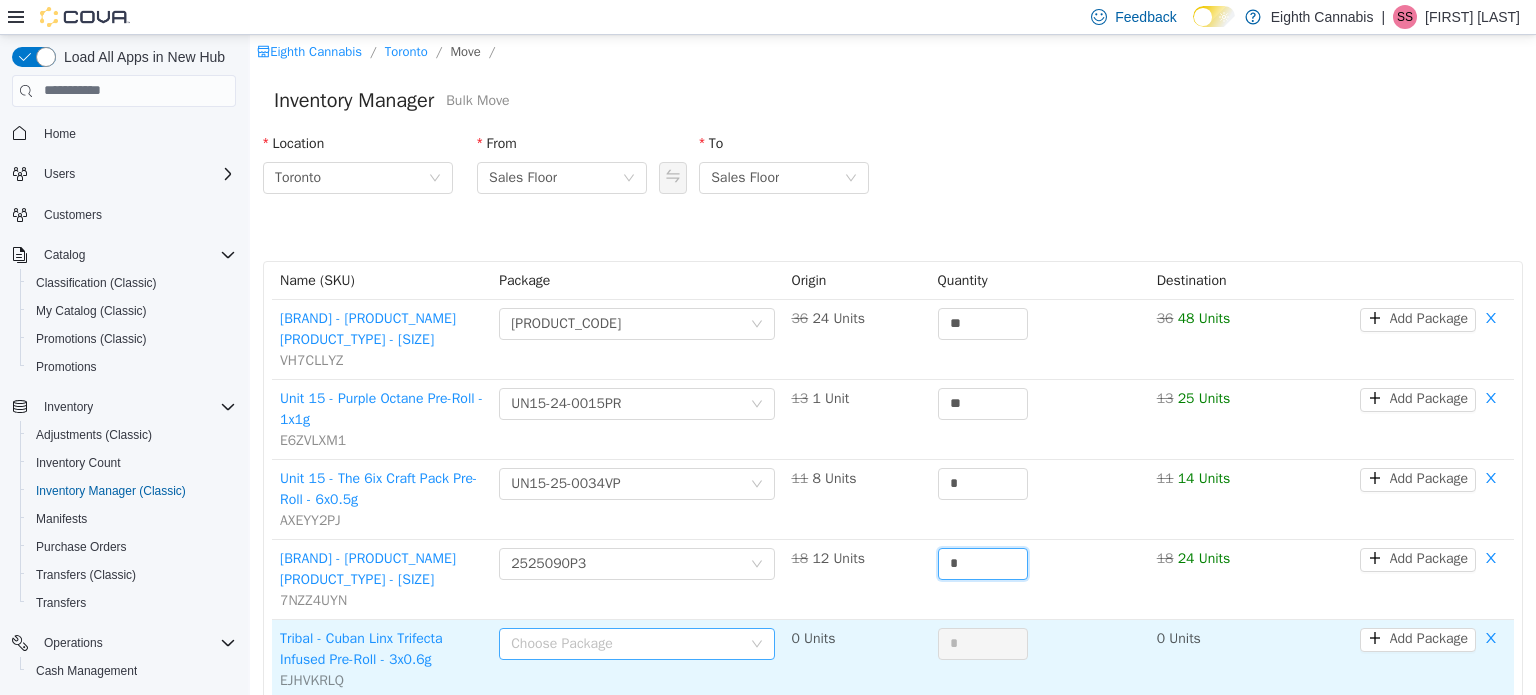 click on "Choose Package" at bounding box center (626, 643) 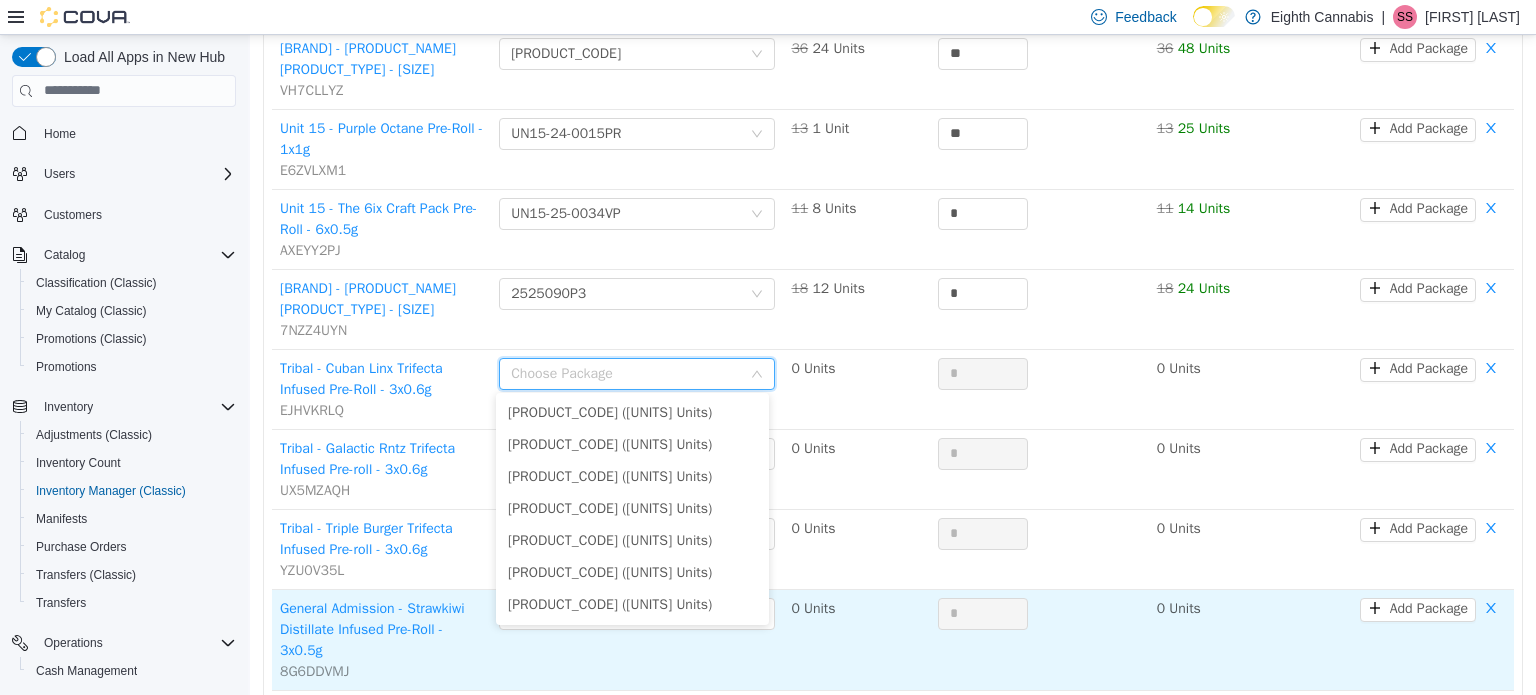 scroll, scrollTop: 300, scrollLeft: 0, axis: vertical 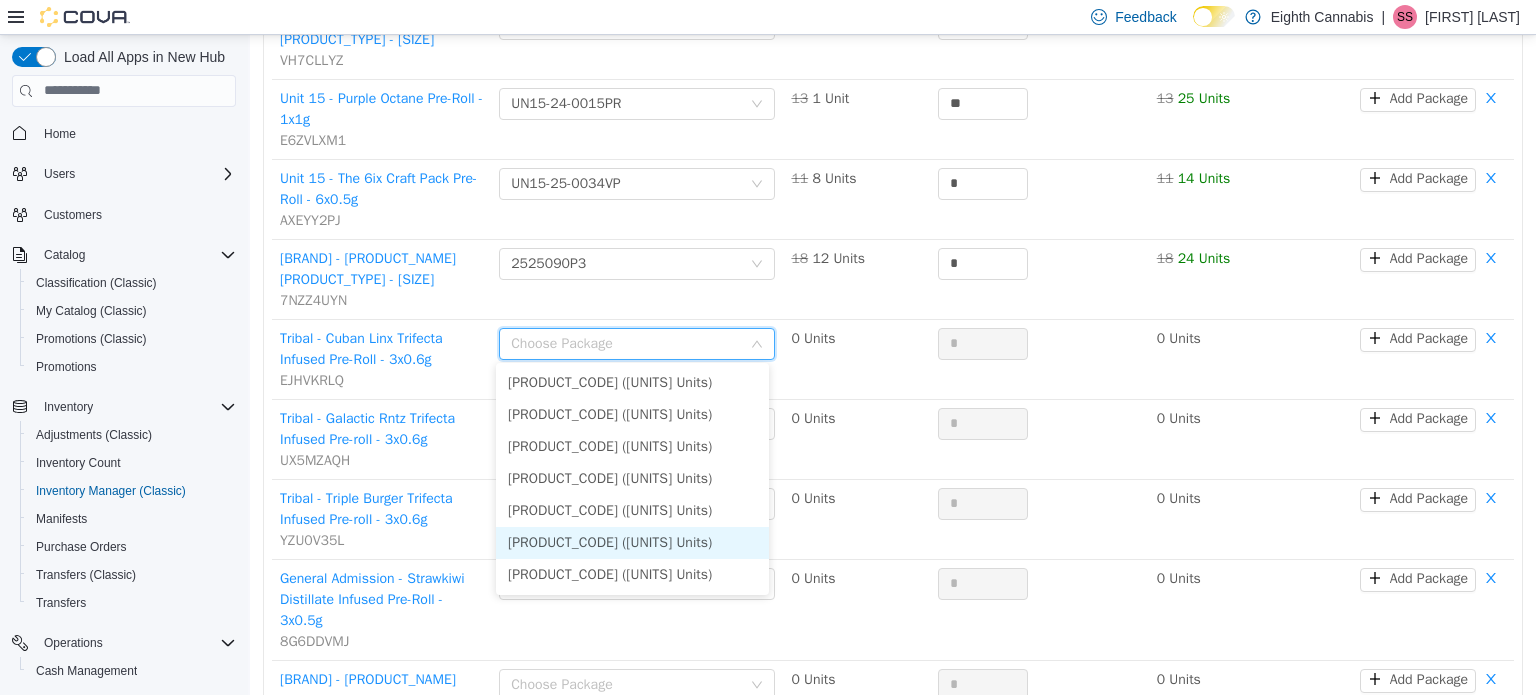 click on "[PRODUCT_CODE] ([UNITS] Units)" at bounding box center [632, 542] 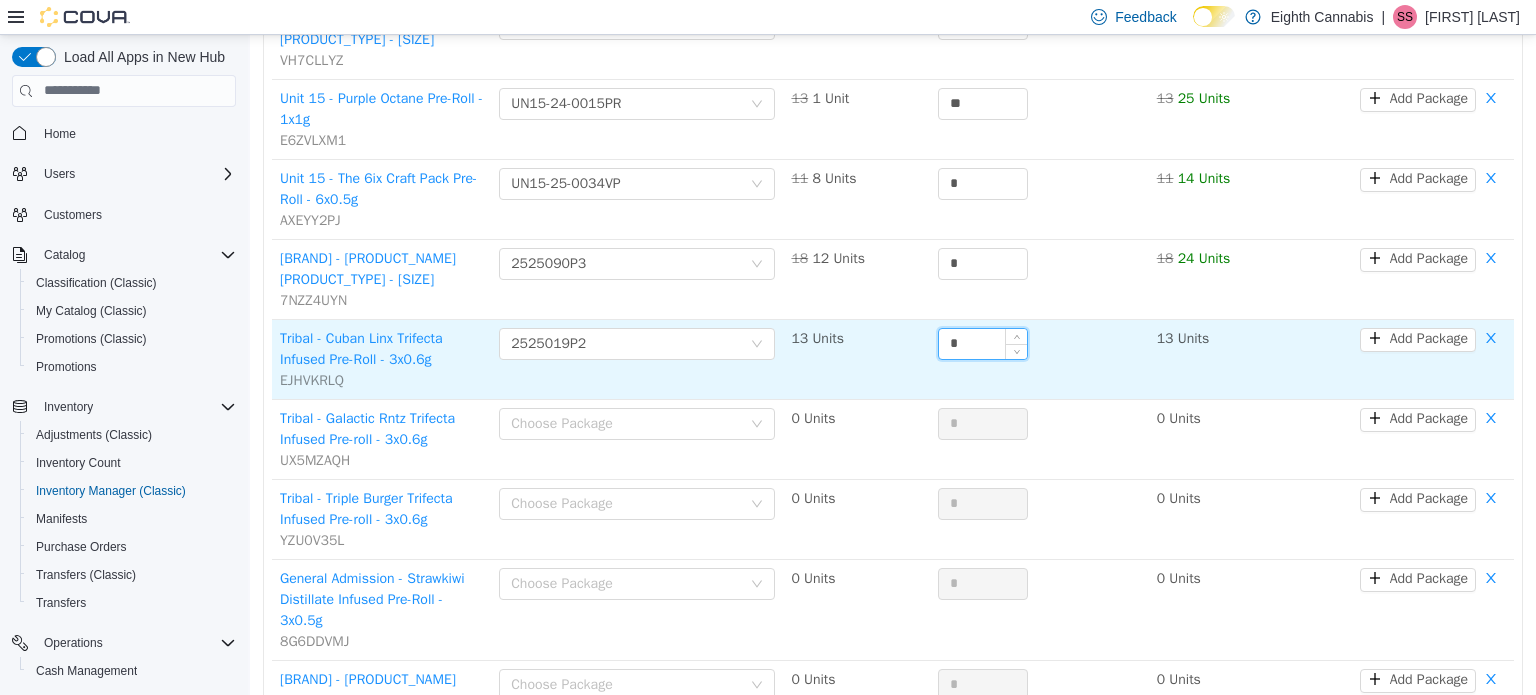 click on "*" at bounding box center [983, 343] 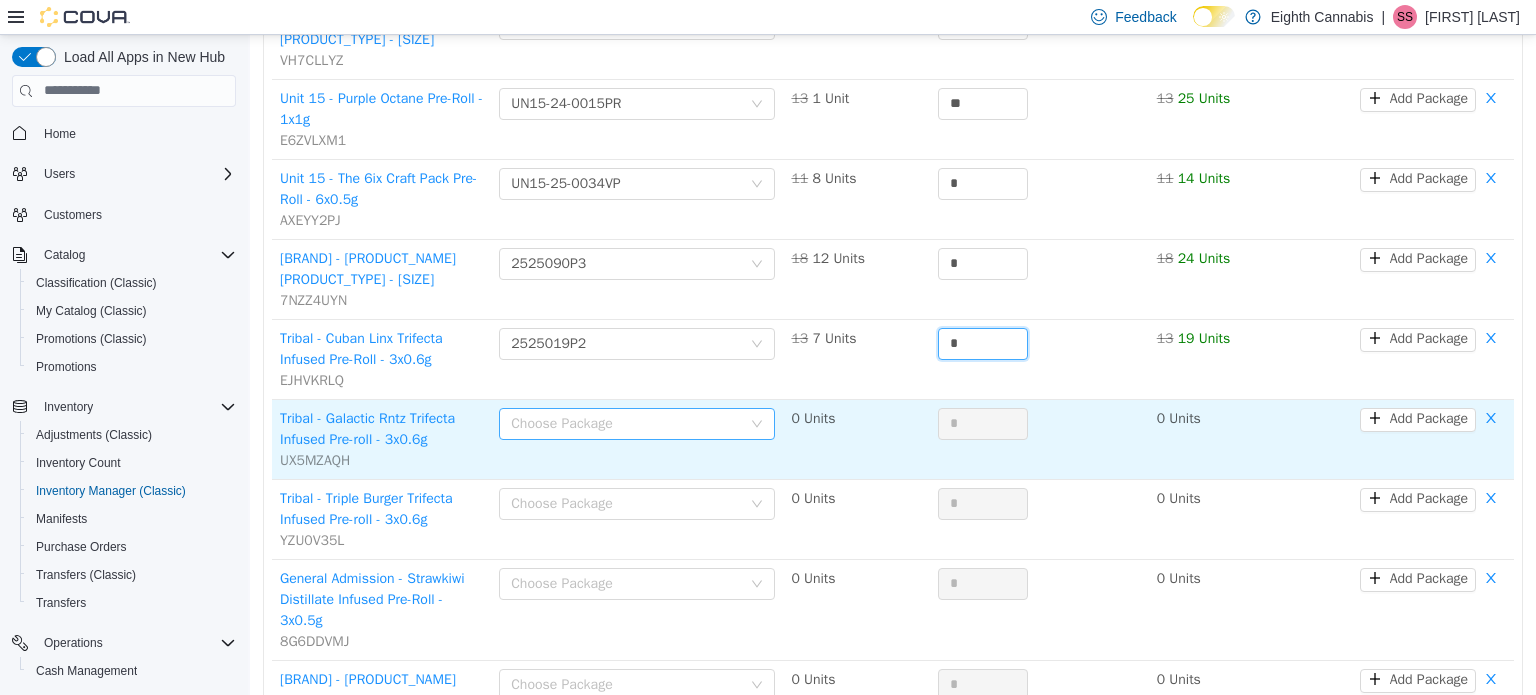 type on "*" 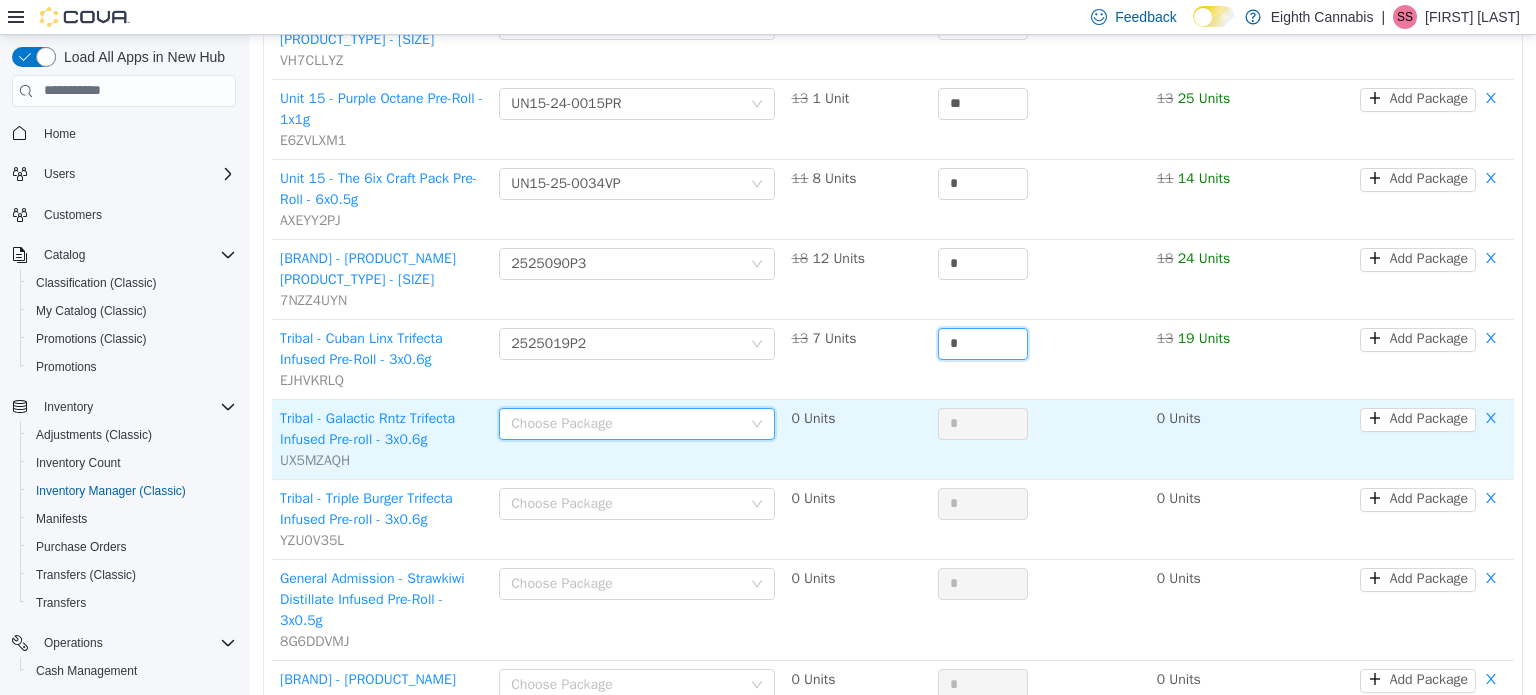 click on "Choose Package" at bounding box center (630, 423) 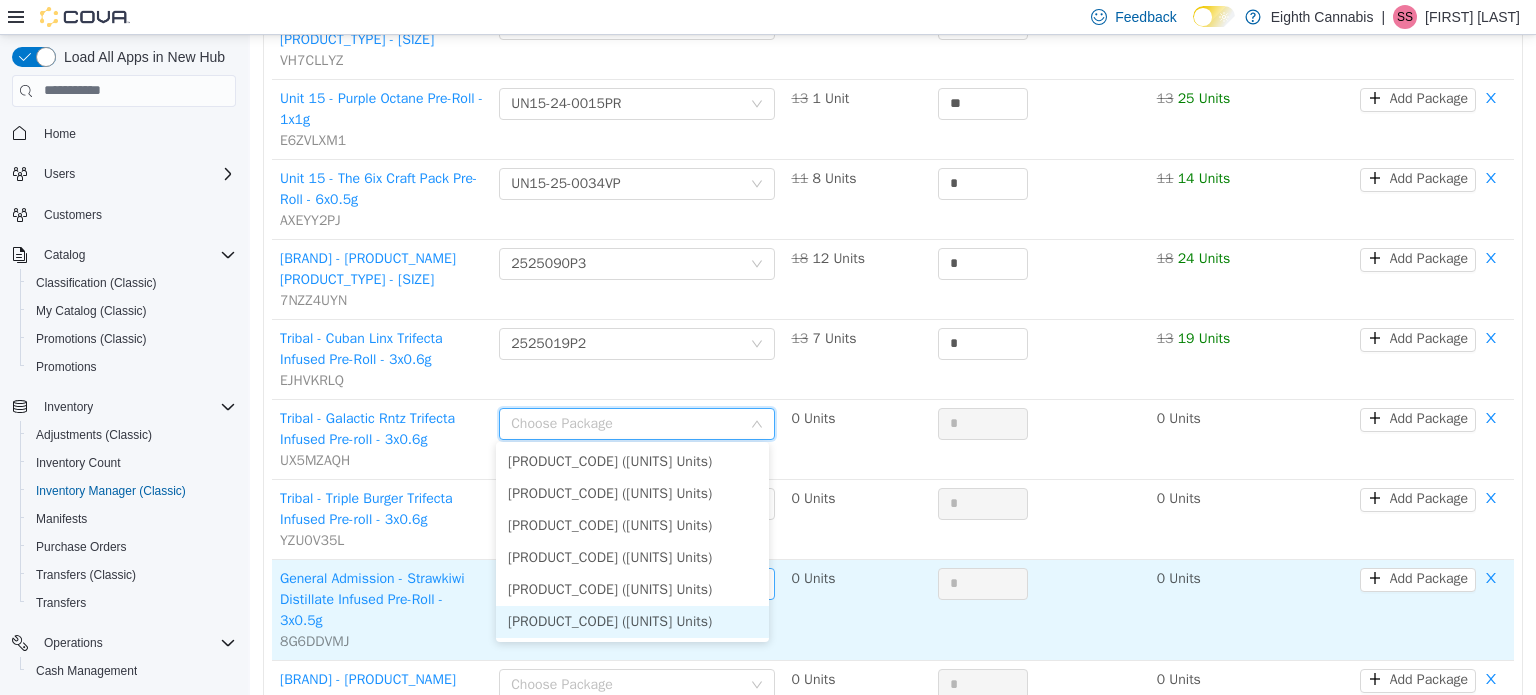 drag, startPoint x: 621, startPoint y: 615, endPoint x: 656, endPoint y: 595, distance: 40.311287 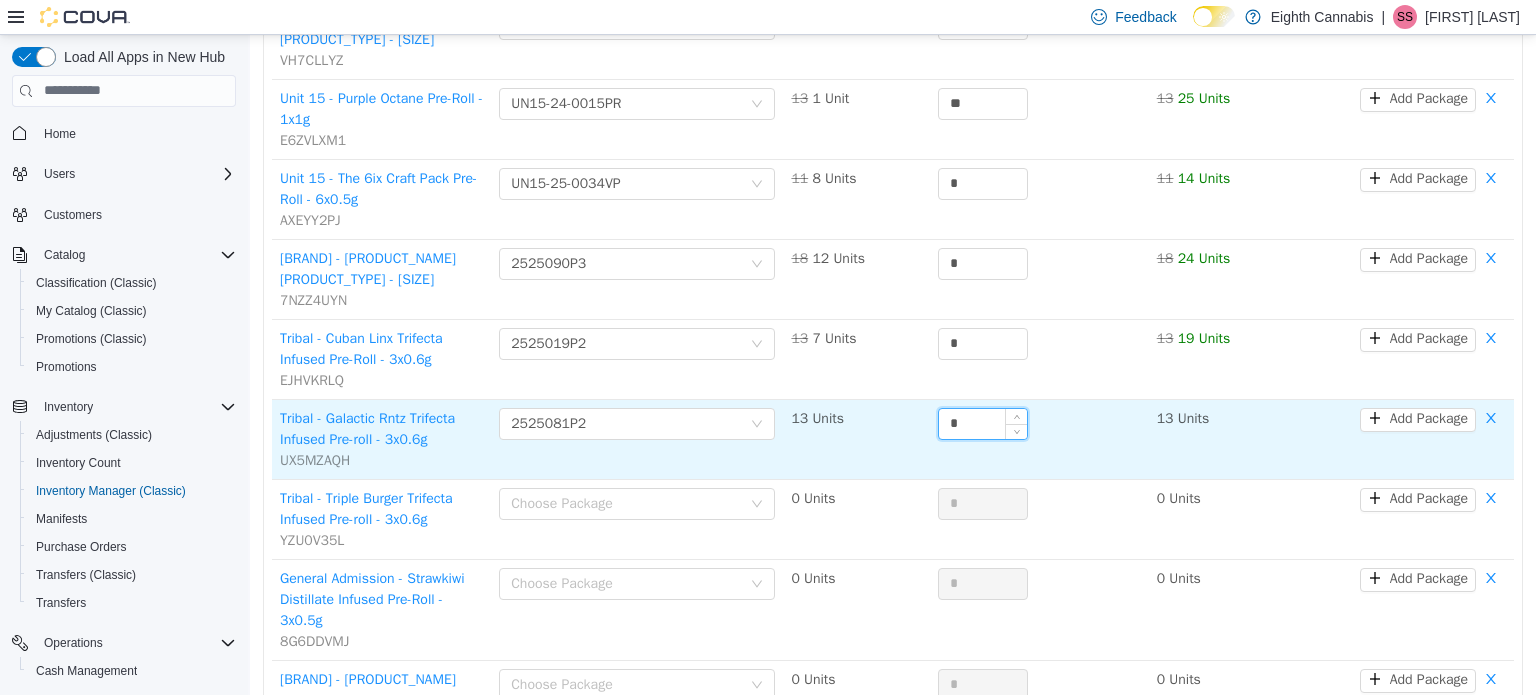 click on "*" at bounding box center [983, 423] 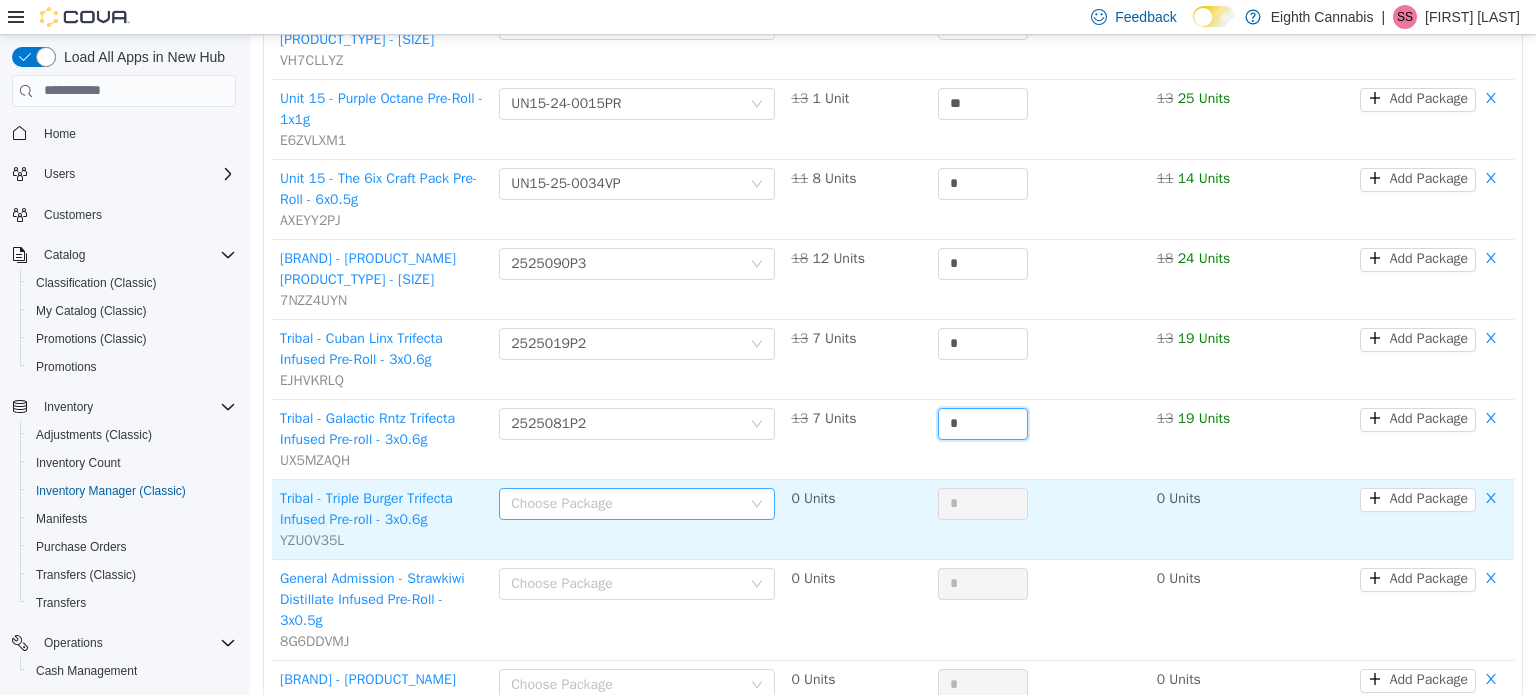 click on "Choose Package" at bounding box center [626, 503] 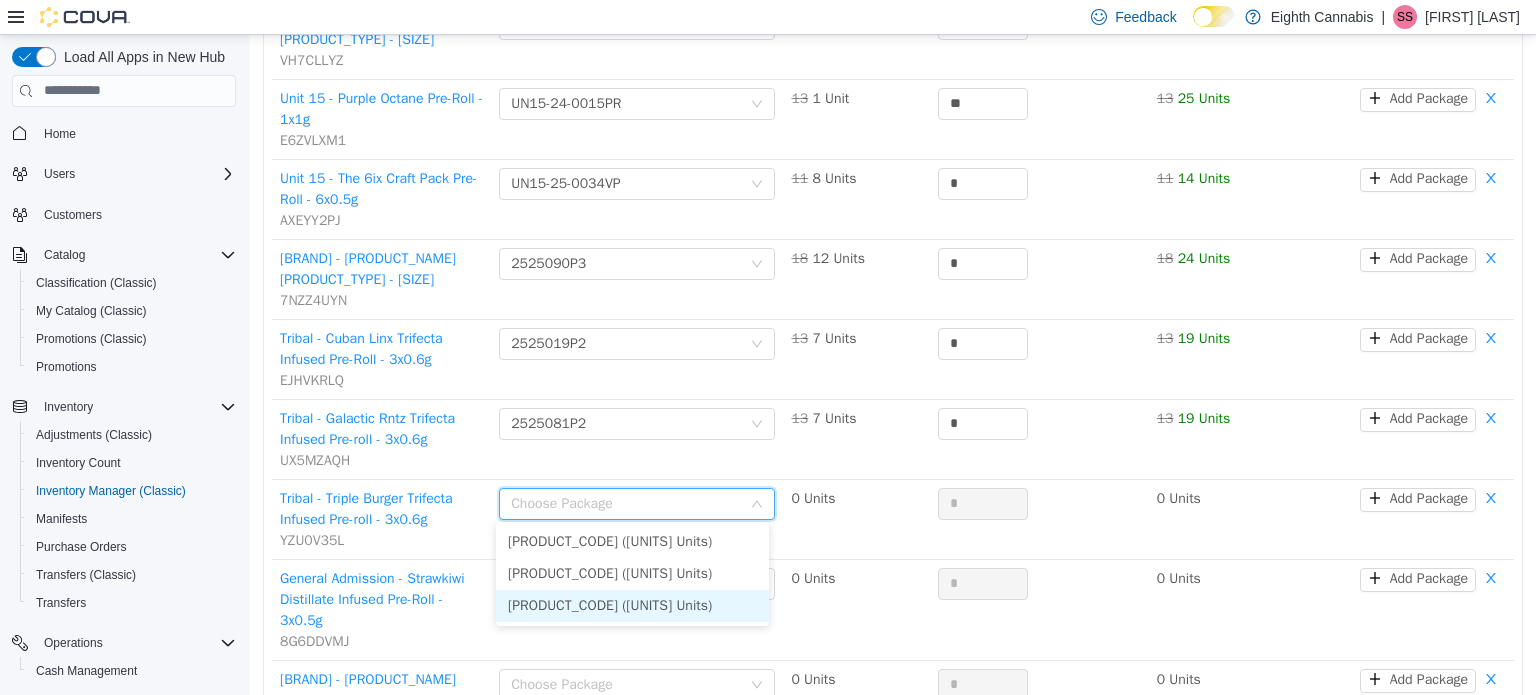 drag, startPoint x: 610, startPoint y: 607, endPoint x: 637, endPoint y: 598, distance: 28.460499 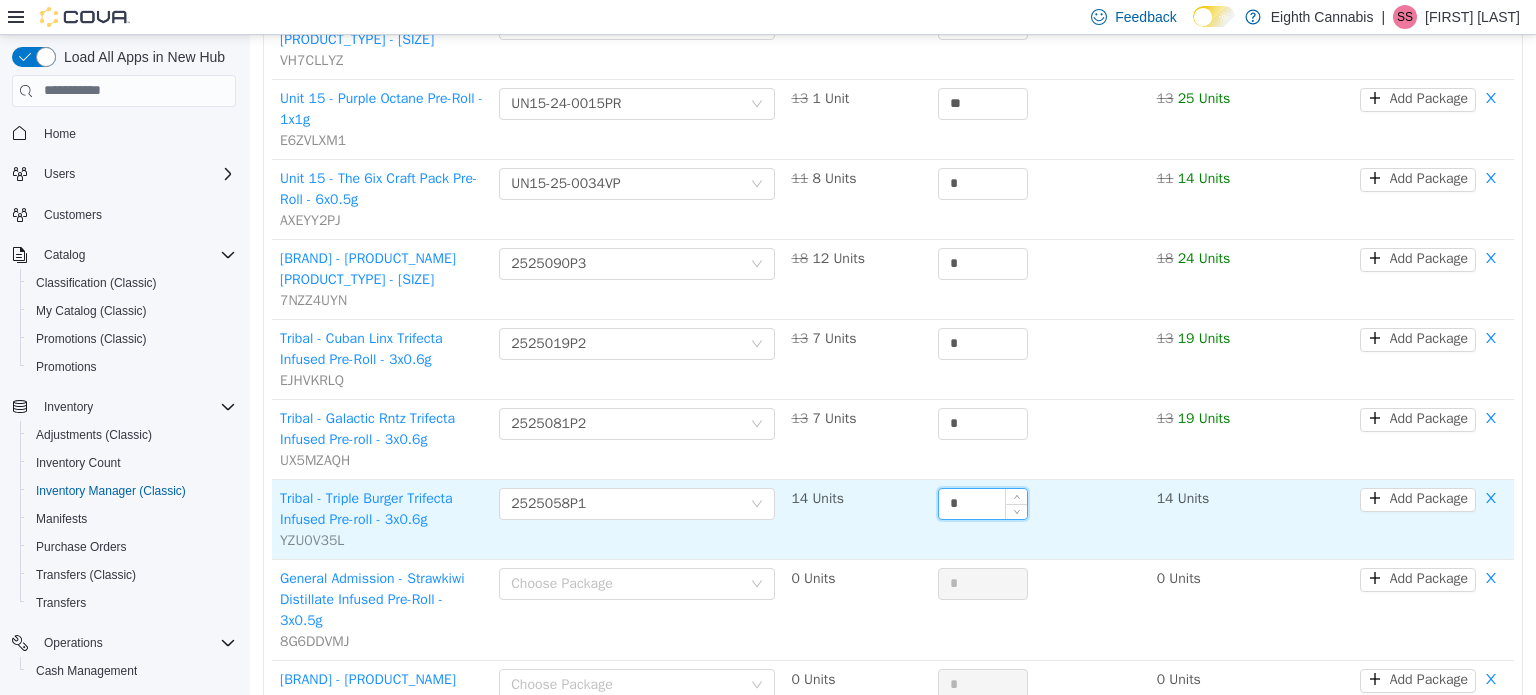 click on "*" at bounding box center (983, 503) 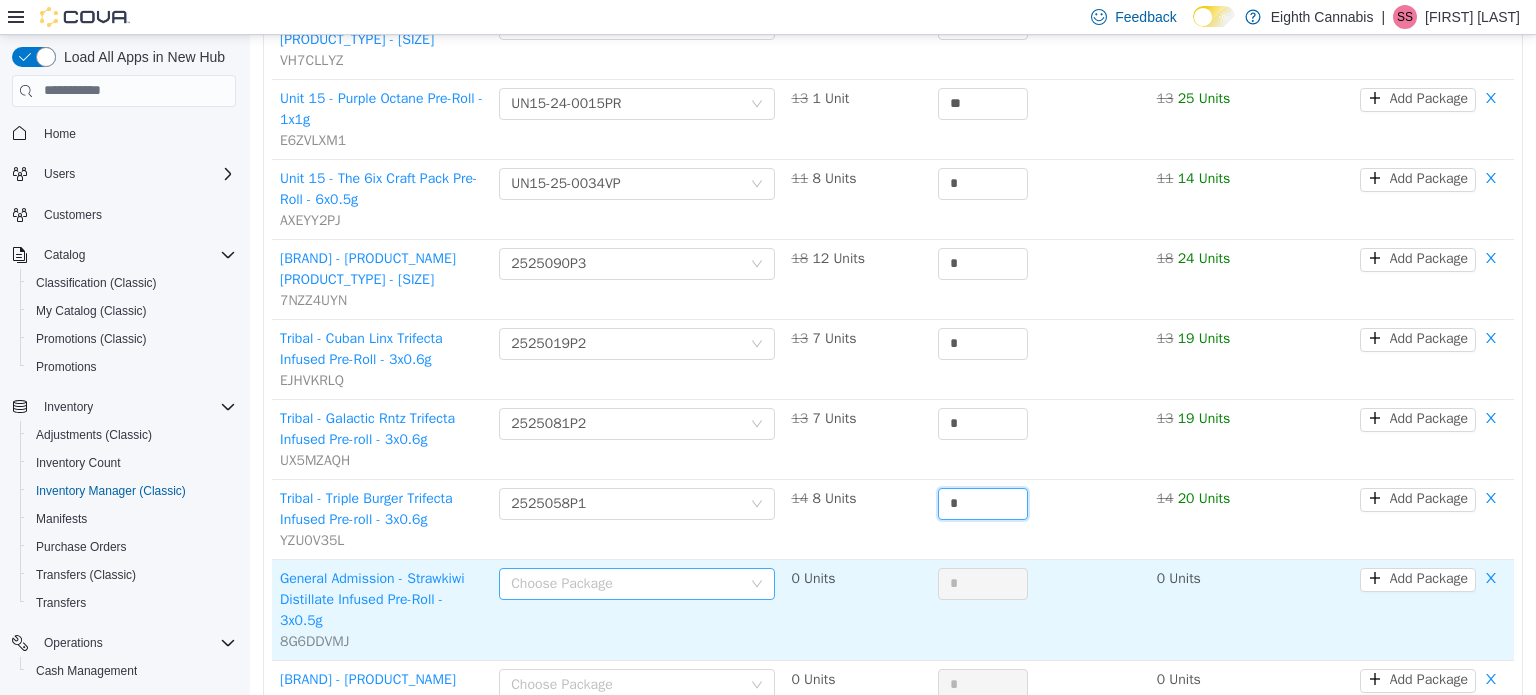click on "Choose Package" at bounding box center [626, 583] 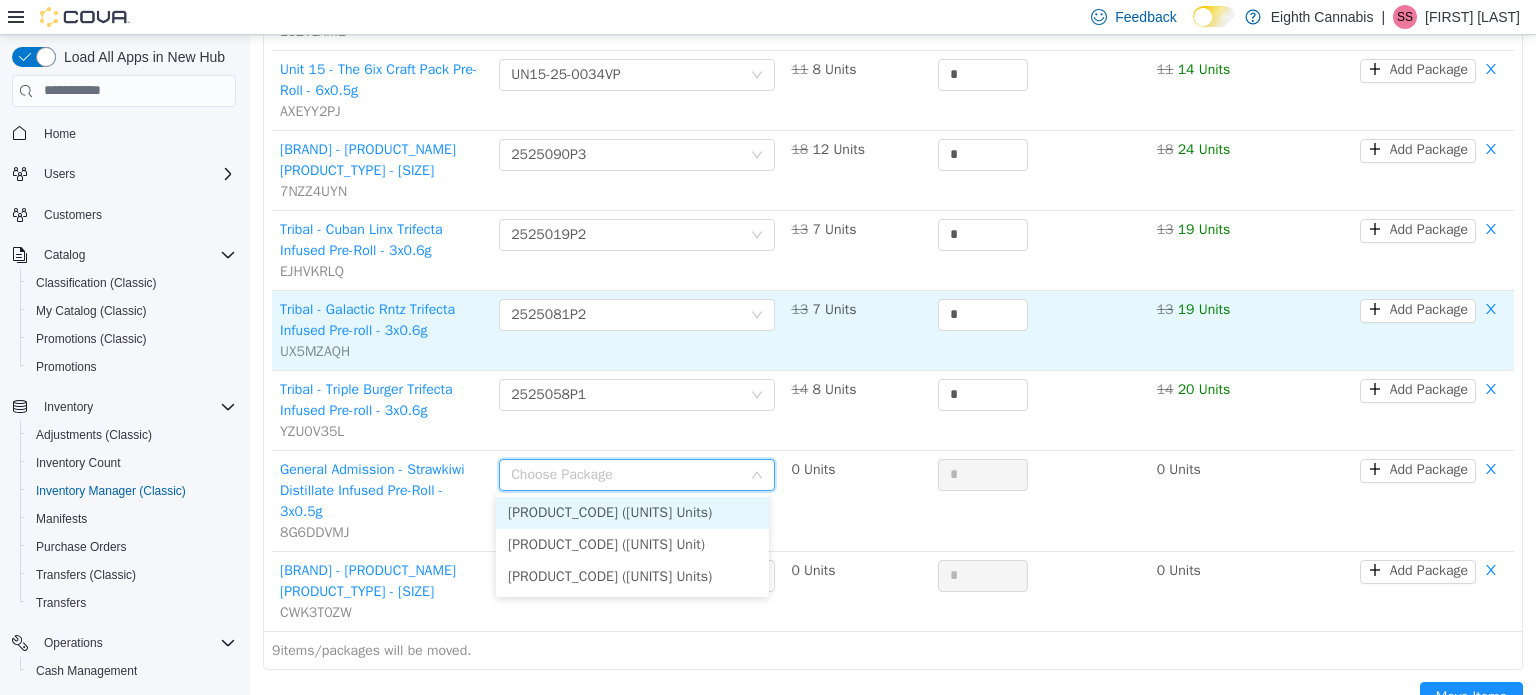 scroll, scrollTop: 472, scrollLeft: 0, axis: vertical 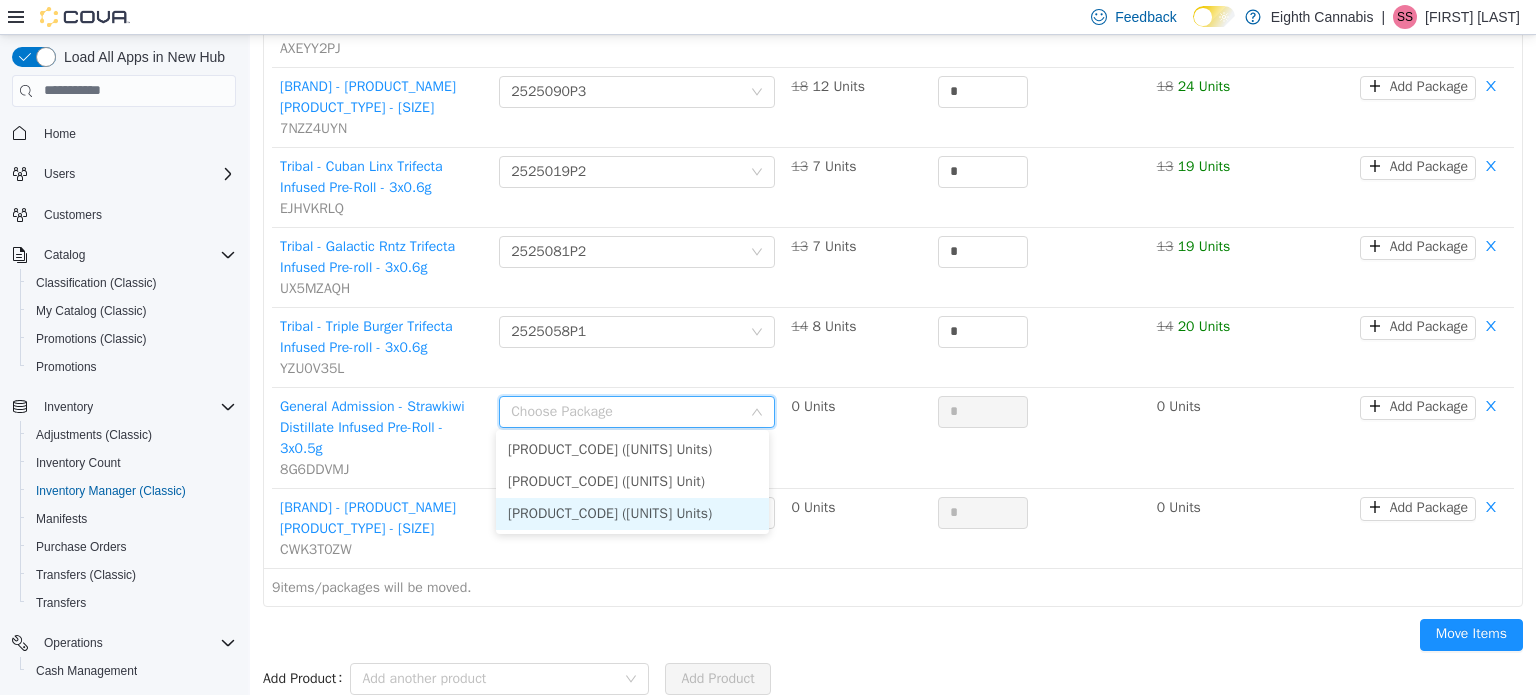 click on "[PRODUCT_CODE] ([UNITS] Units)" at bounding box center [632, 513] 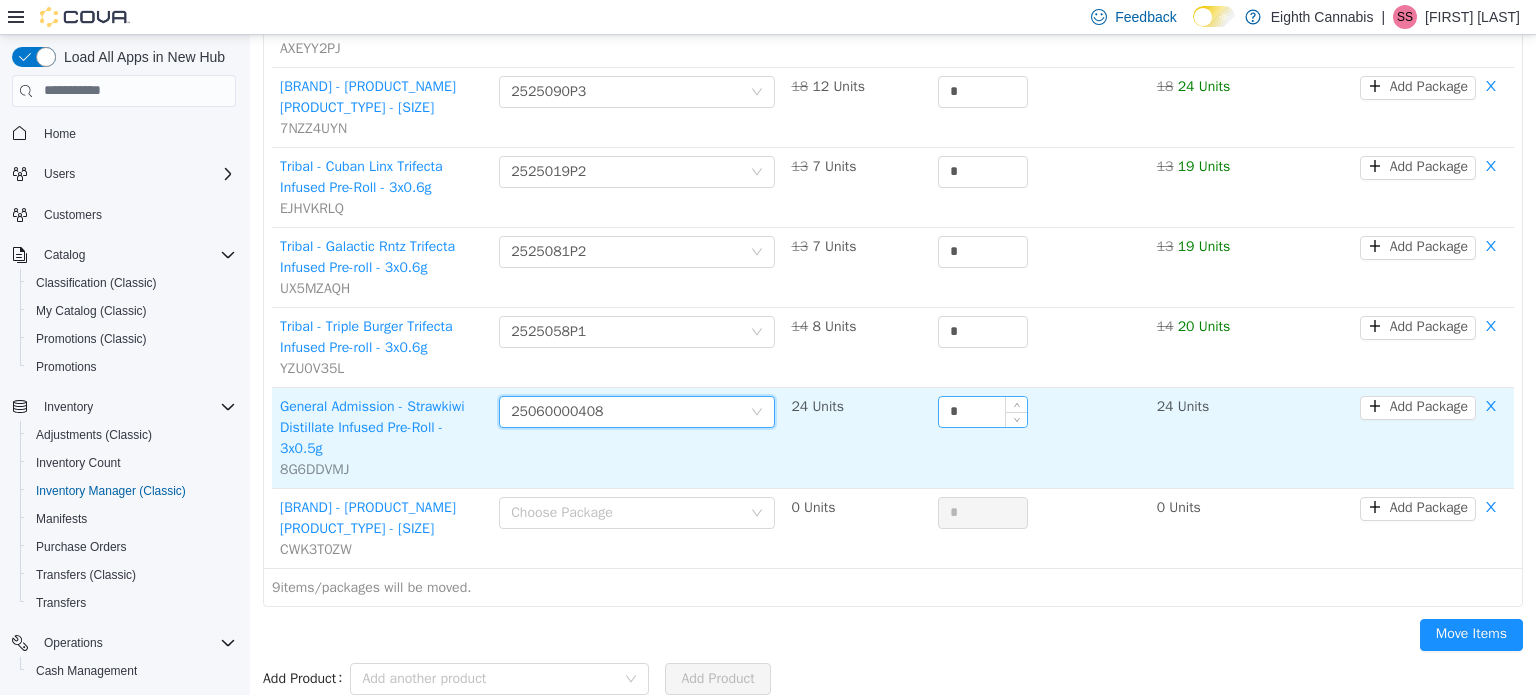 click on "*" at bounding box center [983, 411] 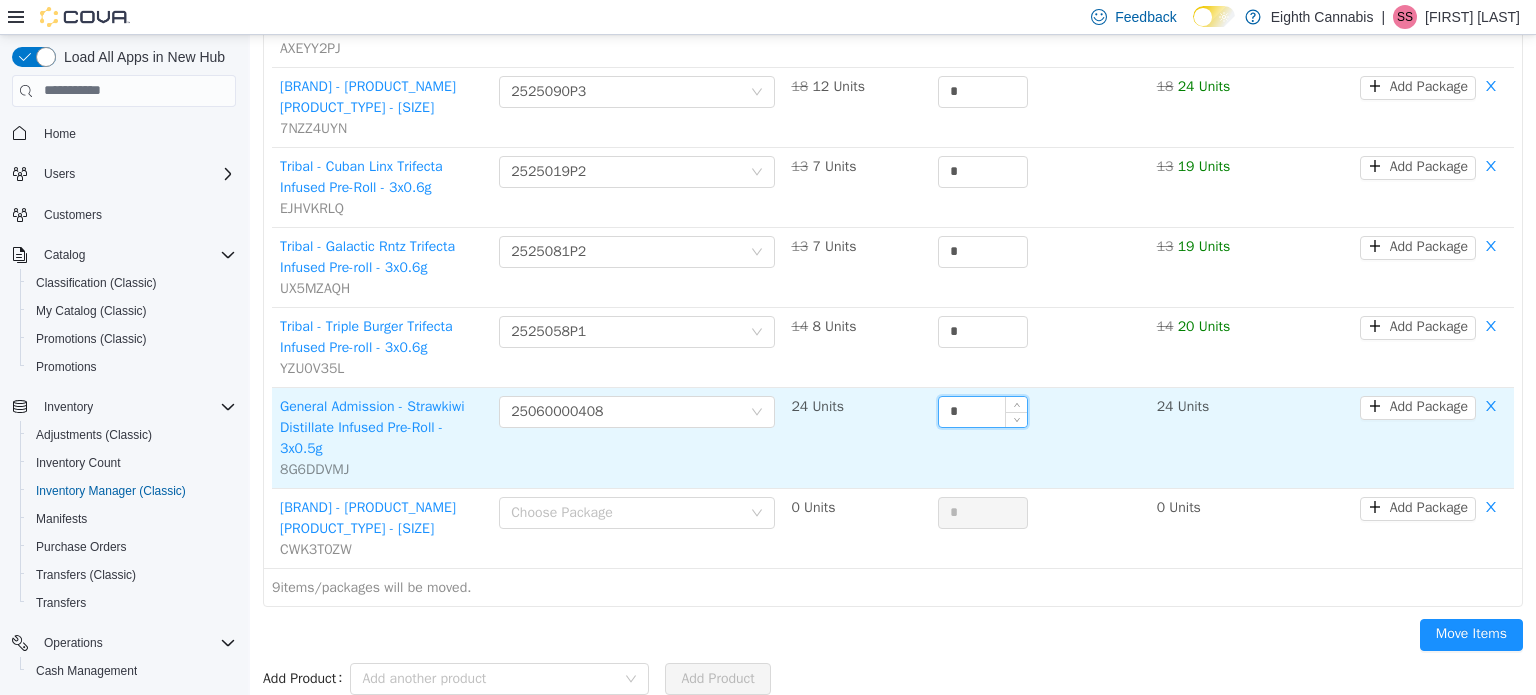 click on "*" at bounding box center [983, 411] 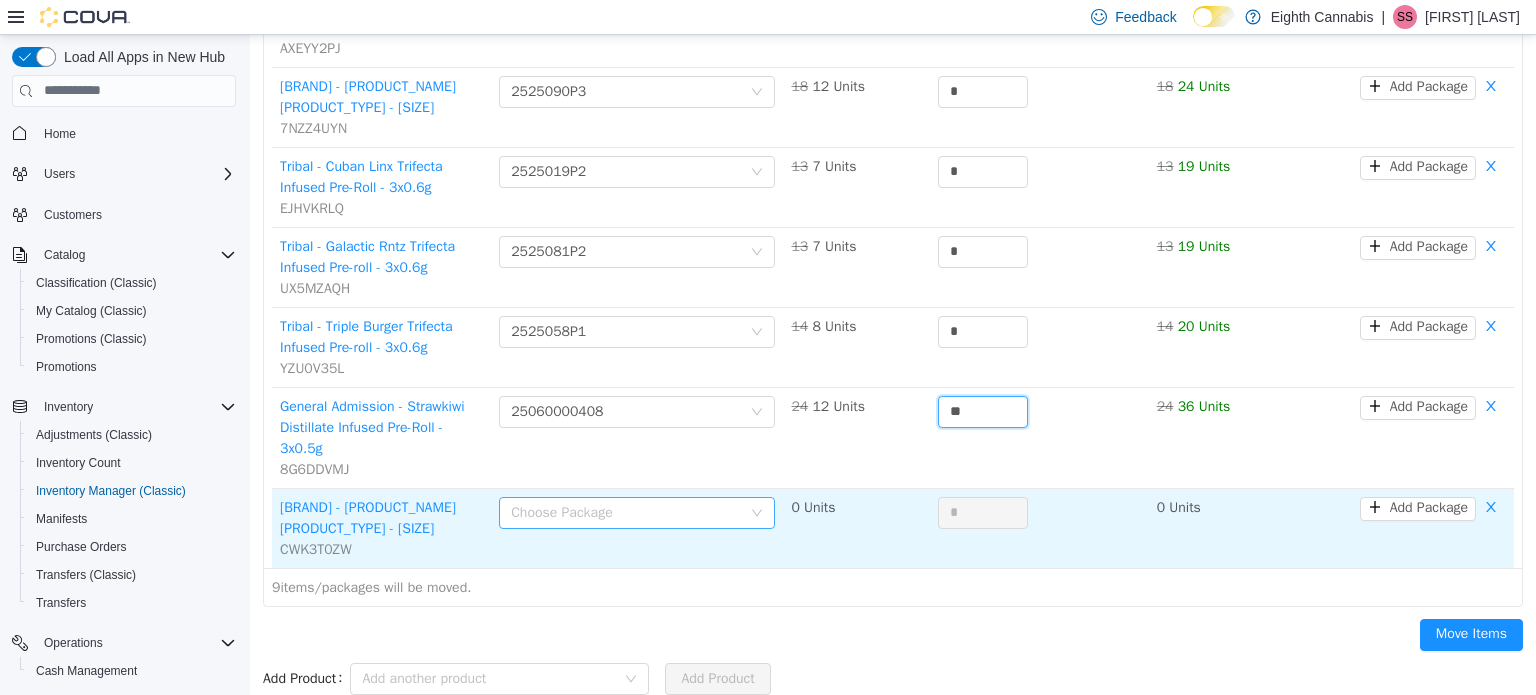 click on "Choose Package" at bounding box center [626, 512] 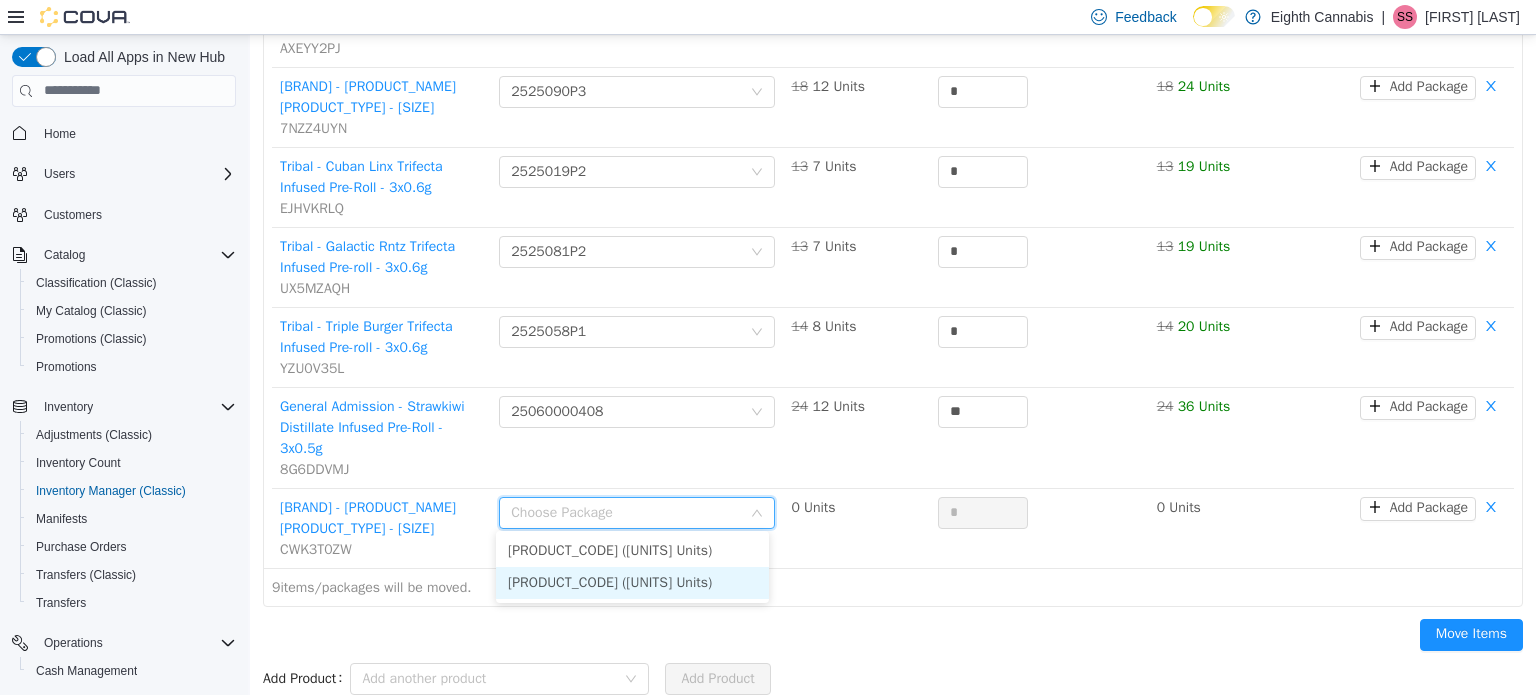 click on "[PRODUCT_CODE] ([UNITS] Units)" at bounding box center [632, 582] 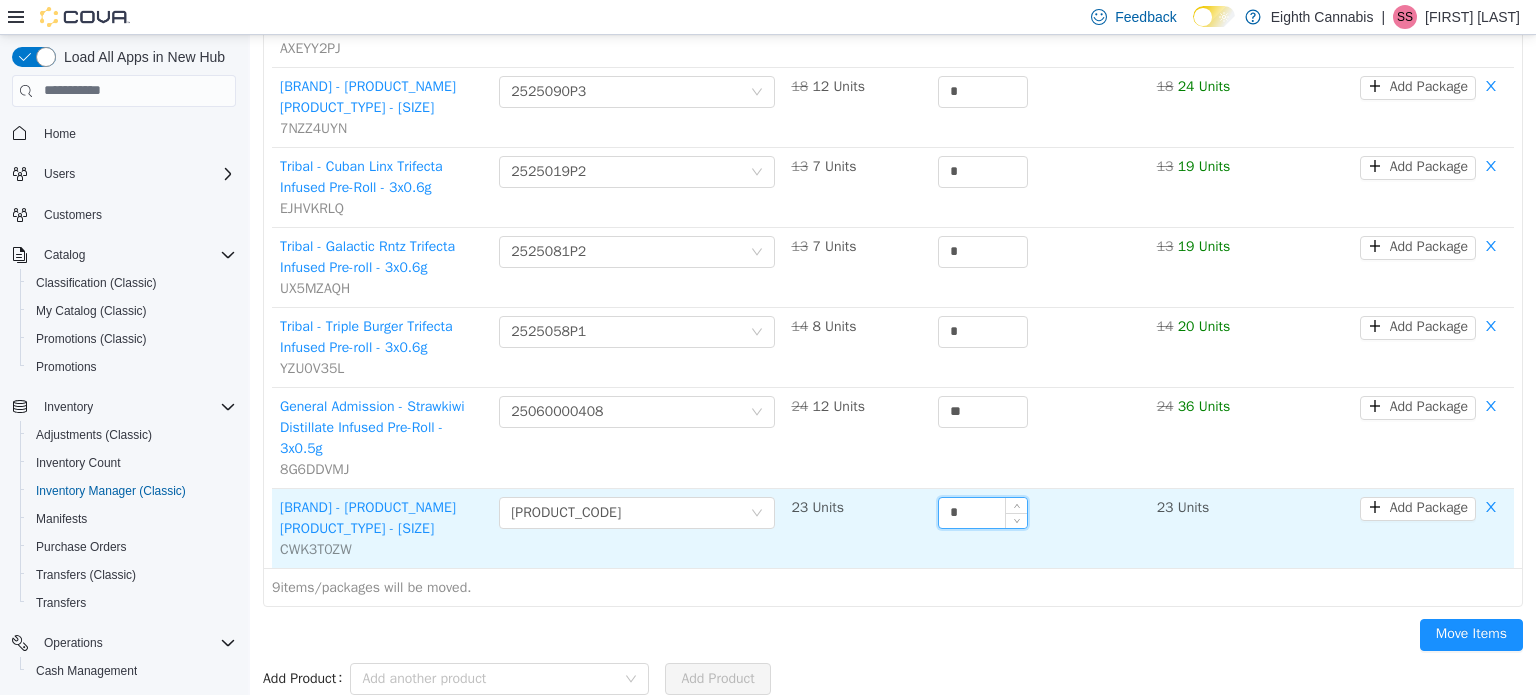 click on "*" at bounding box center (983, 512) 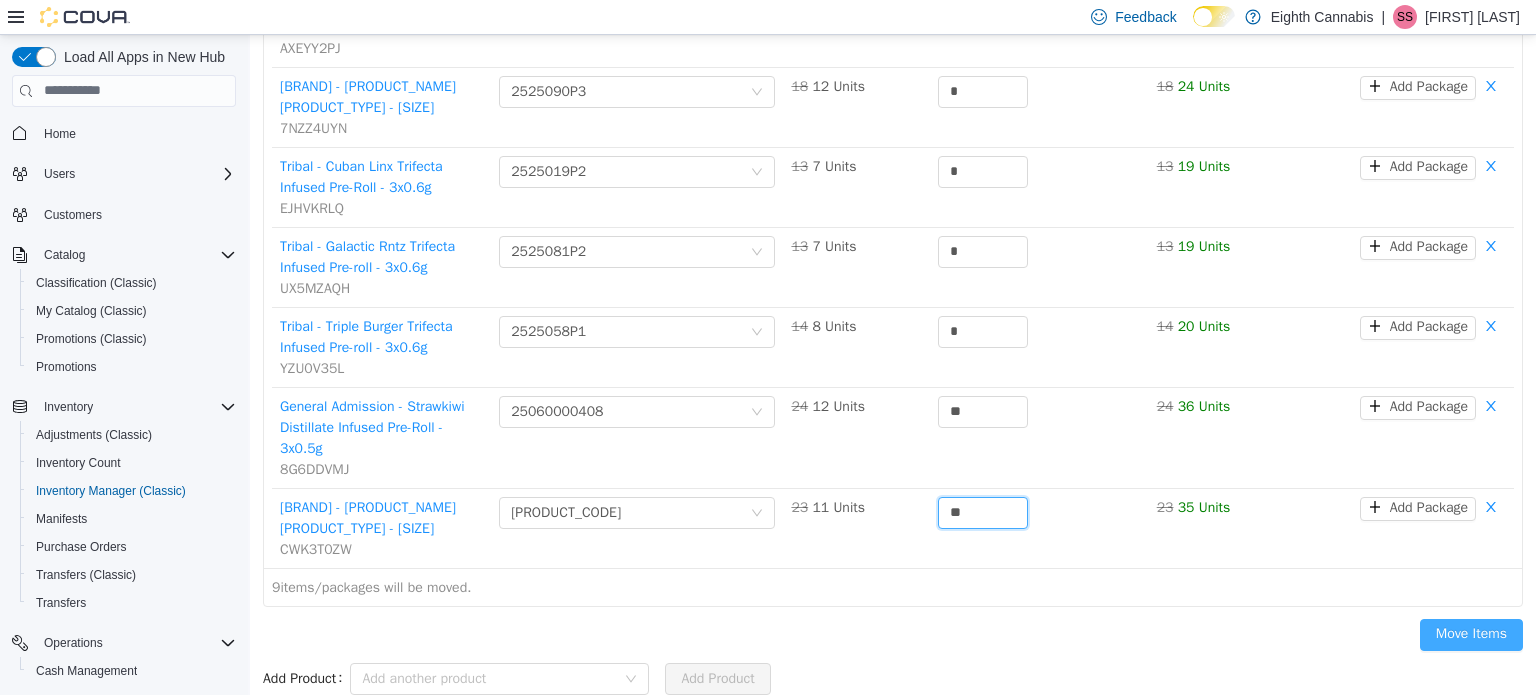 type on "**" 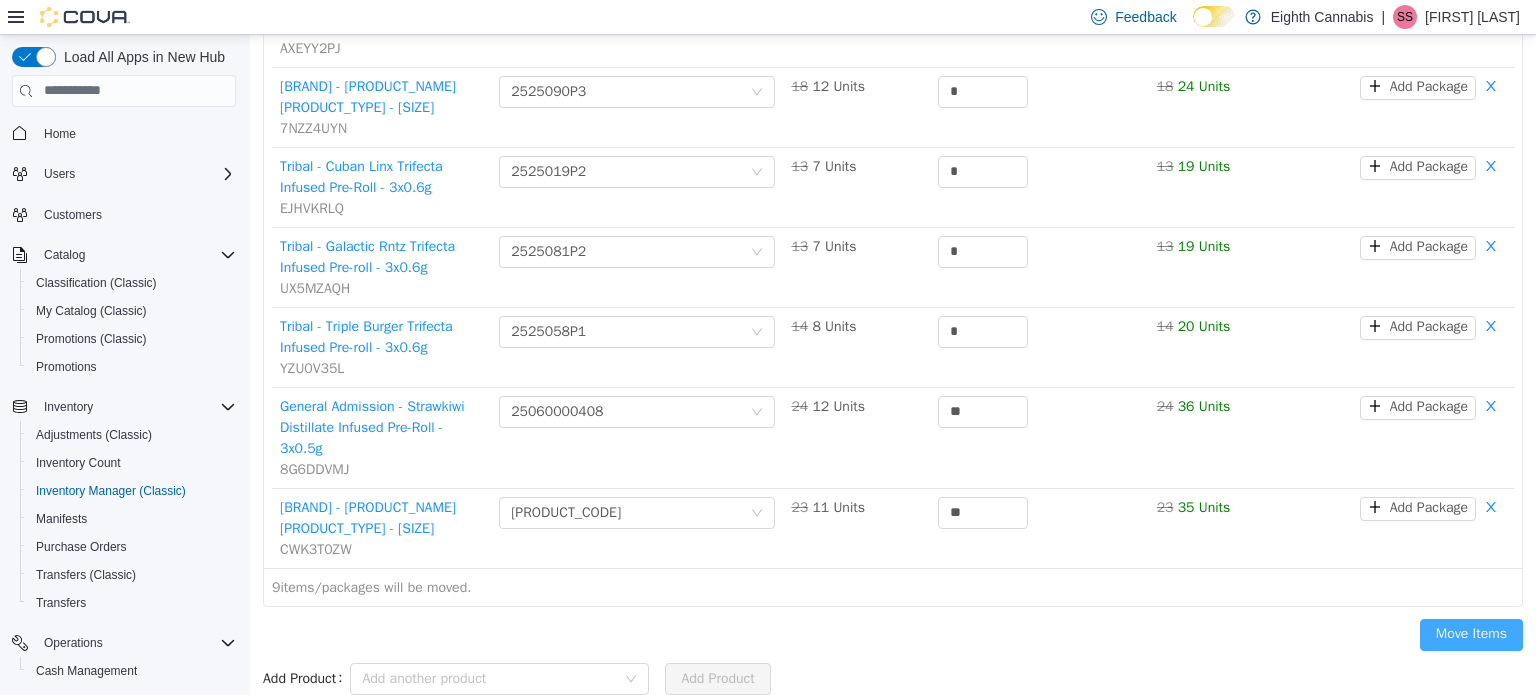 click on "Move Items" at bounding box center [1471, 634] 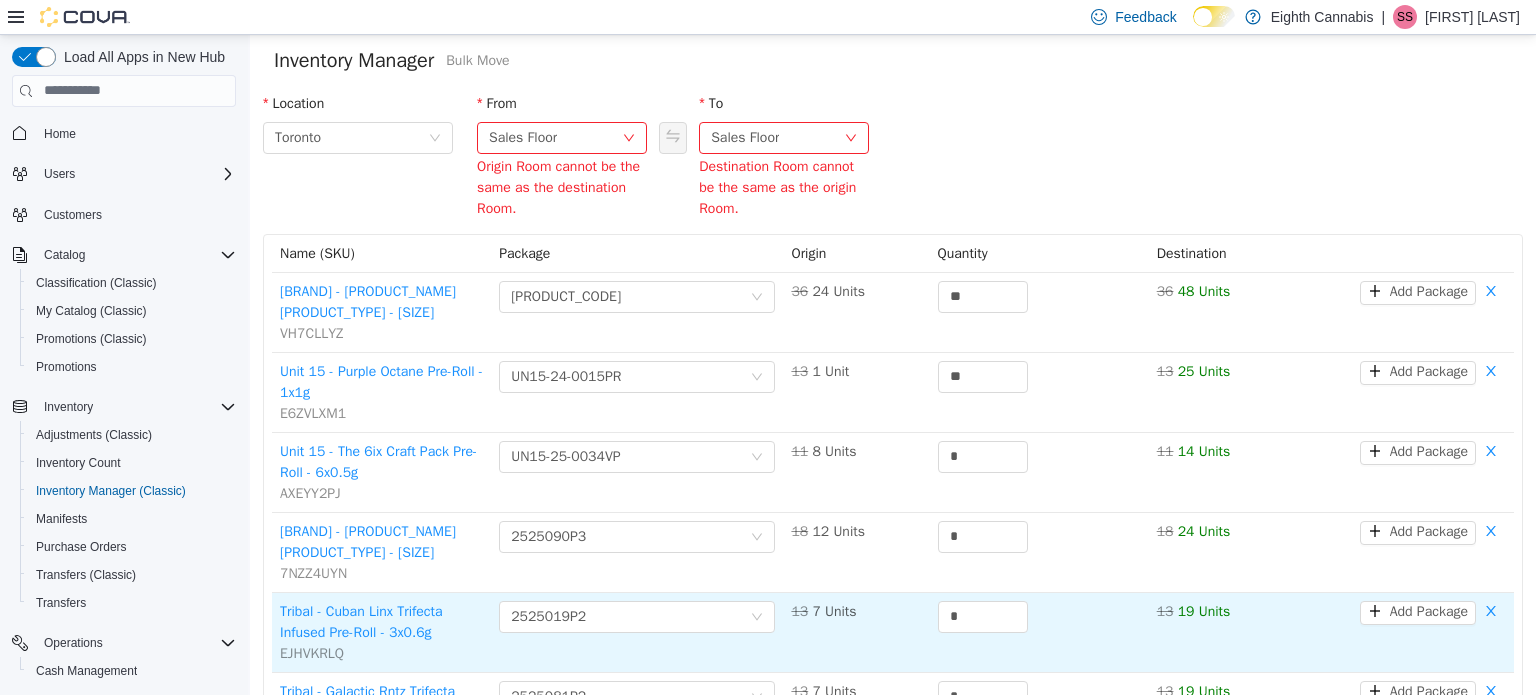 scroll, scrollTop: 0, scrollLeft: 0, axis: both 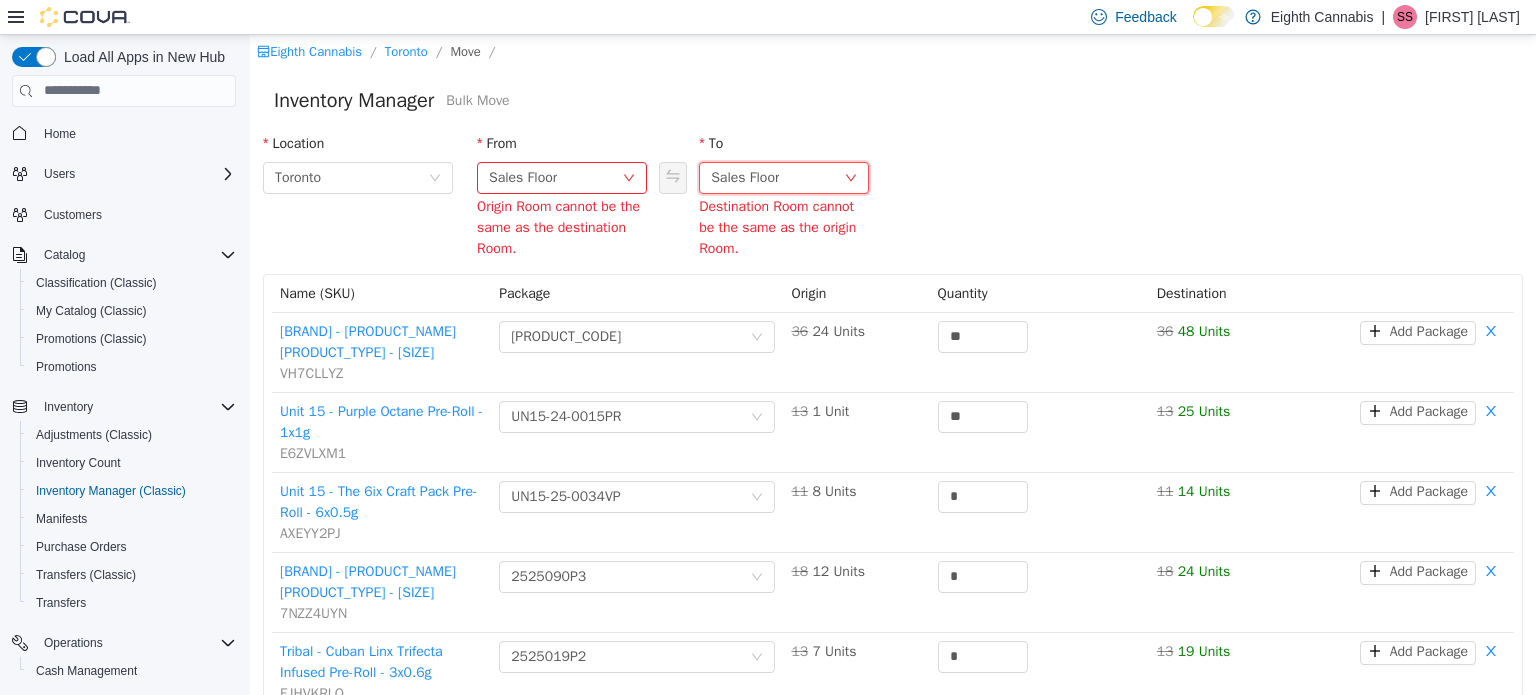 click on "Sales Floor" at bounding box center (745, 177) 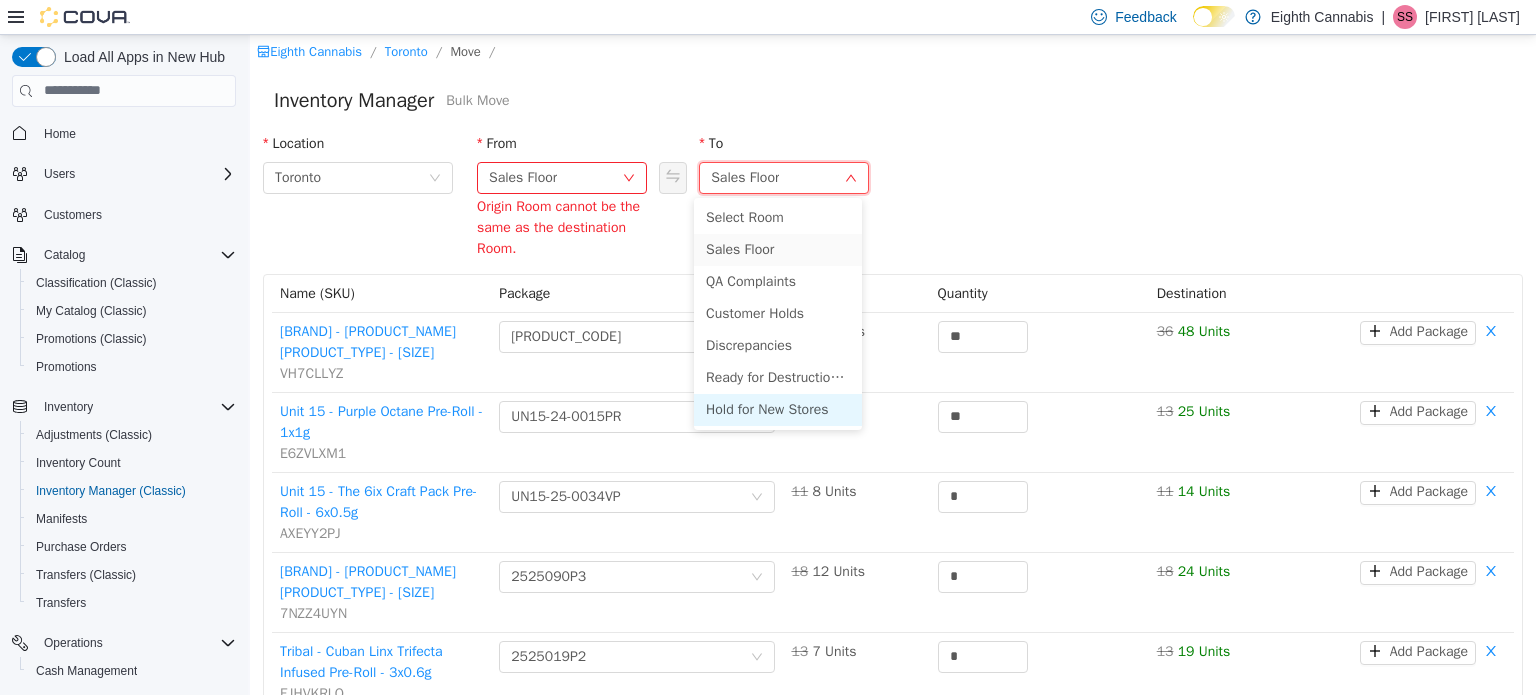 click on "Hold for New Stores" at bounding box center [778, 409] 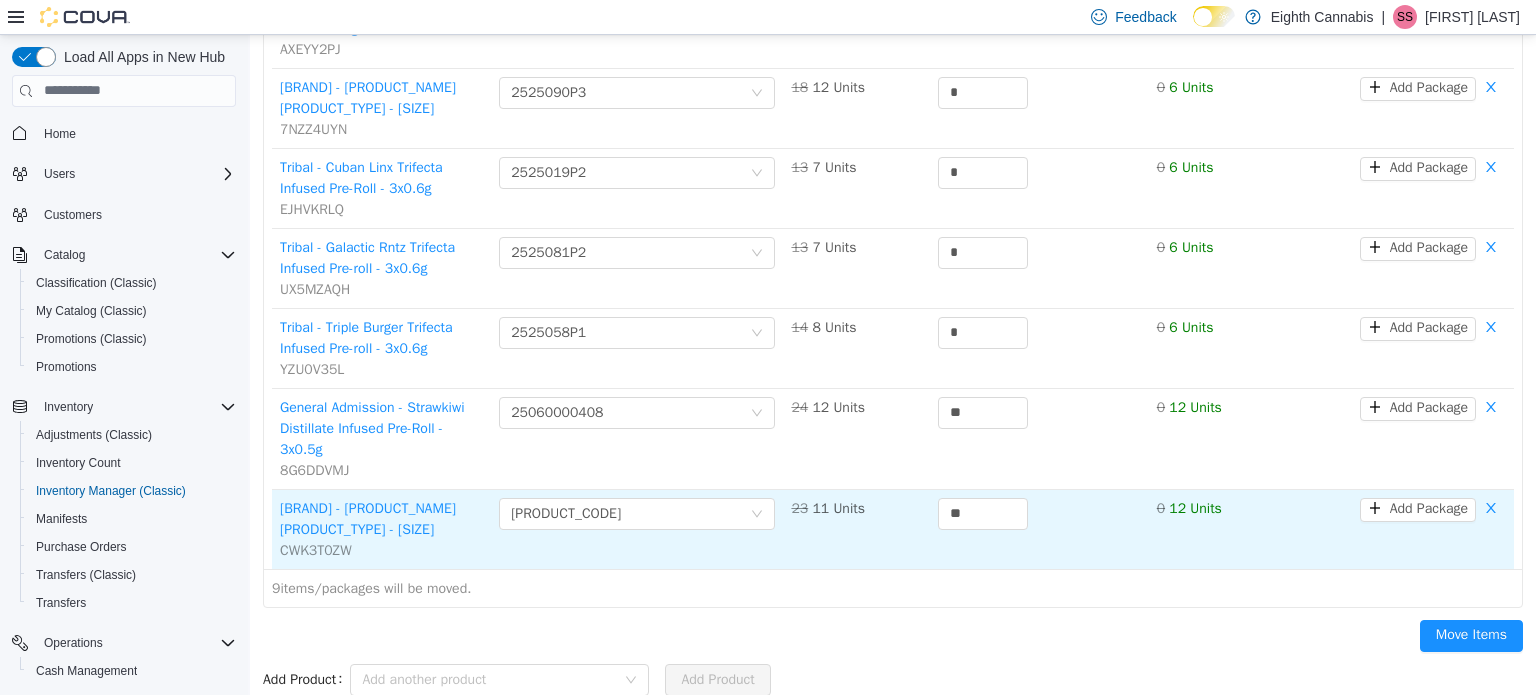 scroll, scrollTop: 472, scrollLeft: 0, axis: vertical 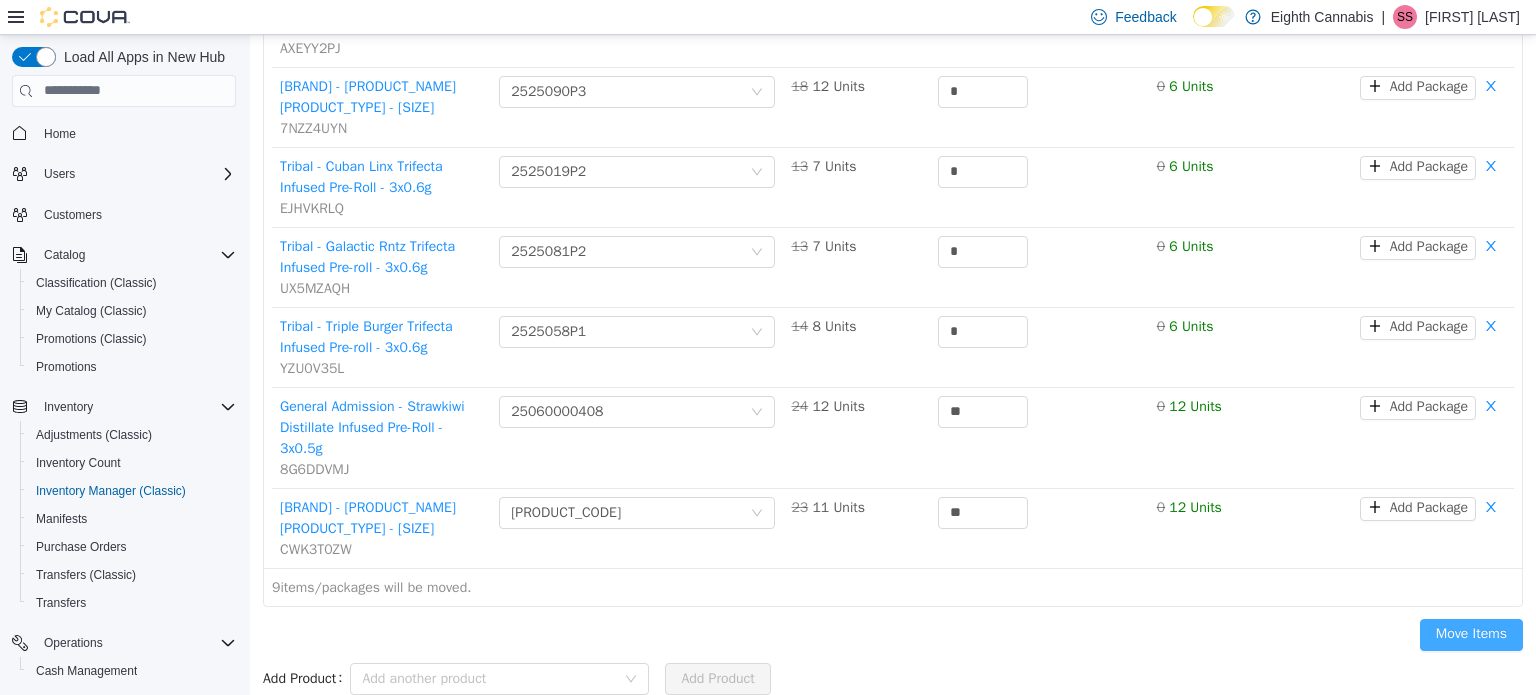 click on "Move Items" at bounding box center [1471, 634] 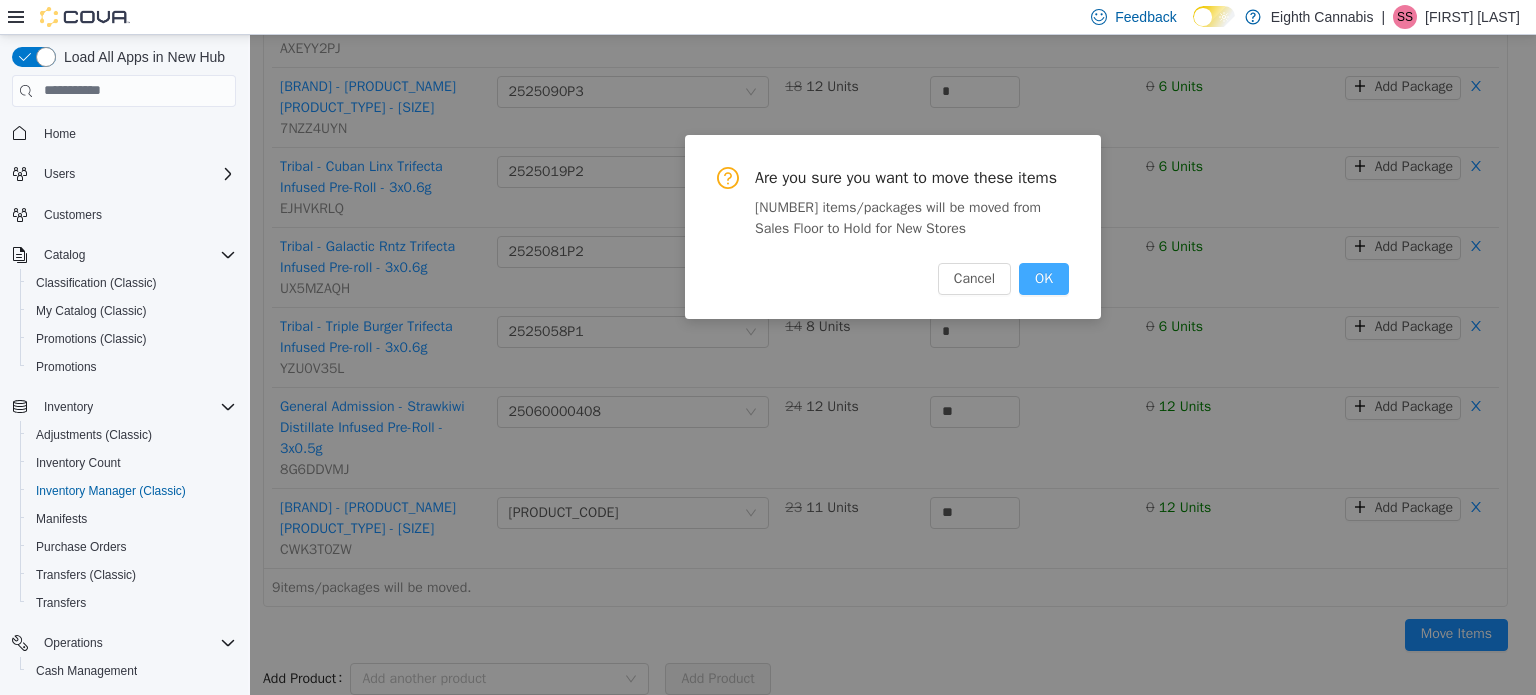 click on "OK" at bounding box center [1044, 278] 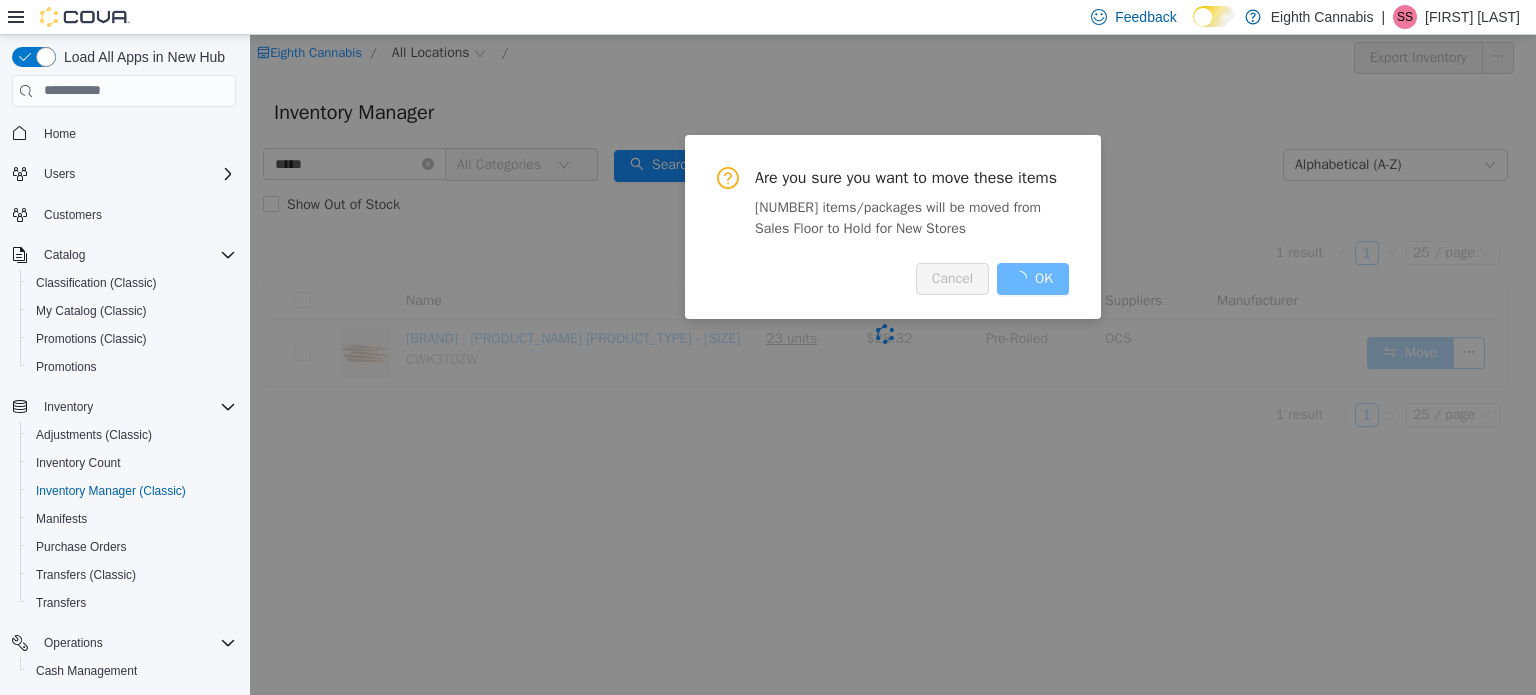 scroll, scrollTop: 0, scrollLeft: 0, axis: both 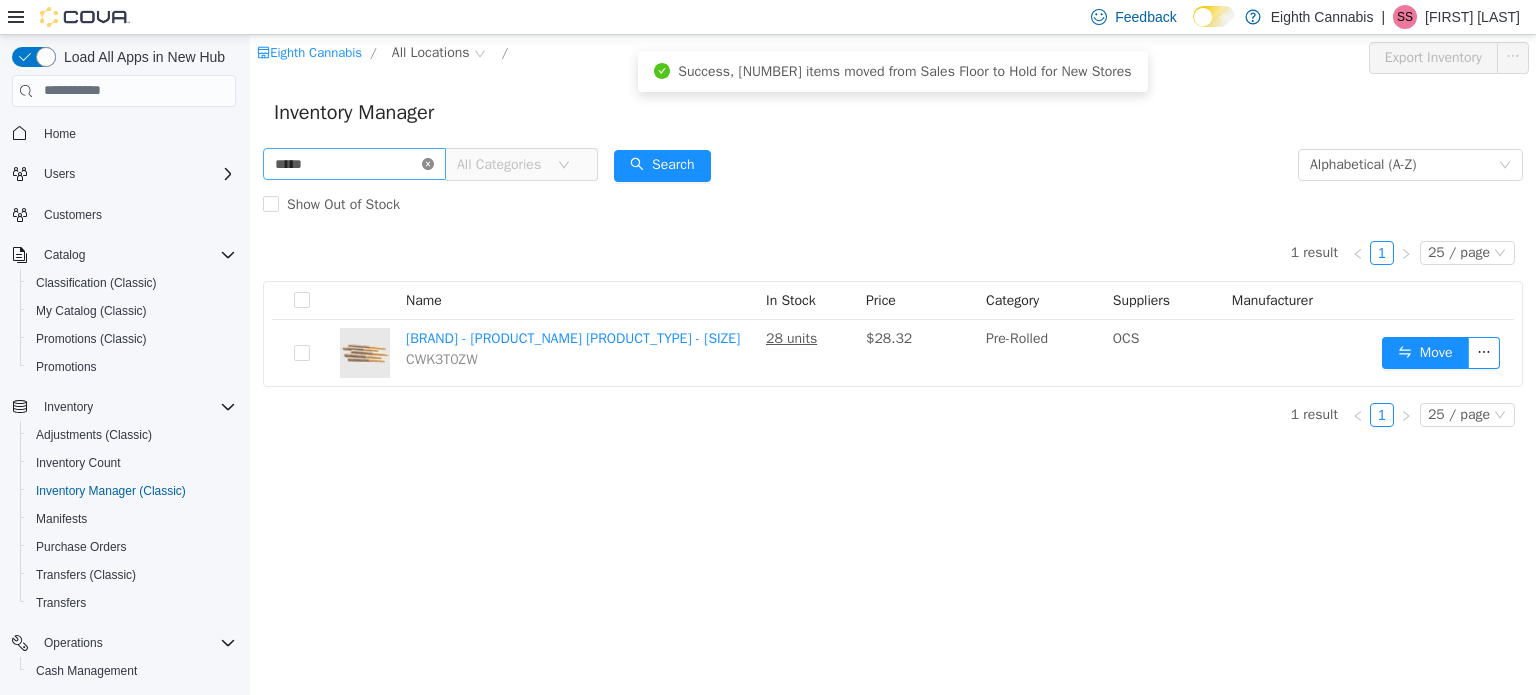 click 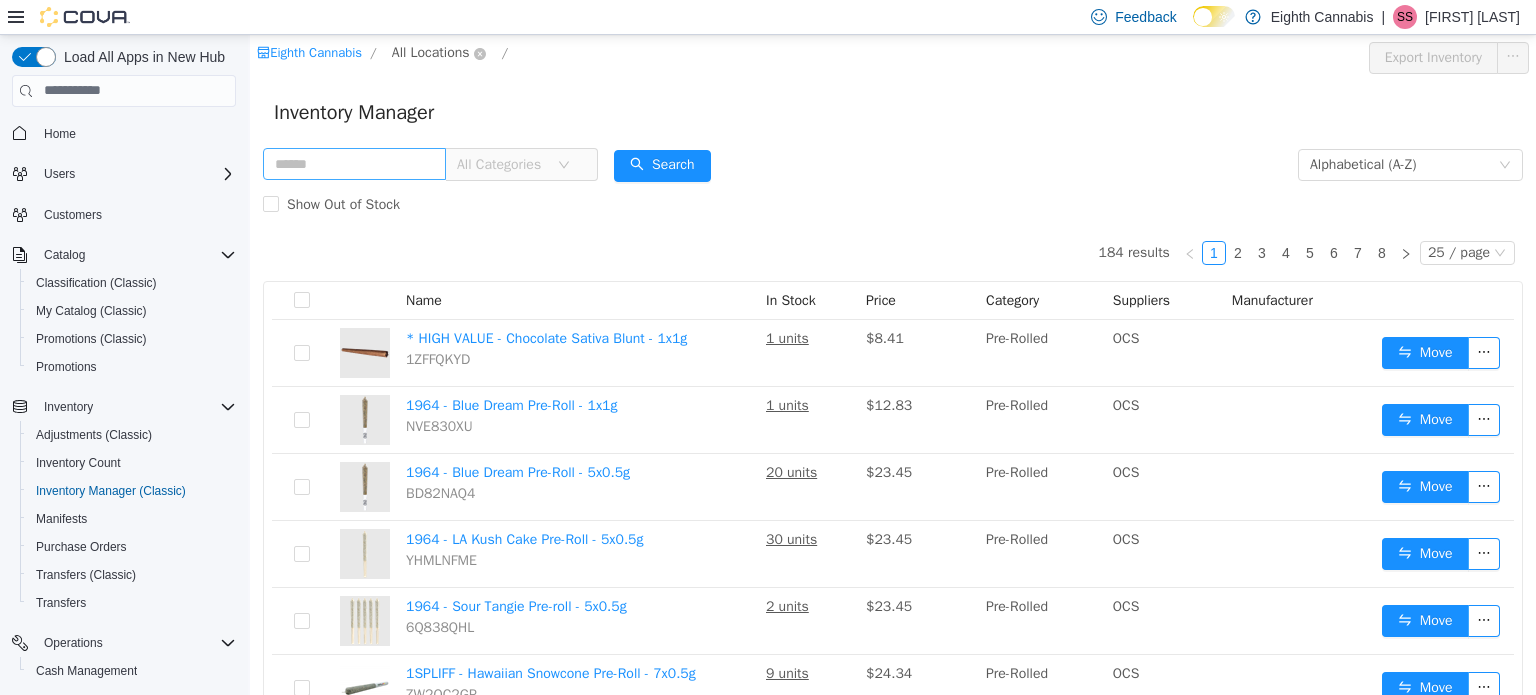 click on "All Locations" at bounding box center (431, 52) 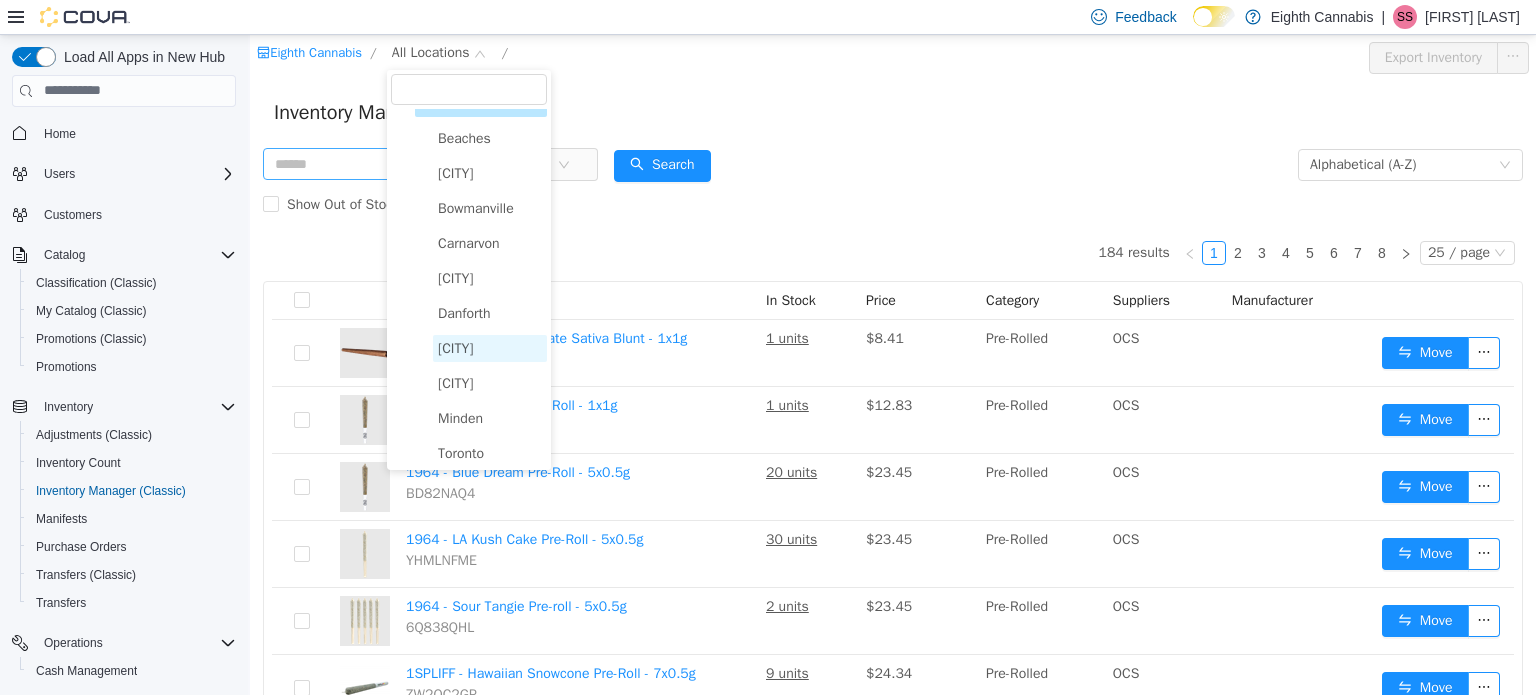 scroll, scrollTop: 32, scrollLeft: 0, axis: vertical 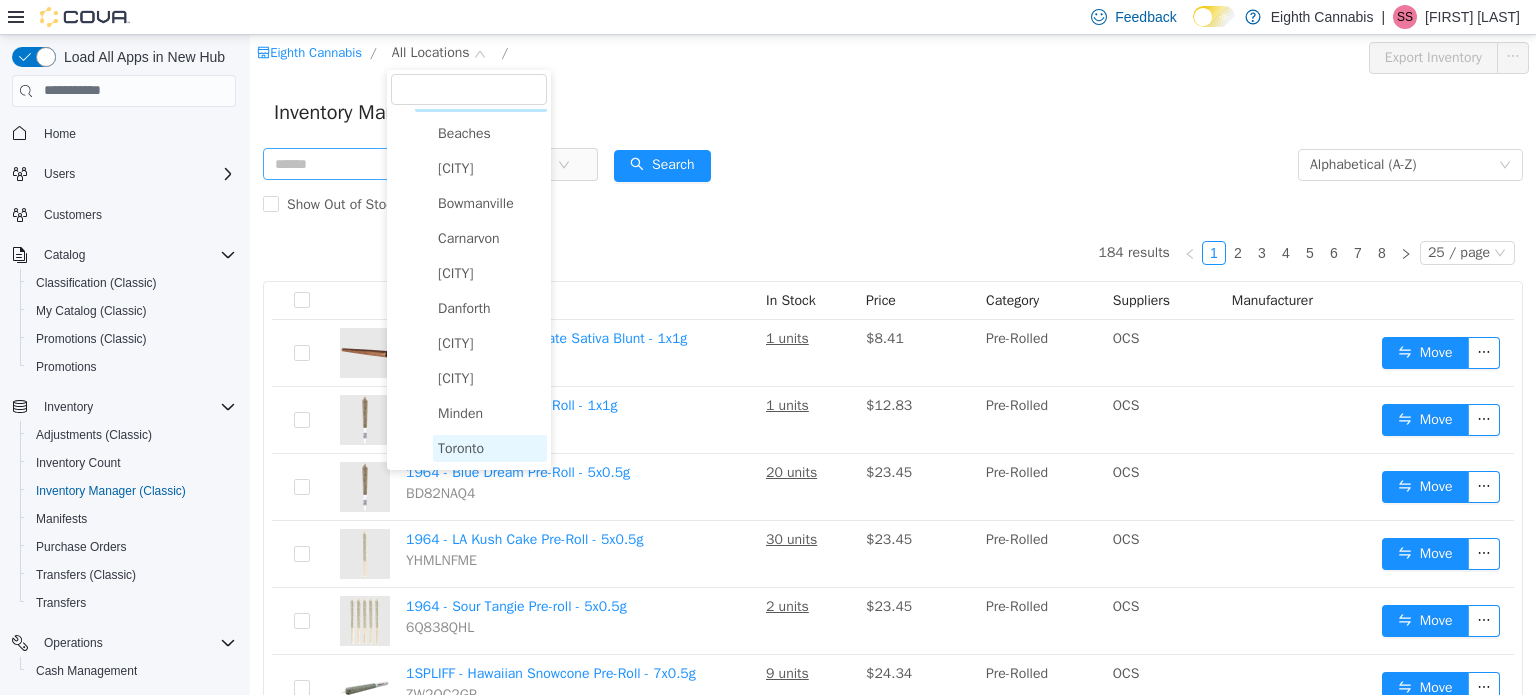 click on "Toronto" at bounding box center [461, 447] 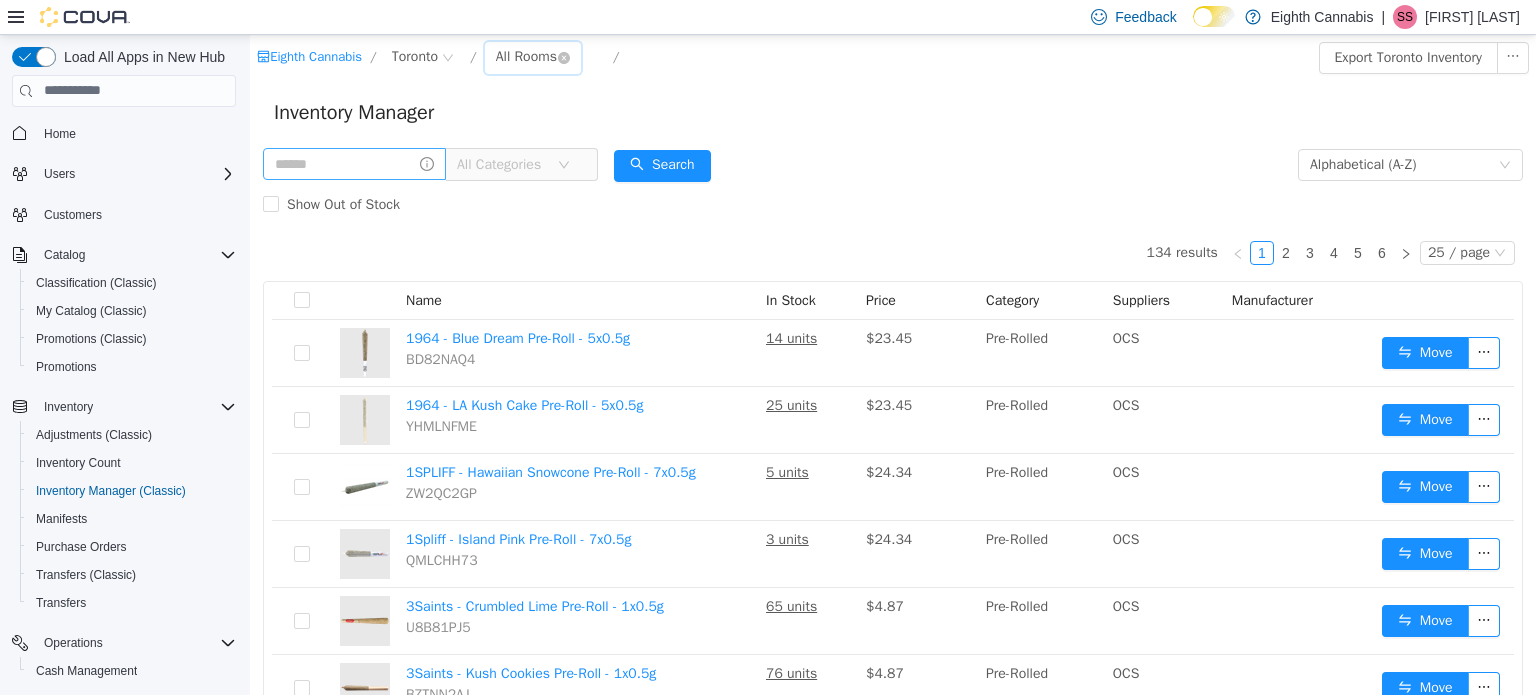 click on "All Rooms" at bounding box center [526, 56] 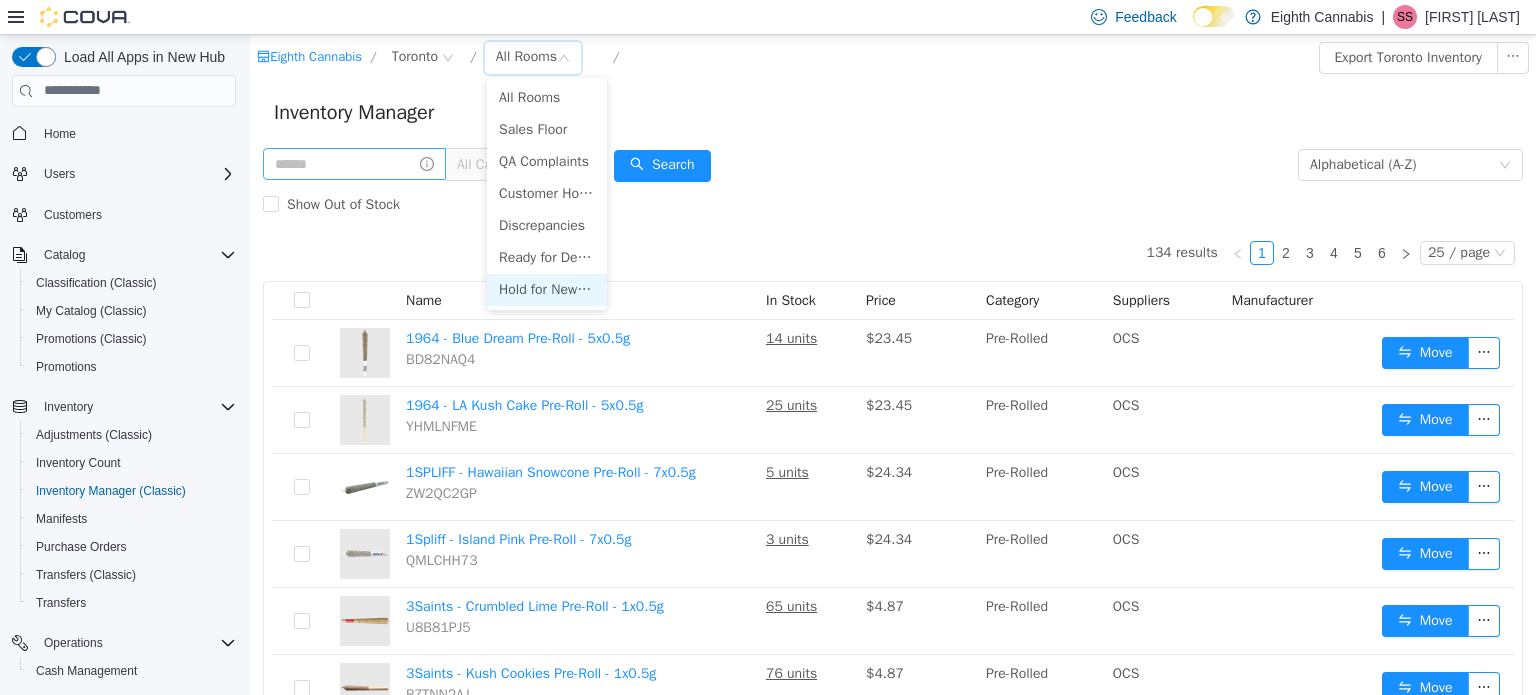 click on "Hold for New Stores" at bounding box center [547, 289] 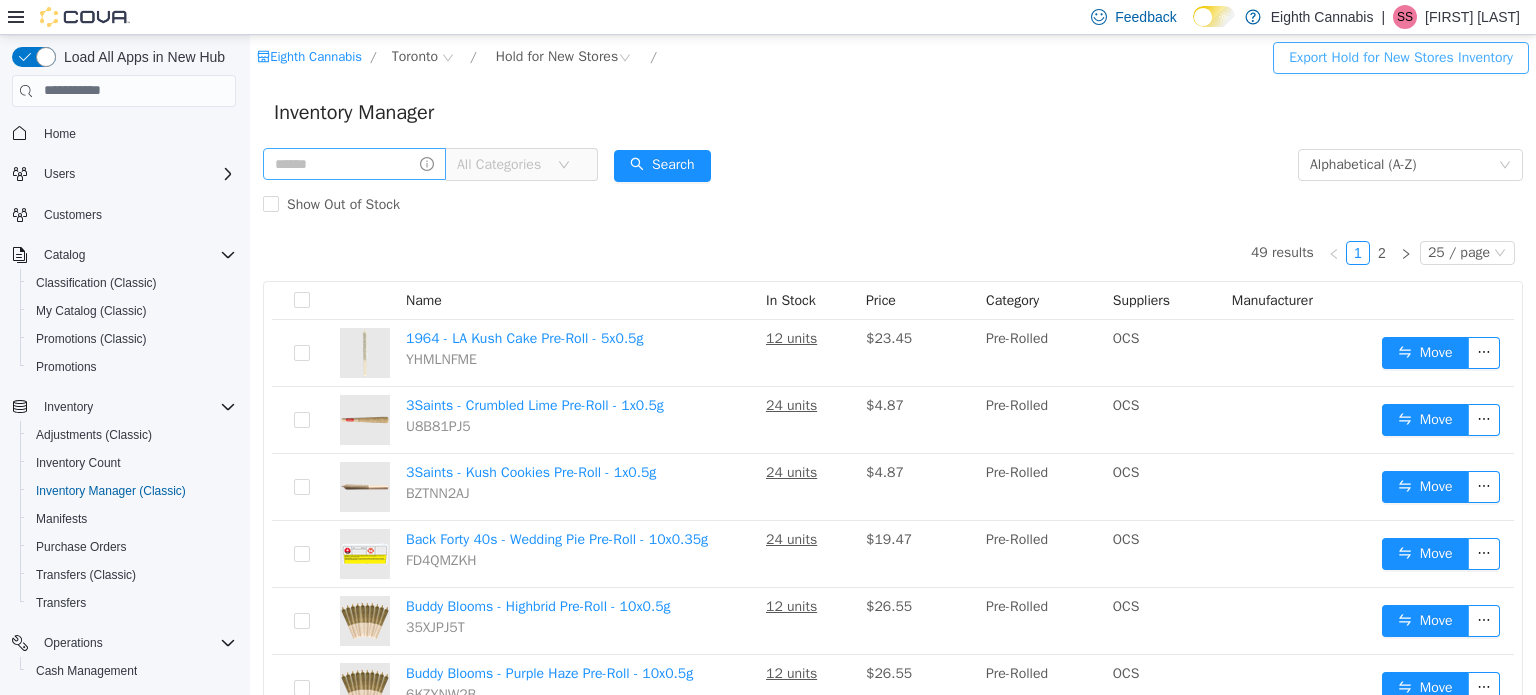 click on "Export Hold for New Stores Inventory" at bounding box center (1401, 57) 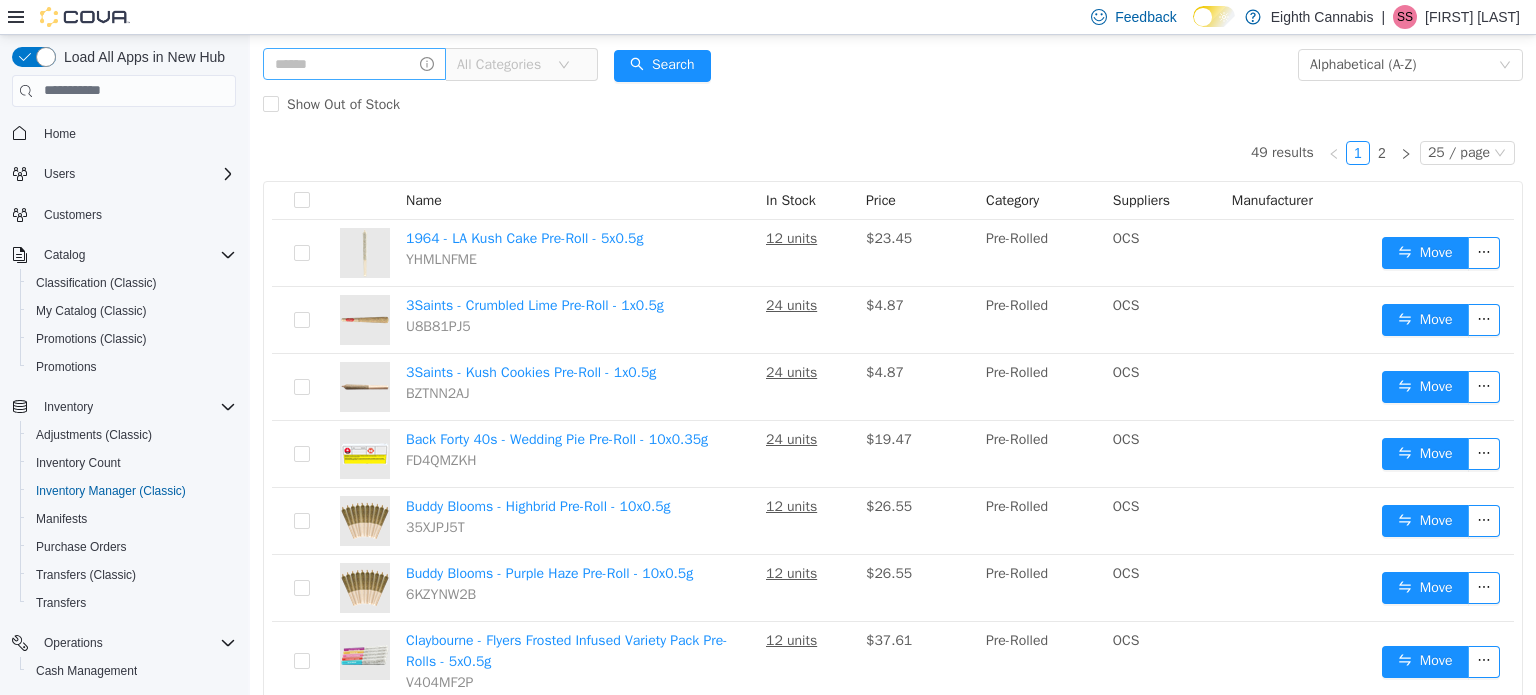 scroll, scrollTop: 0, scrollLeft: 0, axis: both 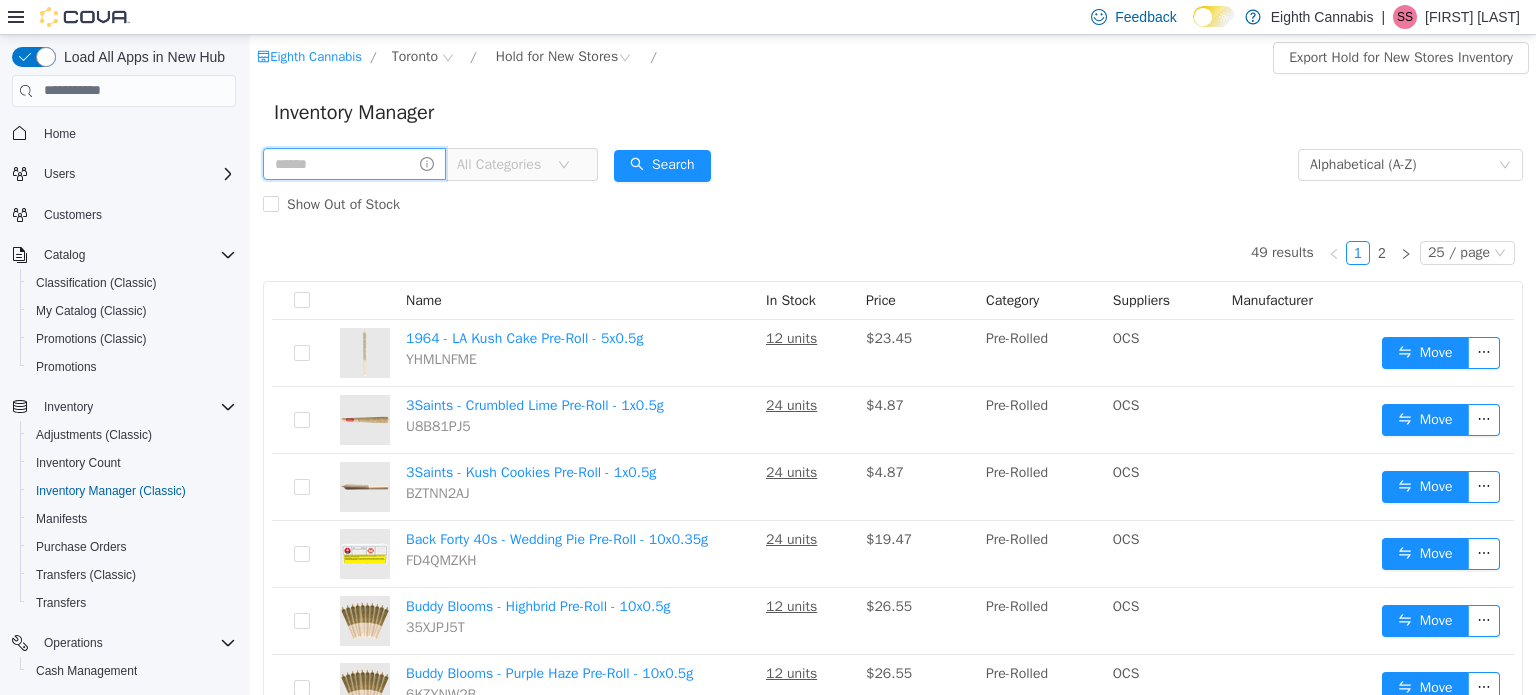 click at bounding box center [354, 163] 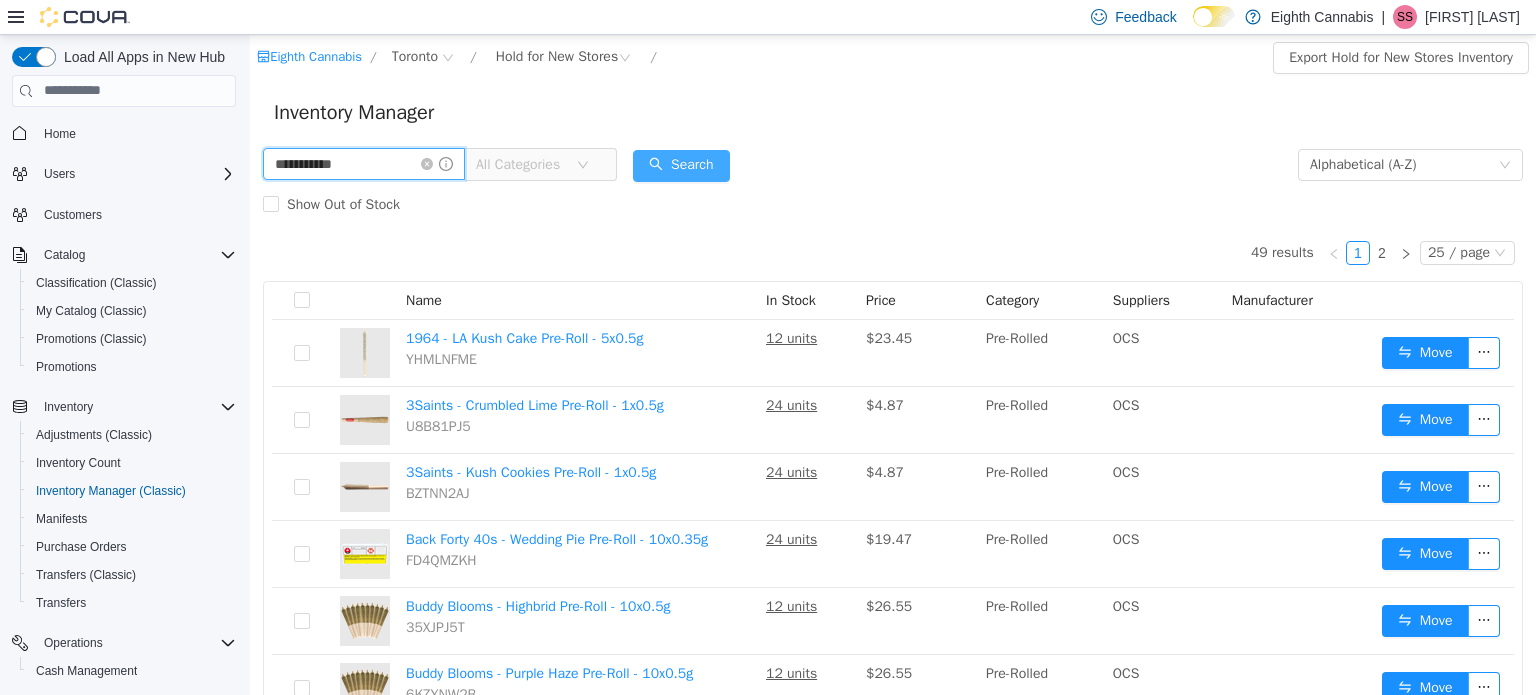 type on "**********" 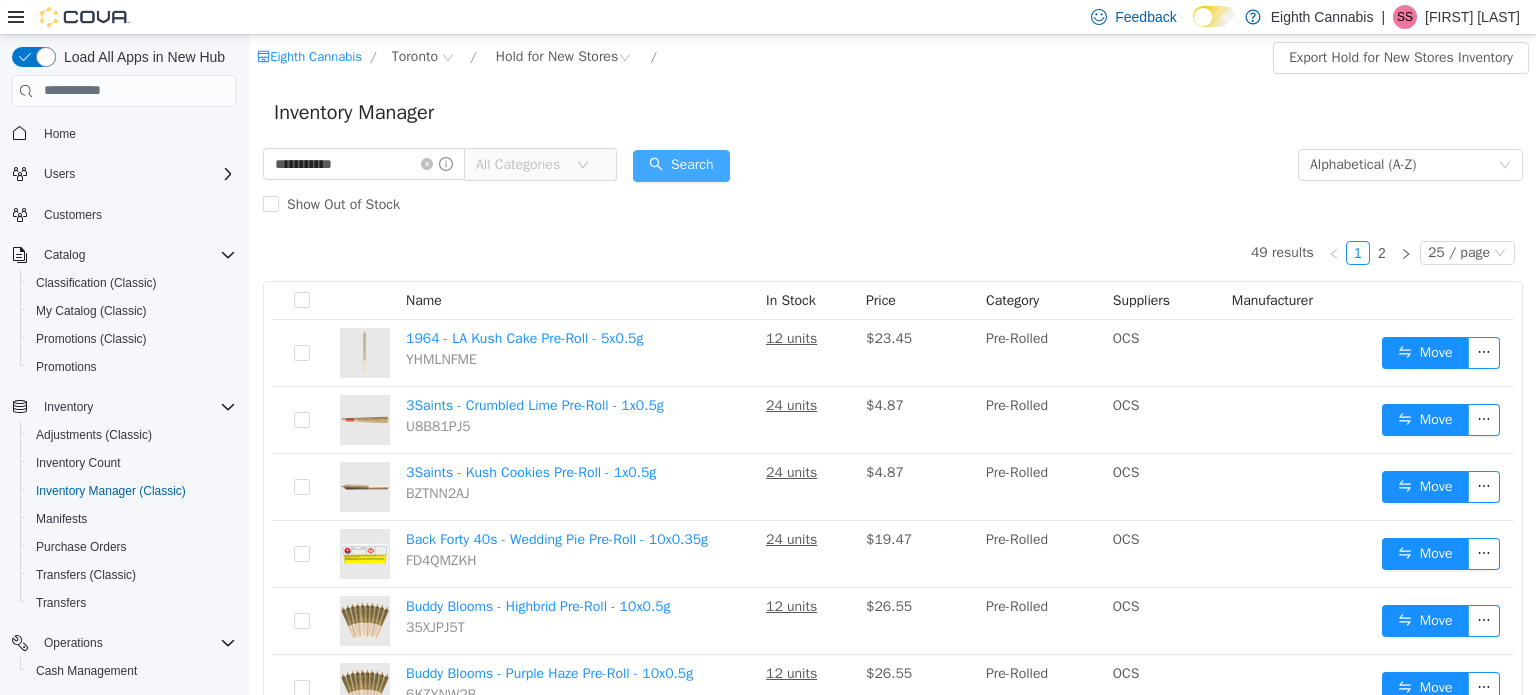 click on "Search" at bounding box center [681, 165] 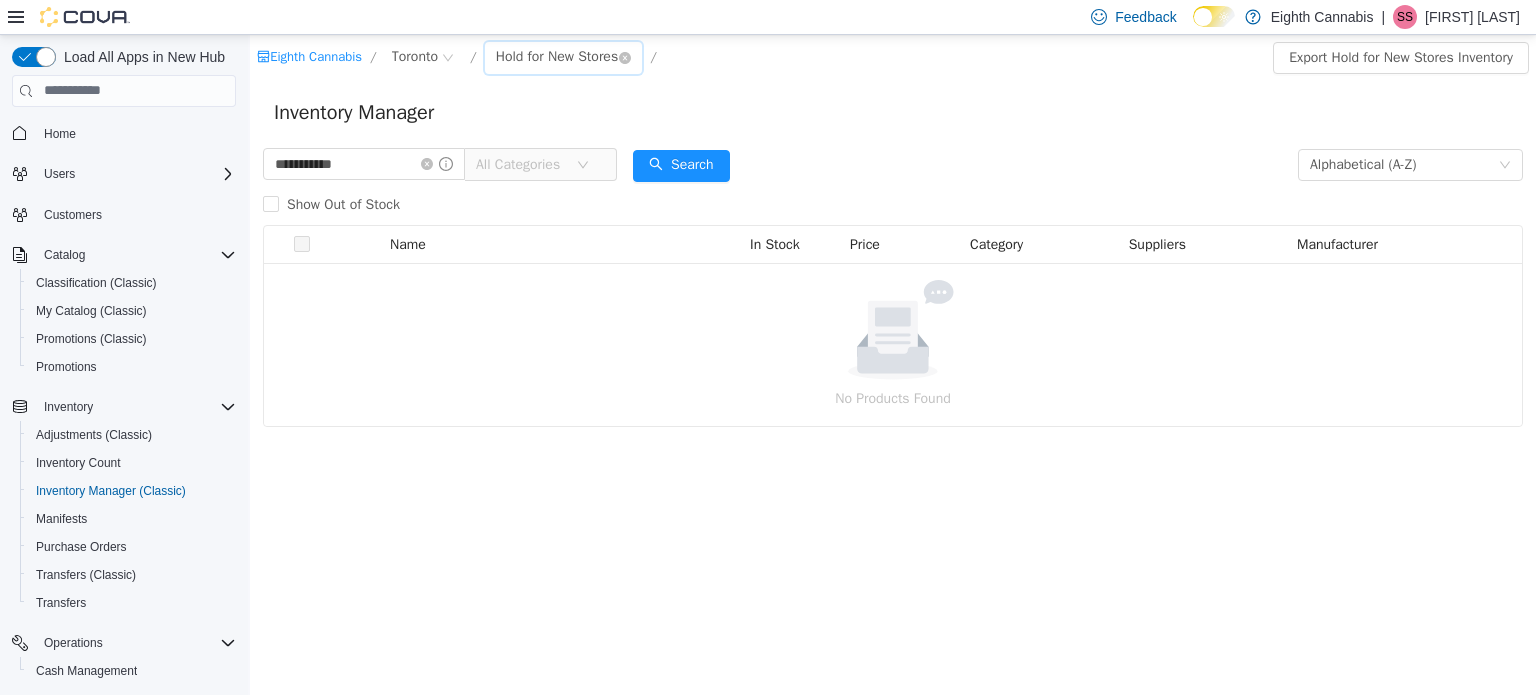 click on "Hold for New Stores" at bounding box center [563, 57] 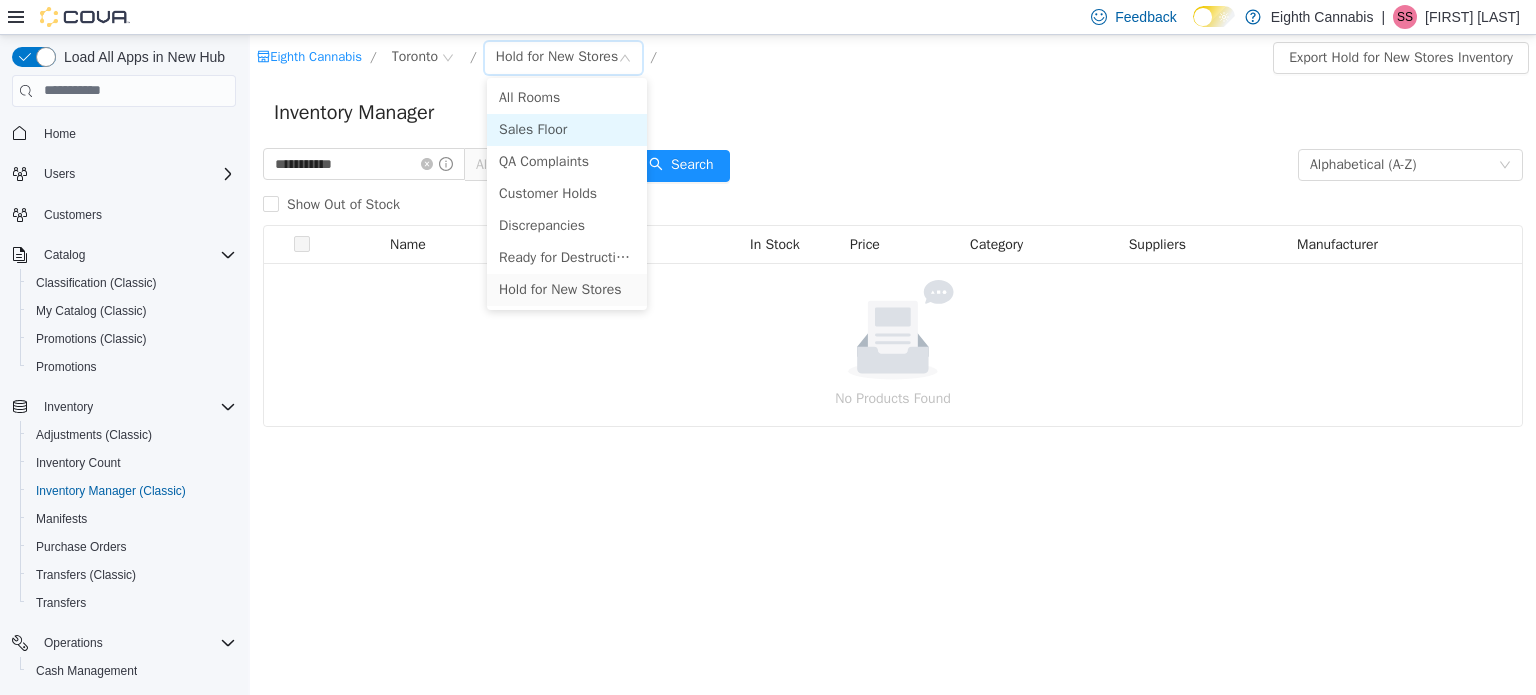 click on "Sales Floor" at bounding box center (567, 129) 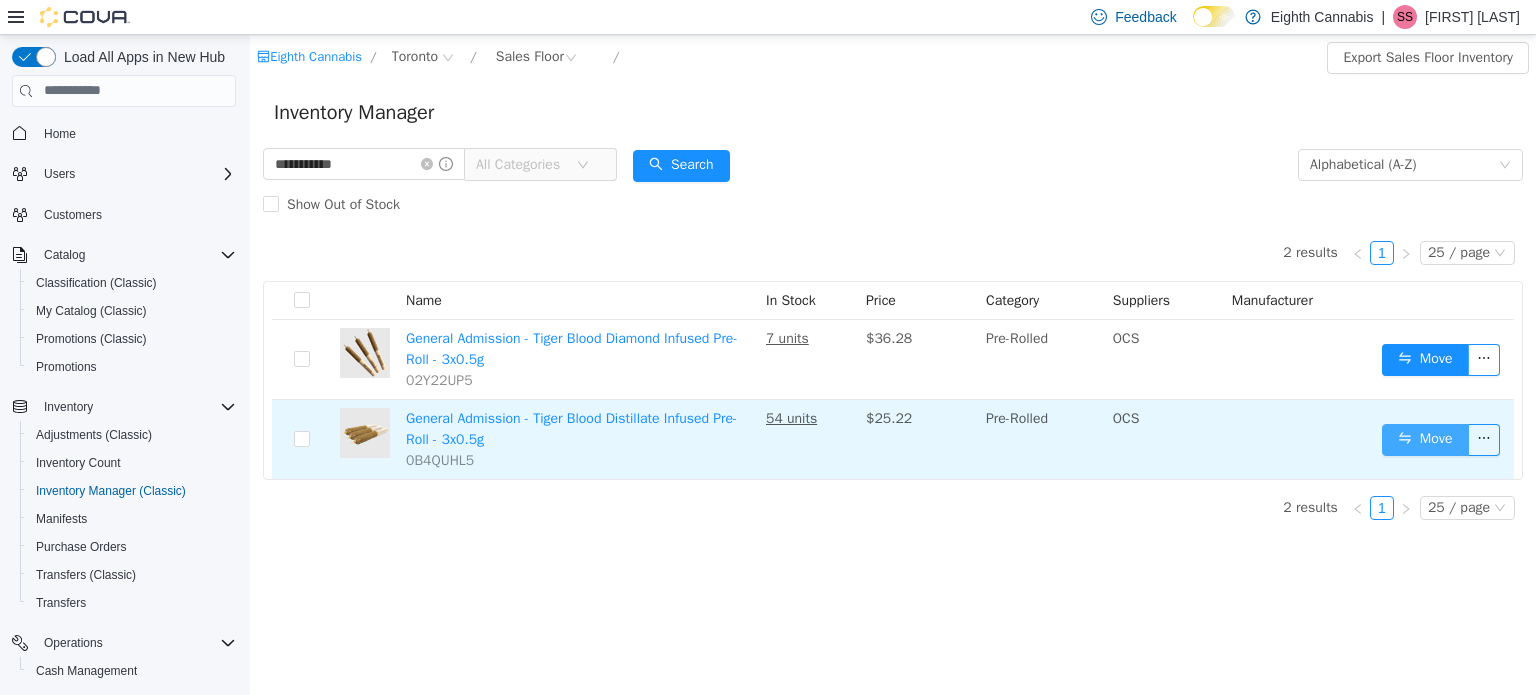 click on "Move" at bounding box center [1425, 439] 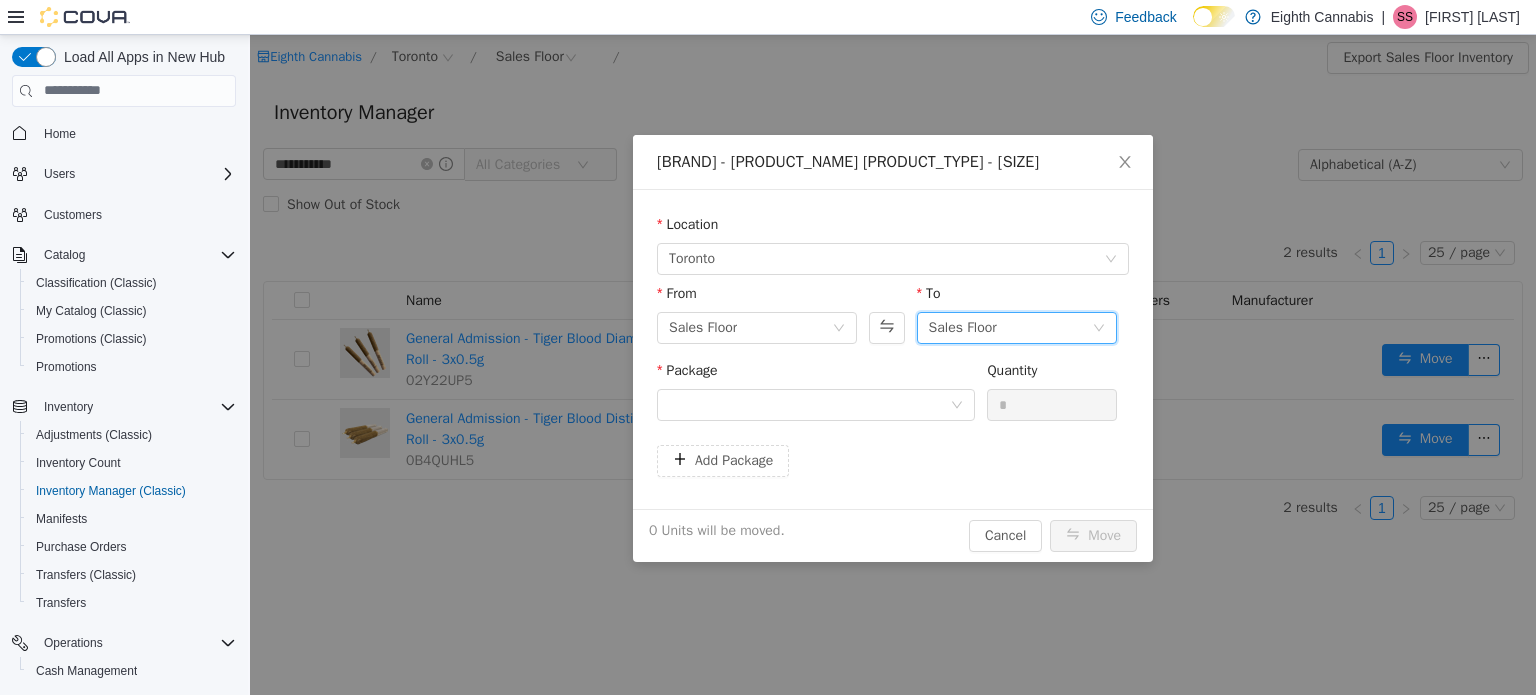 click on "Sales Floor" at bounding box center (1010, 327) 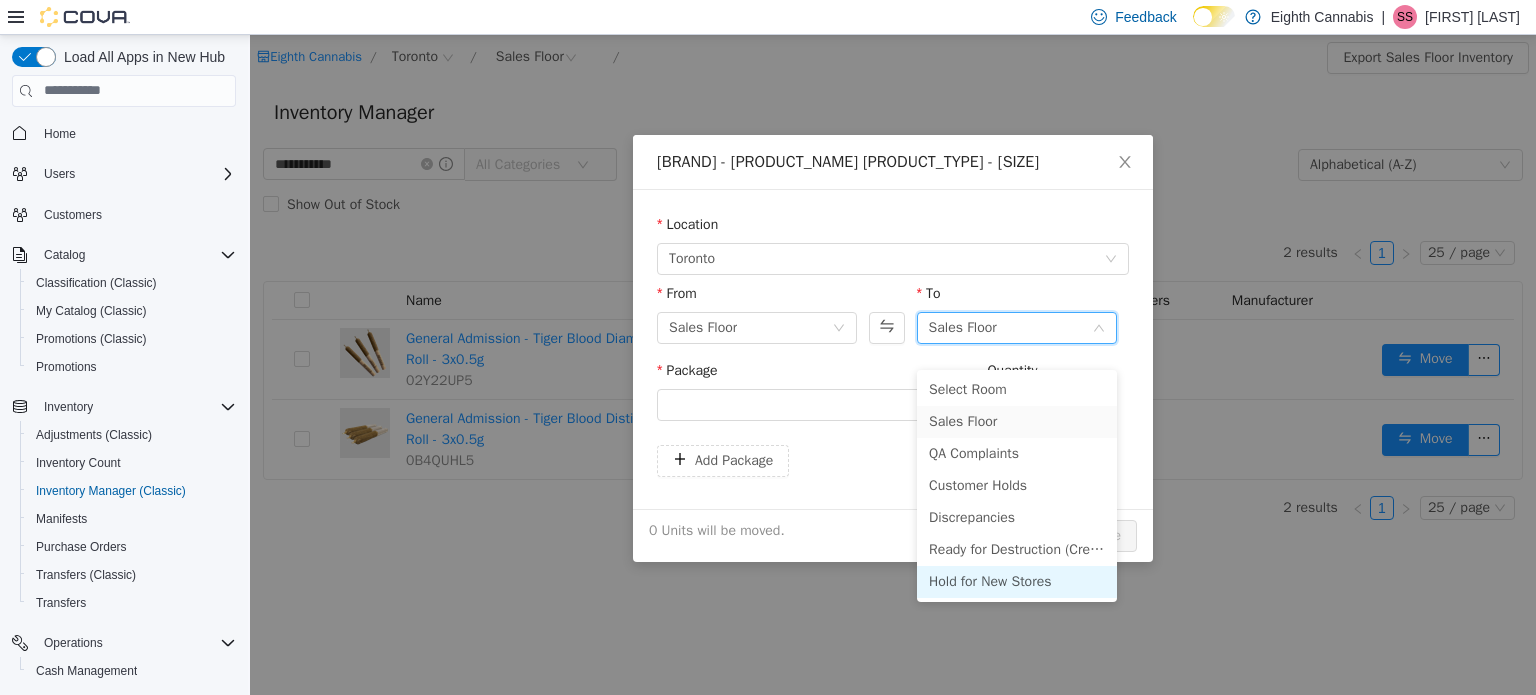 click on "Hold for New Stores" at bounding box center (1017, 581) 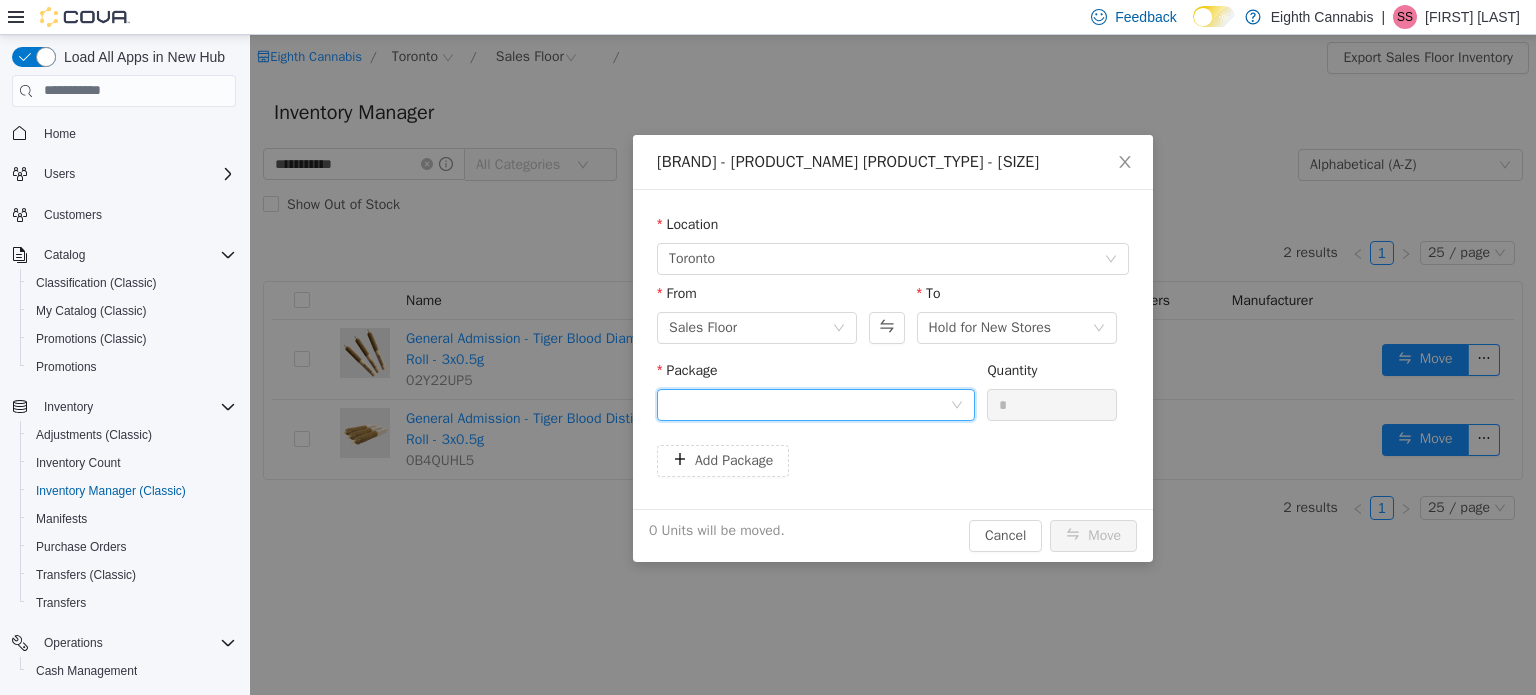 click at bounding box center (809, 404) 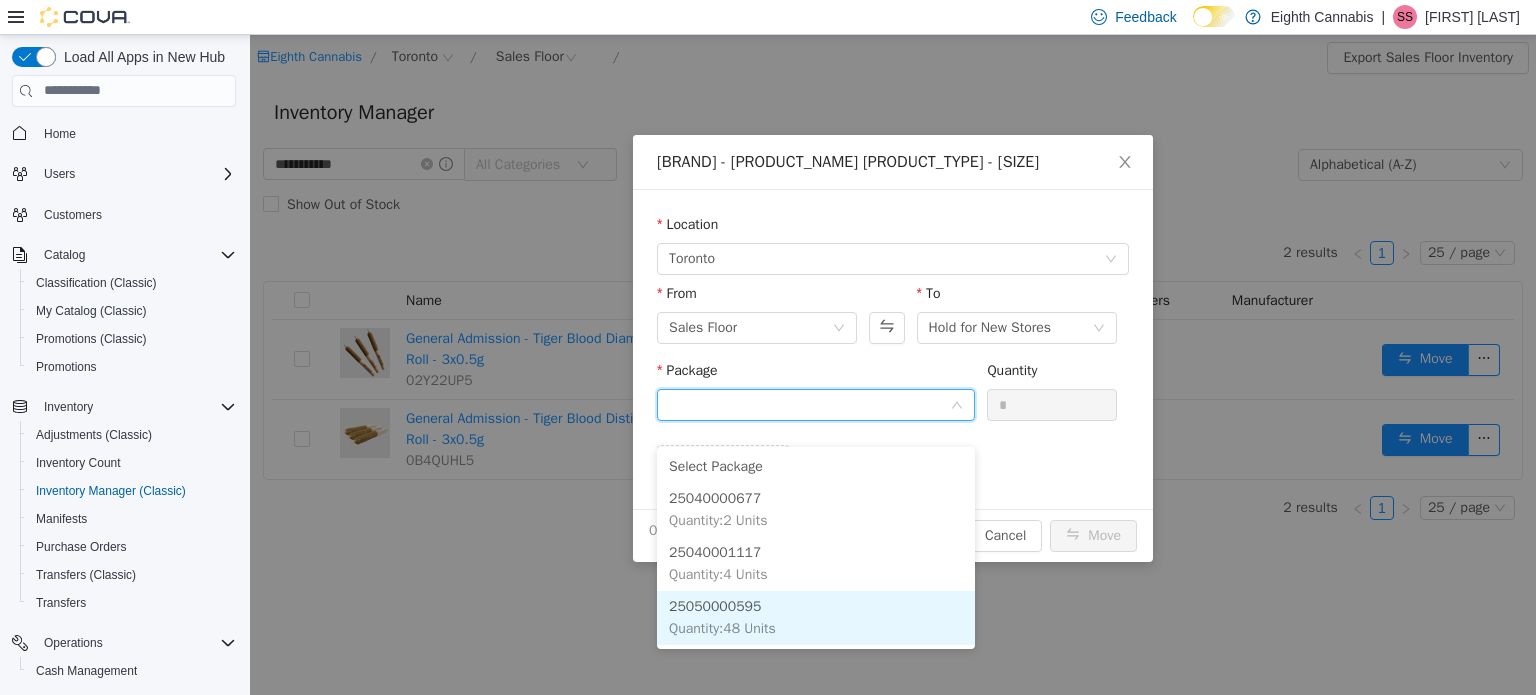 click on "Quantity :  [NUMBER] Units" at bounding box center [722, 627] 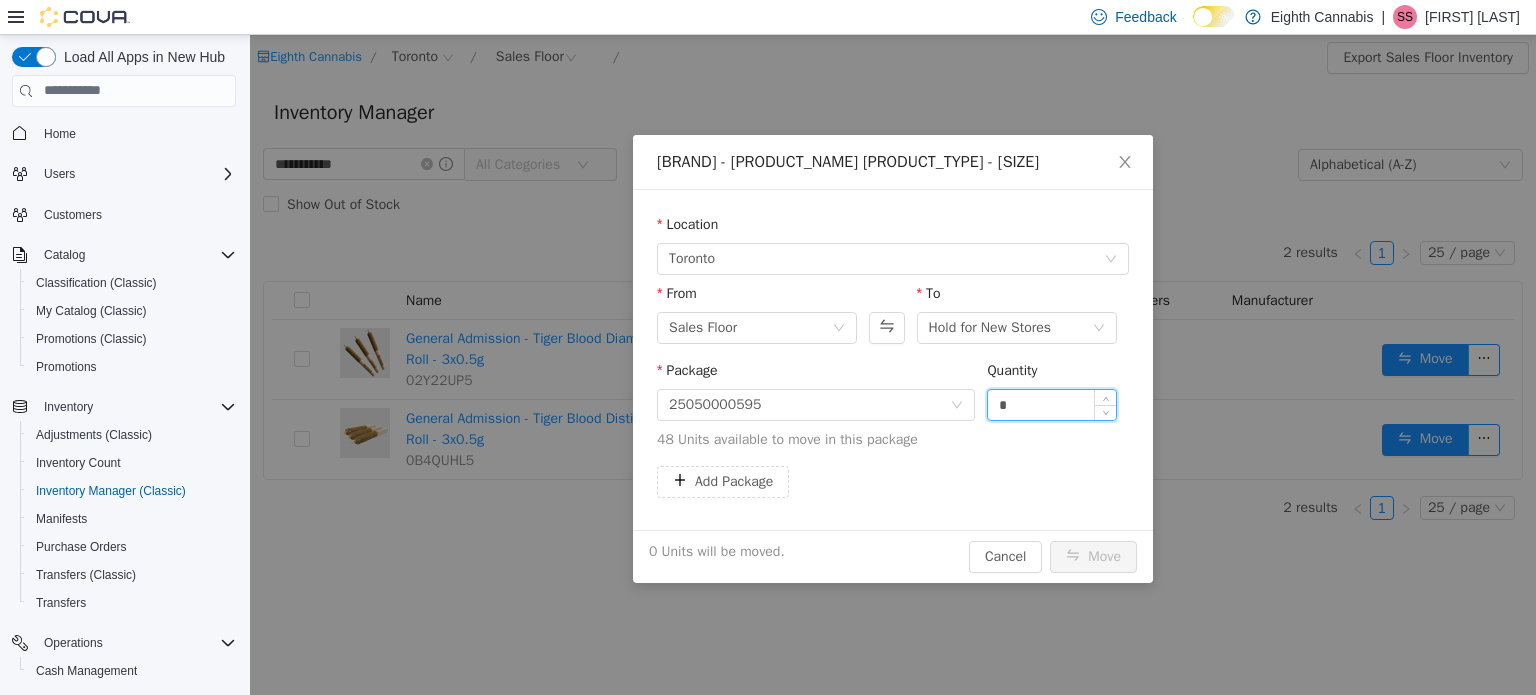 click on "*" at bounding box center [1052, 404] 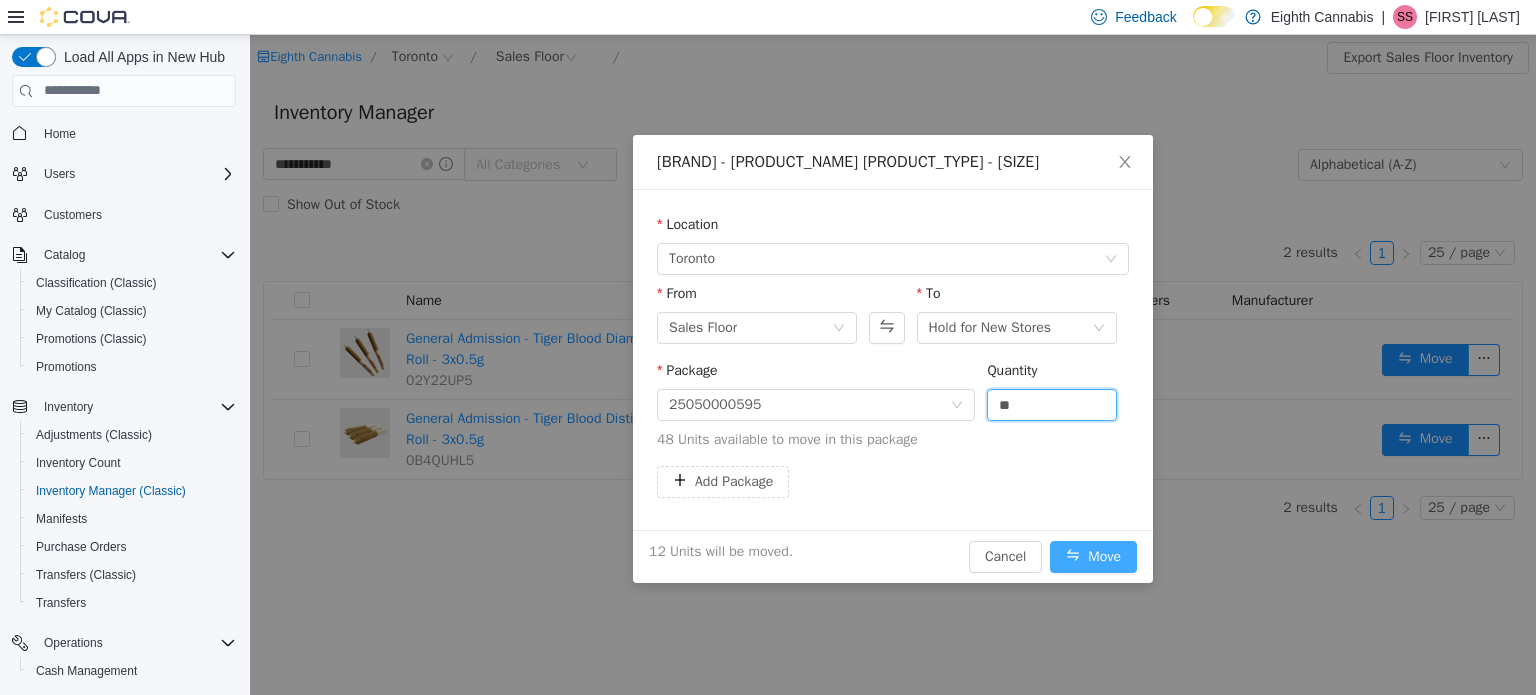 type on "**" 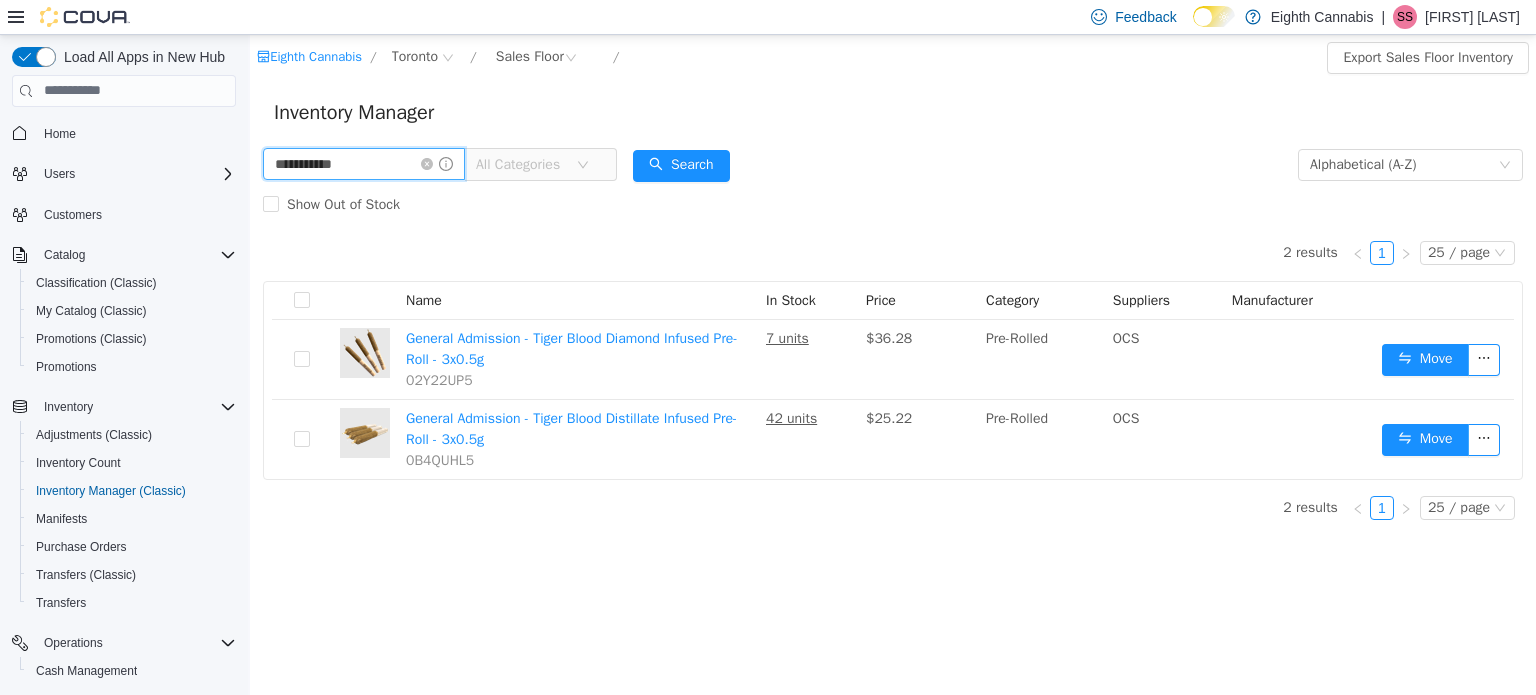 click on "**********" at bounding box center [364, 163] 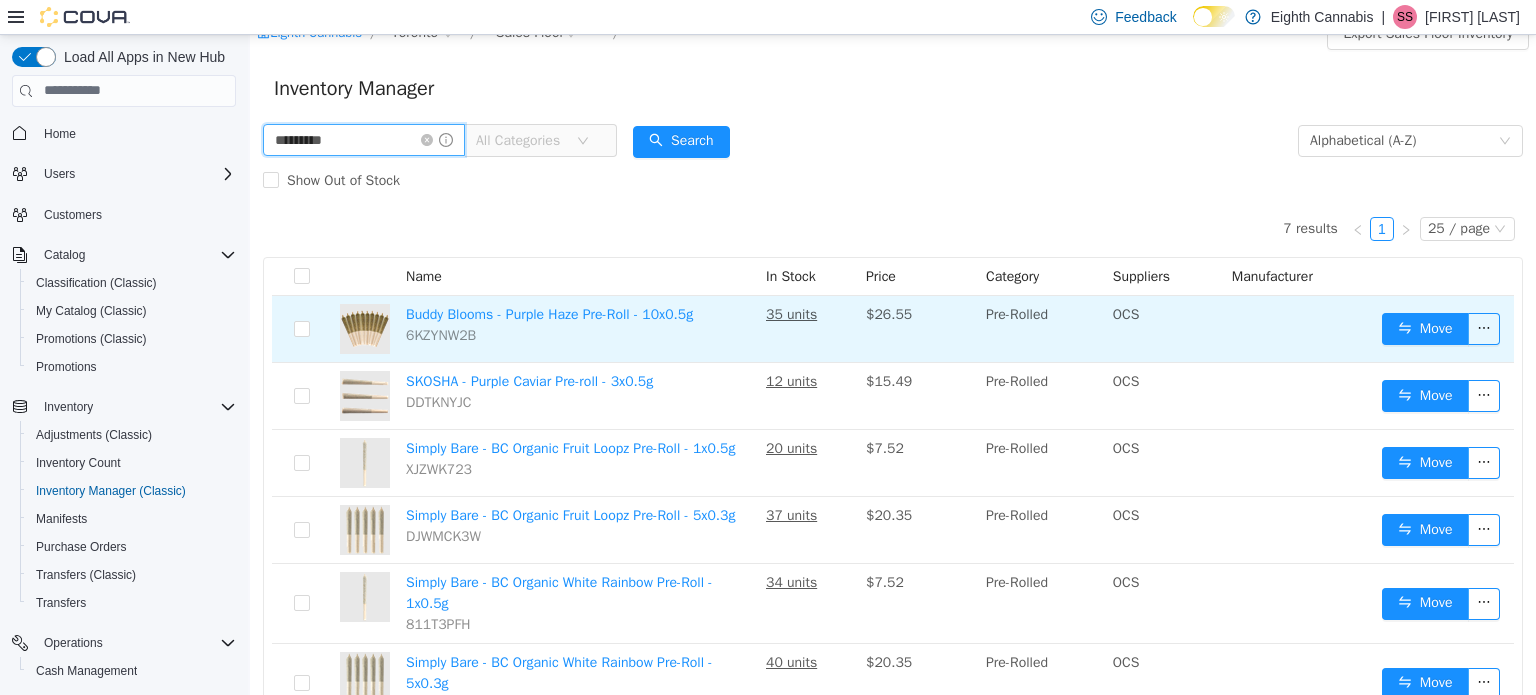 scroll, scrollTop: 0, scrollLeft: 0, axis: both 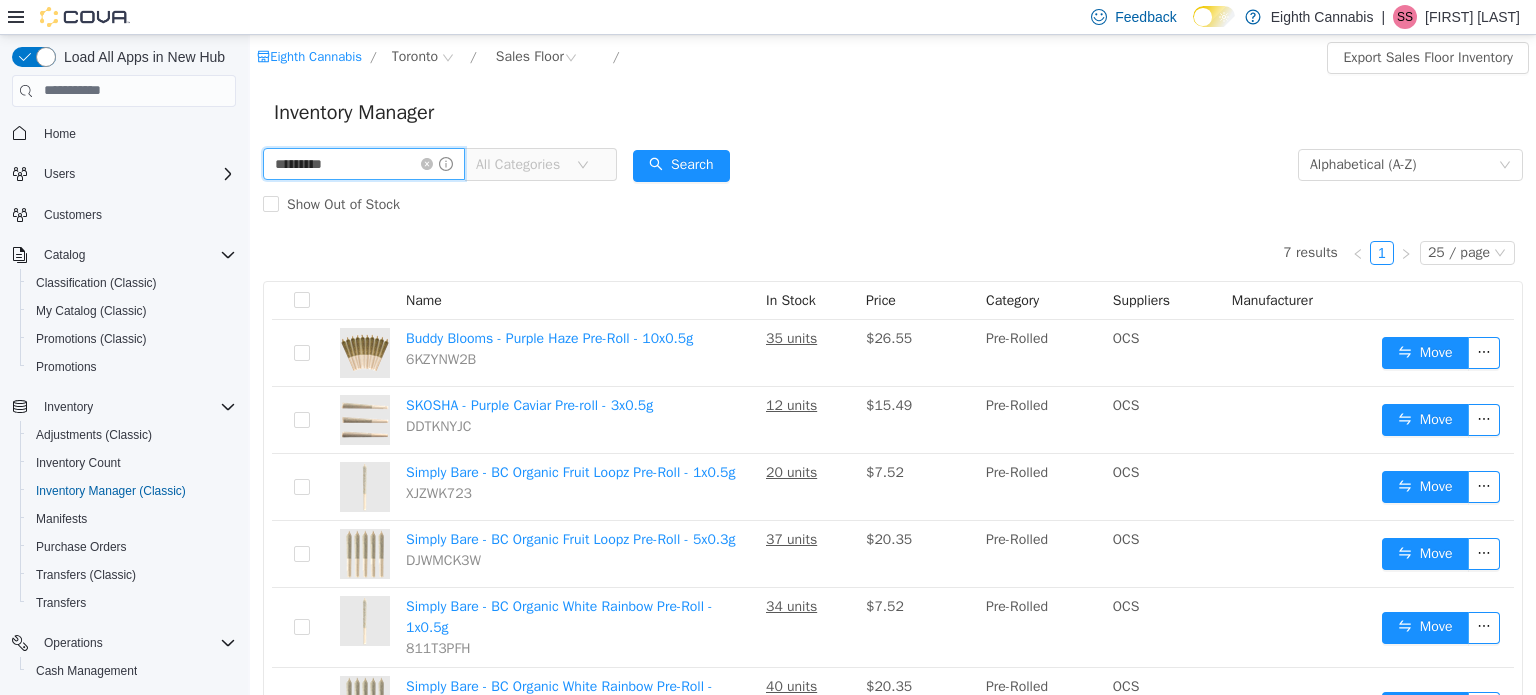 click on "*********" at bounding box center (364, 163) 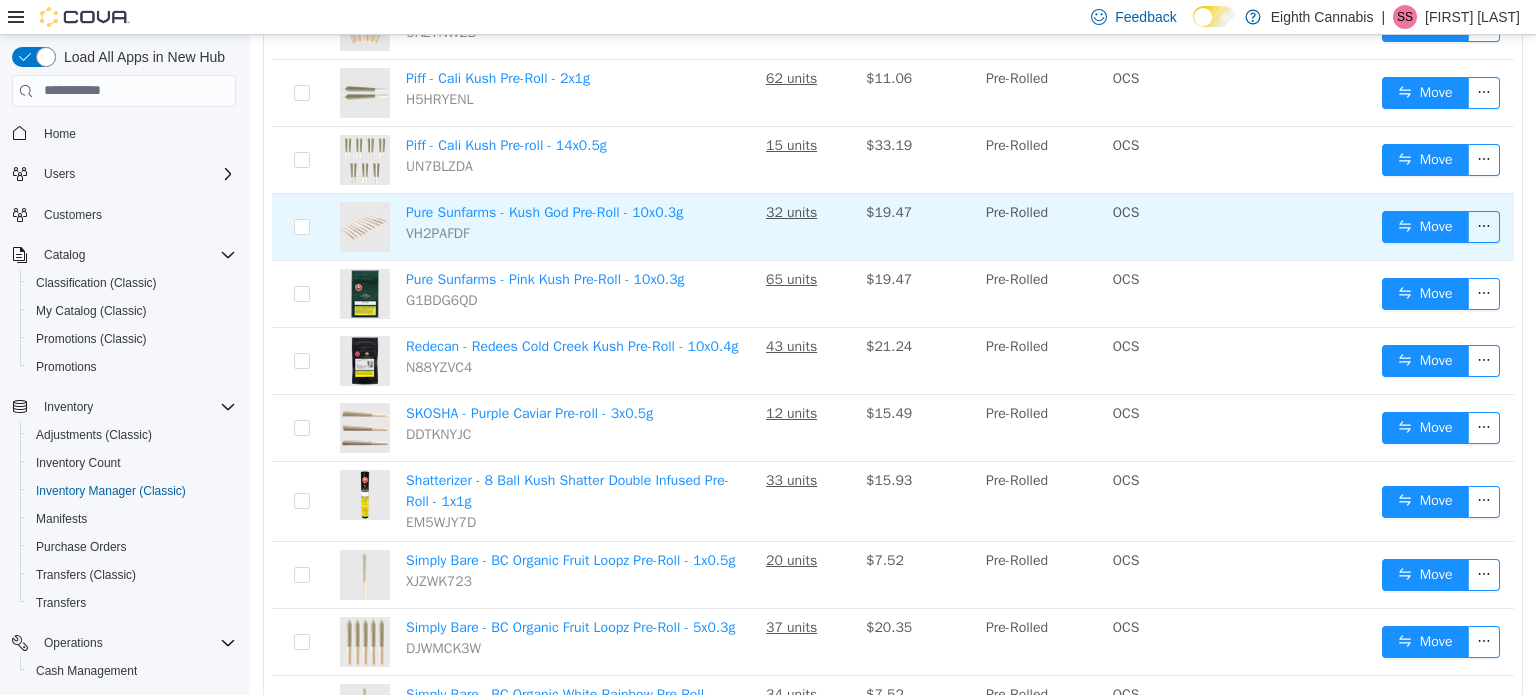scroll, scrollTop: 0, scrollLeft: 0, axis: both 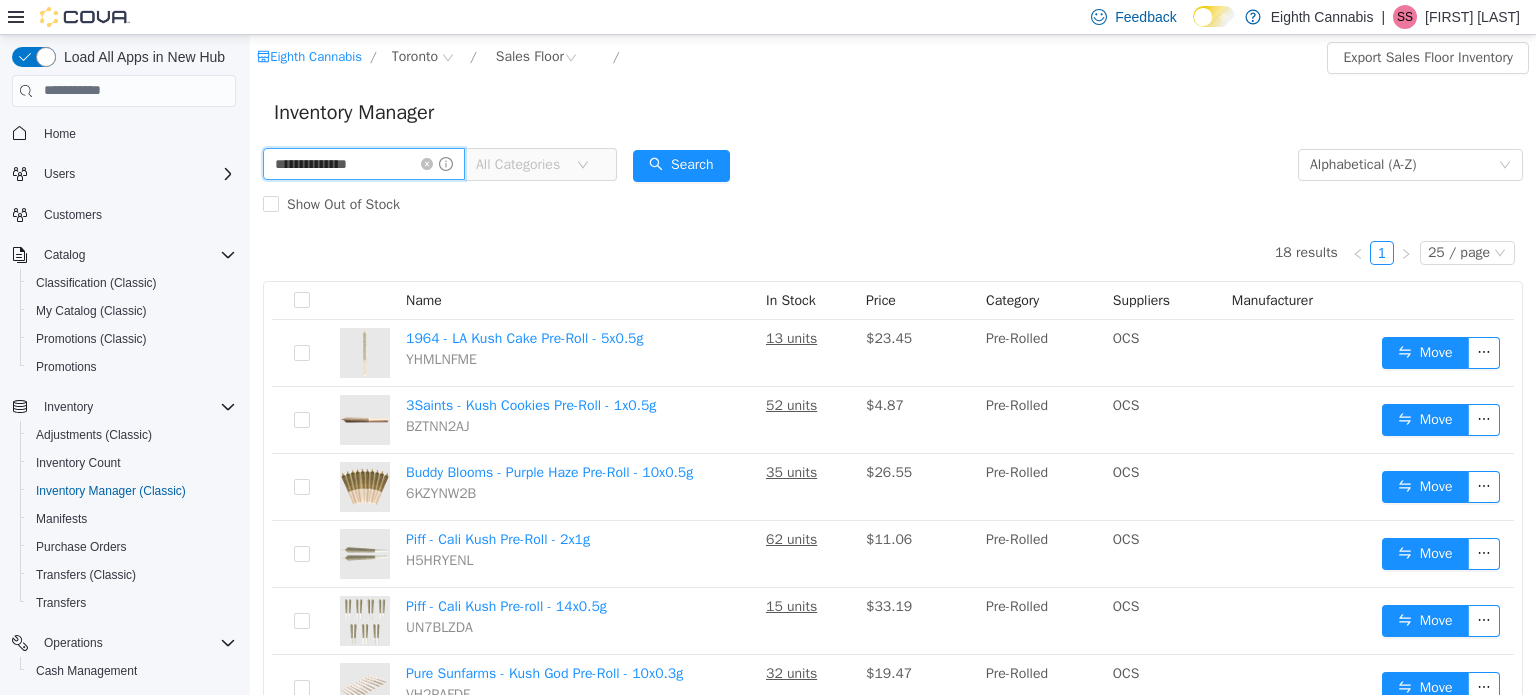 click on "**********" at bounding box center (364, 163) 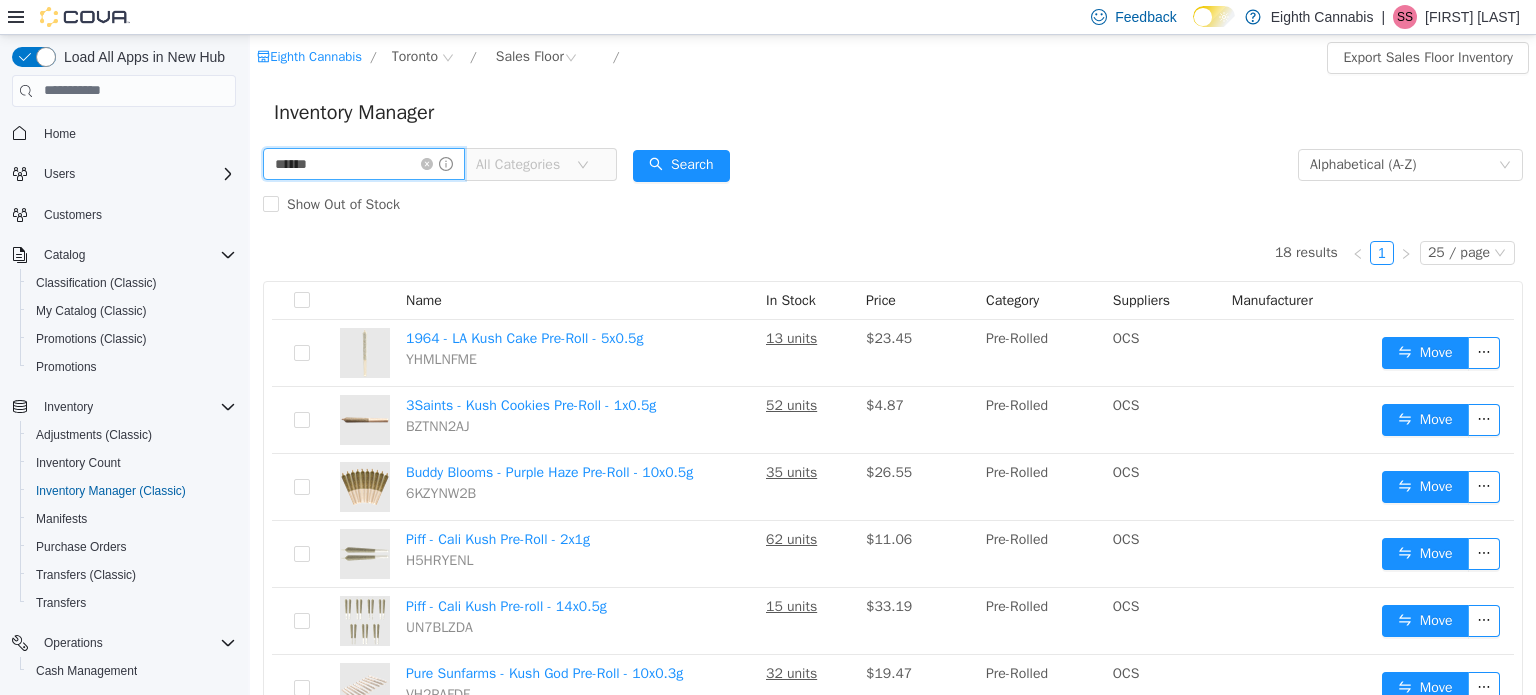 type on "******" 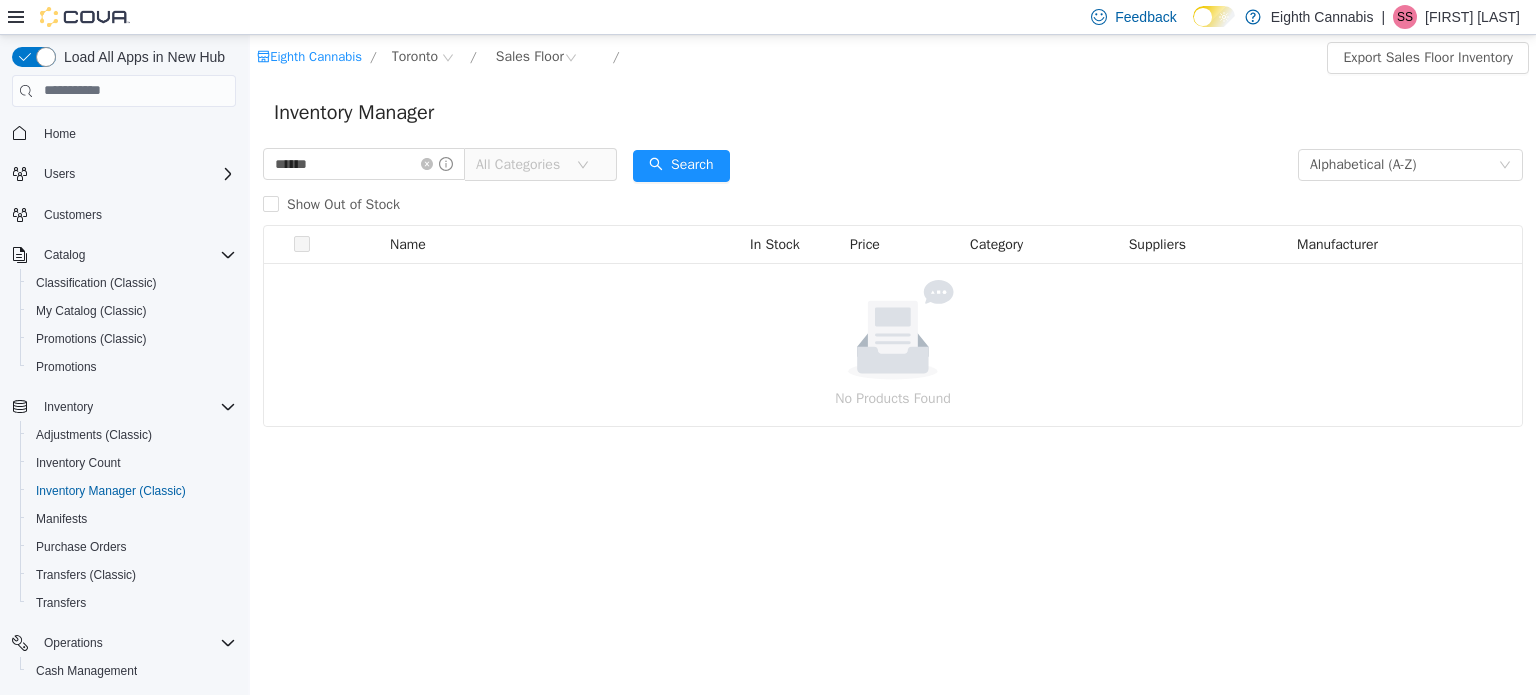 click on "All Categories" at bounding box center [521, 164] 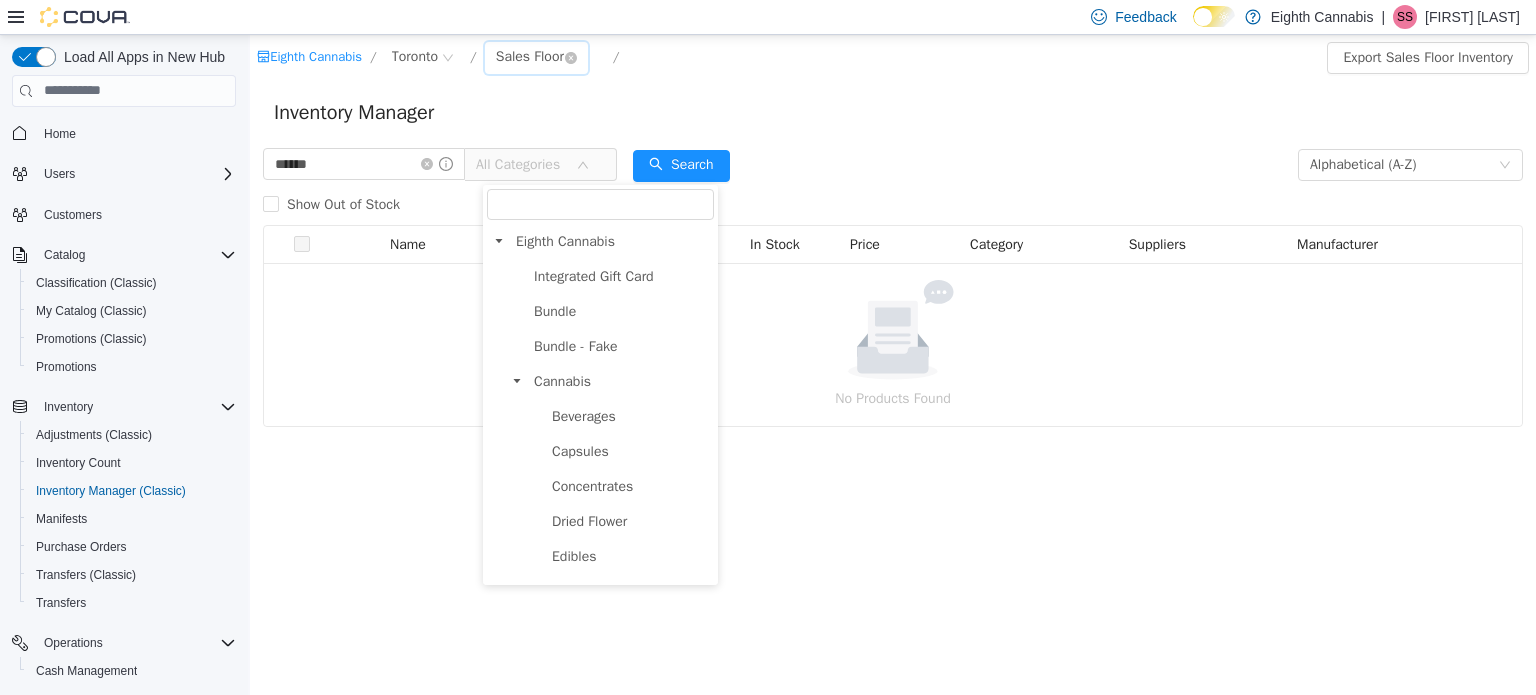 click on "Sales Floor" at bounding box center [530, 56] 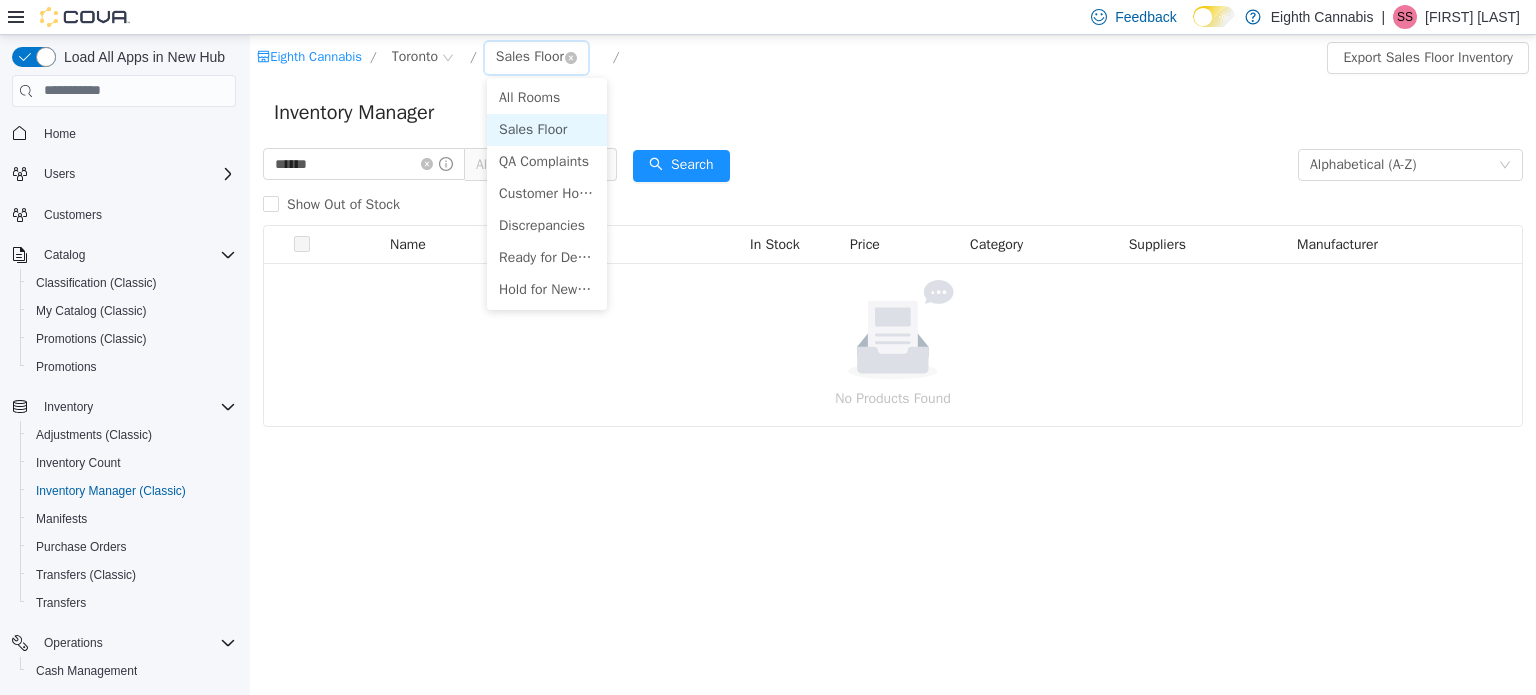 click on "Sales Floor" at bounding box center [536, 57] 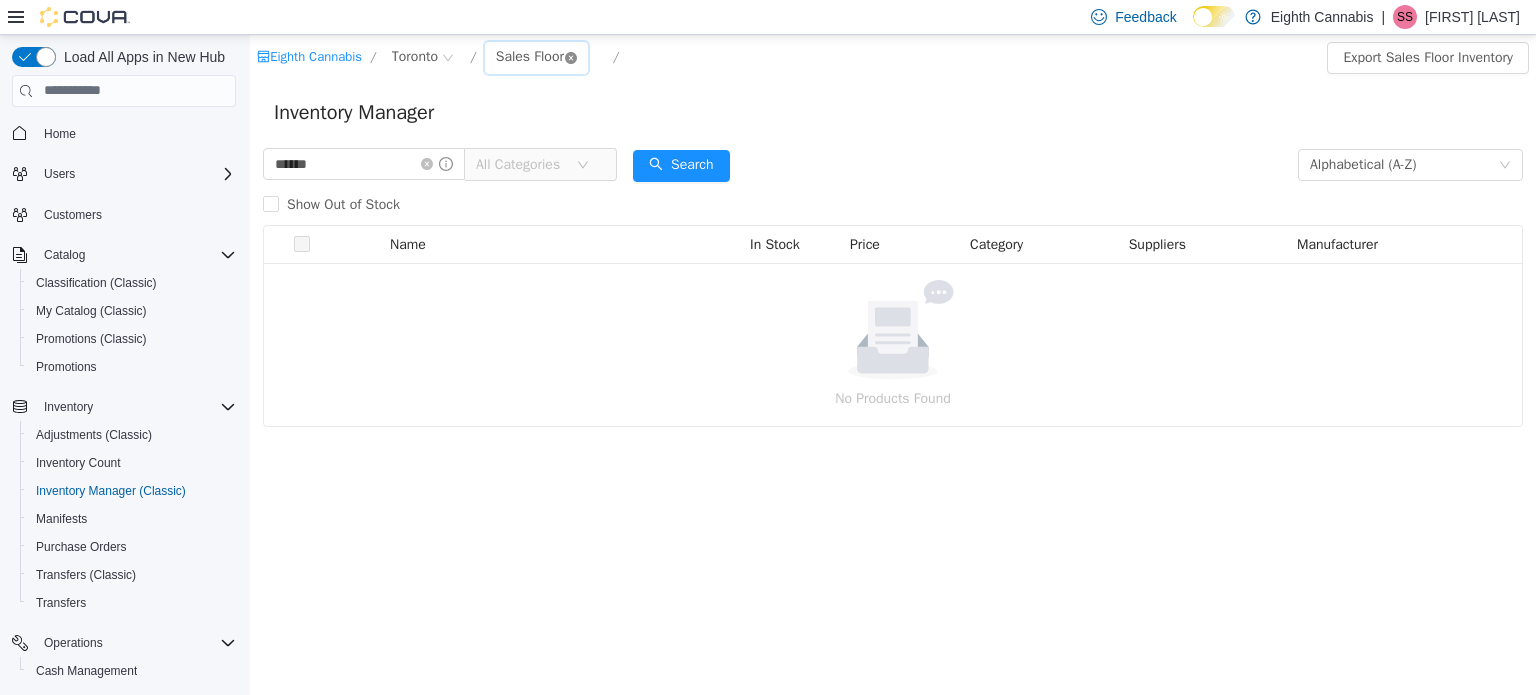 click 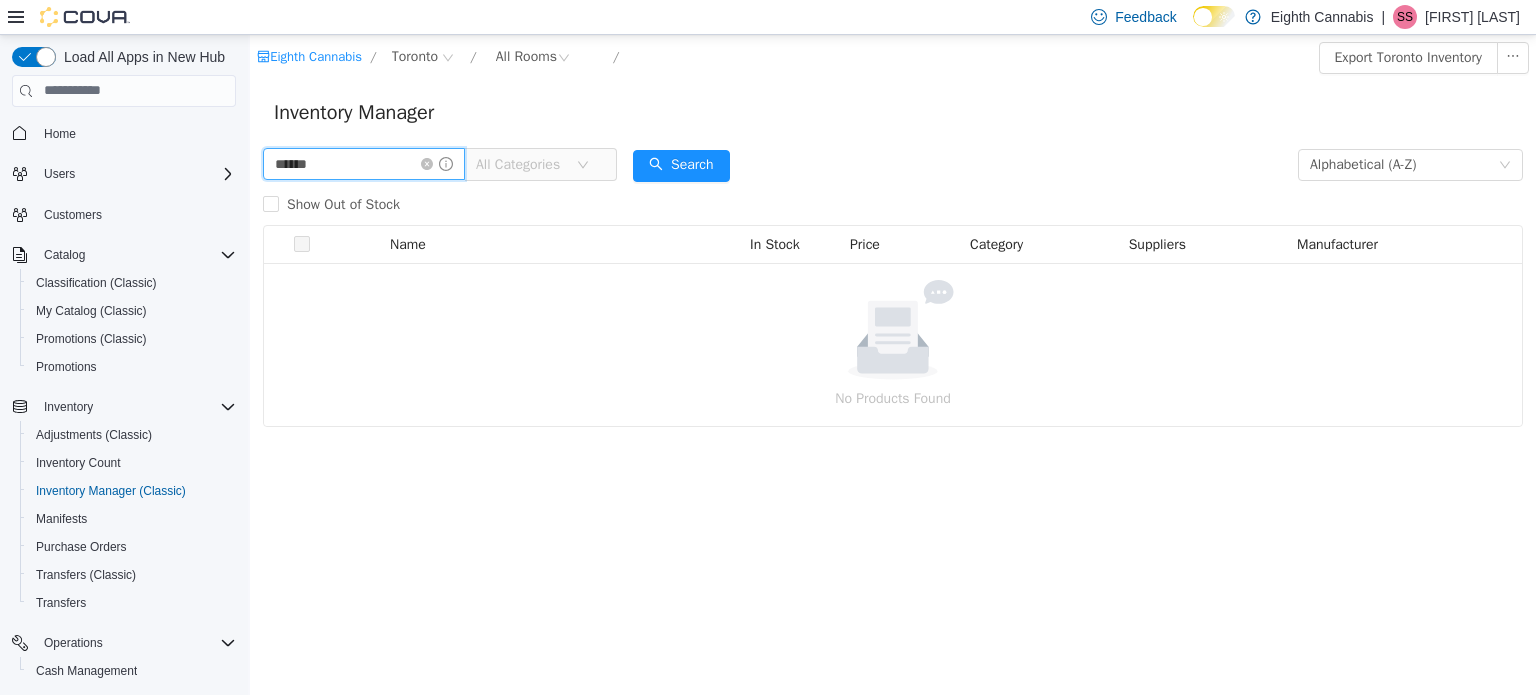 click on "******" at bounding box center (364, 163) 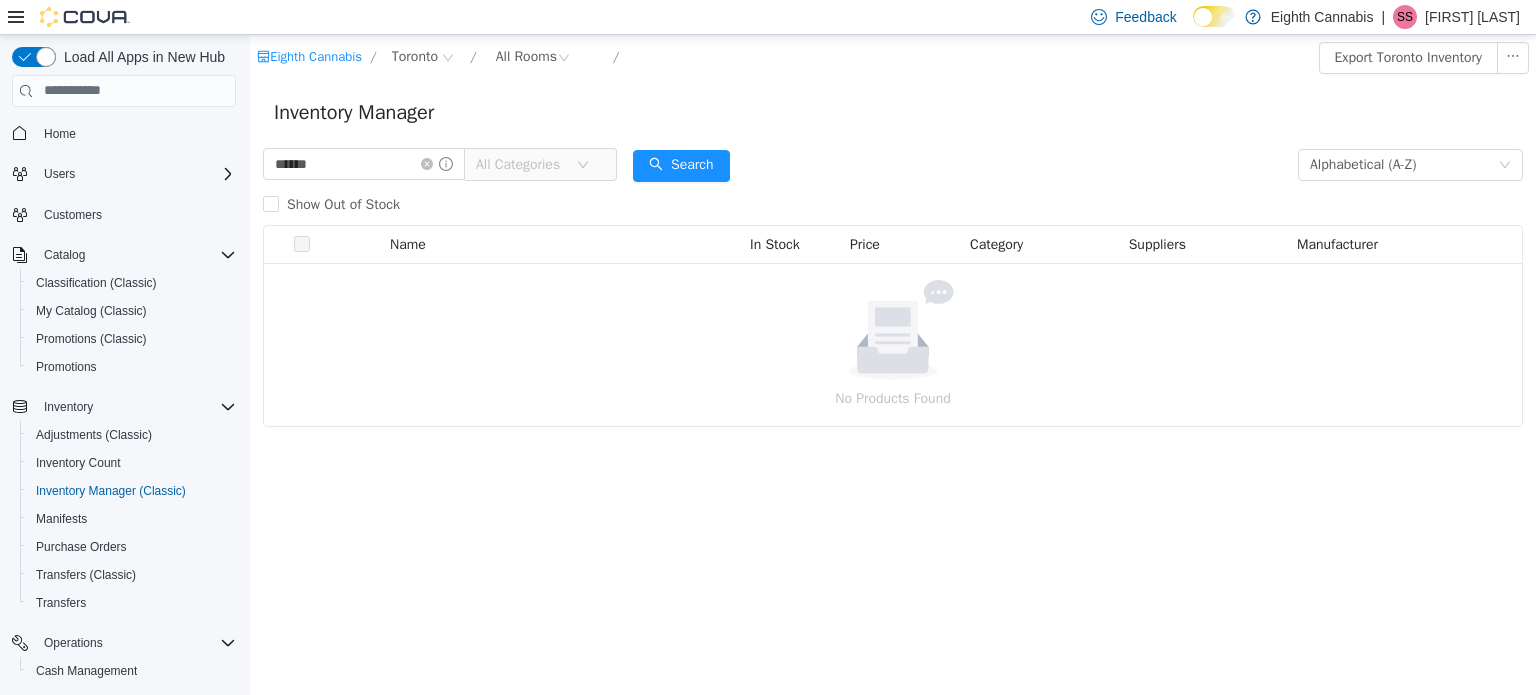 click on "Inventory Manager" at bounding box center [893, 112] 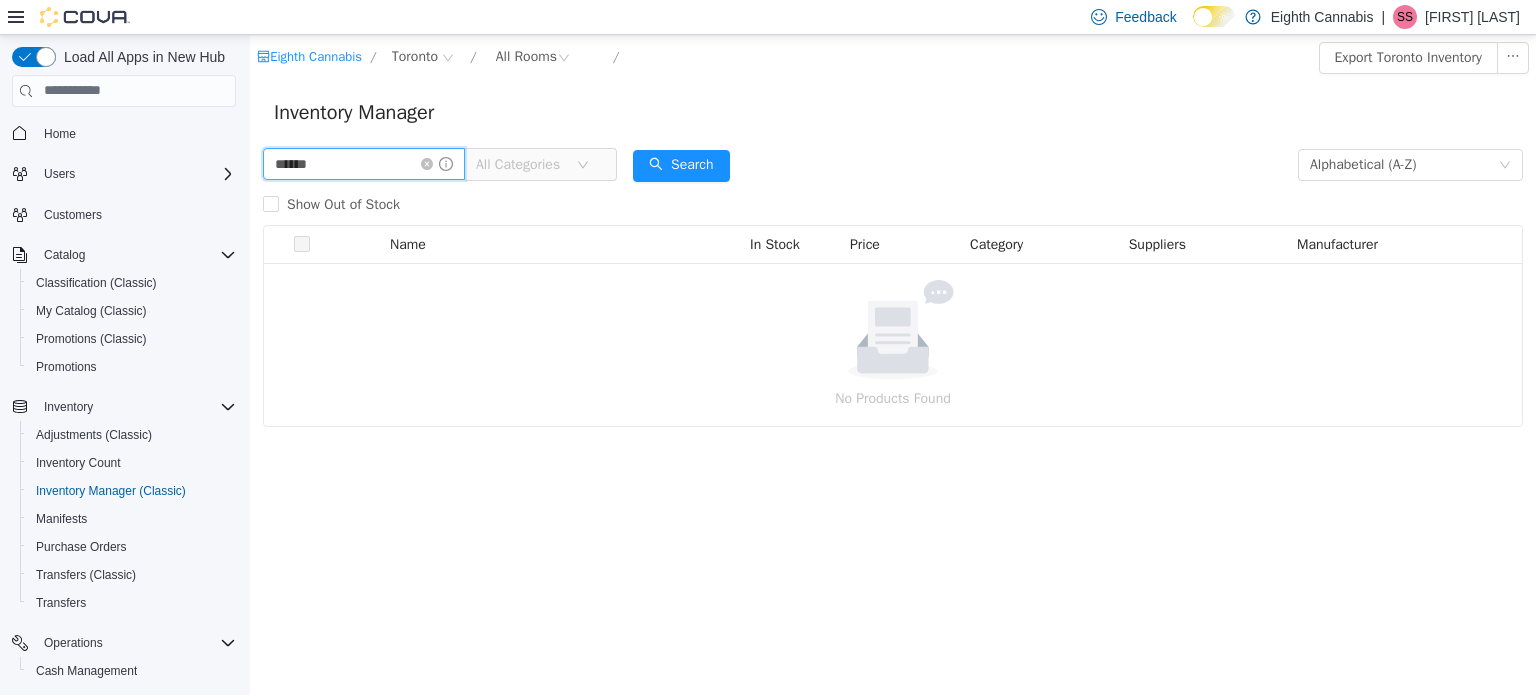 click on "******" at bounding box center (364, 163) 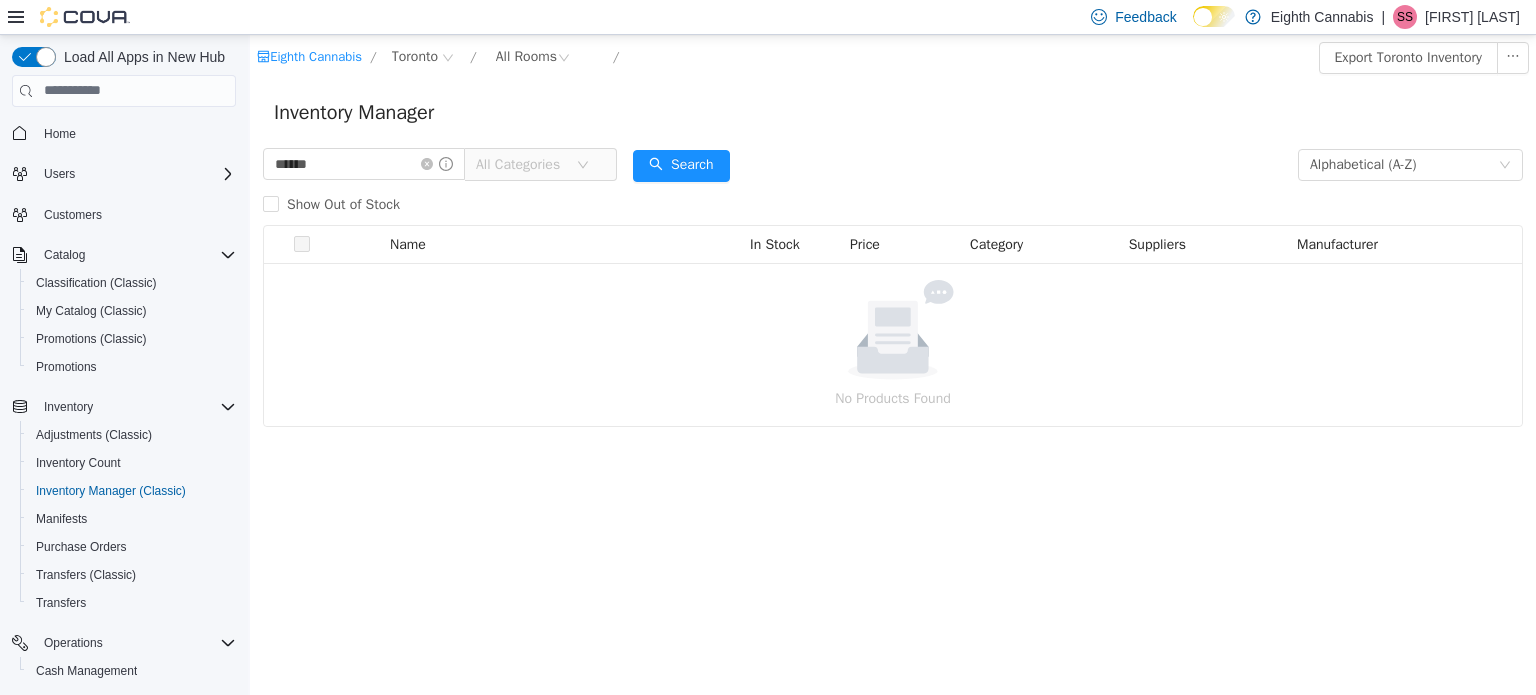 click on "All Categories" at bounding box center [521, 164] 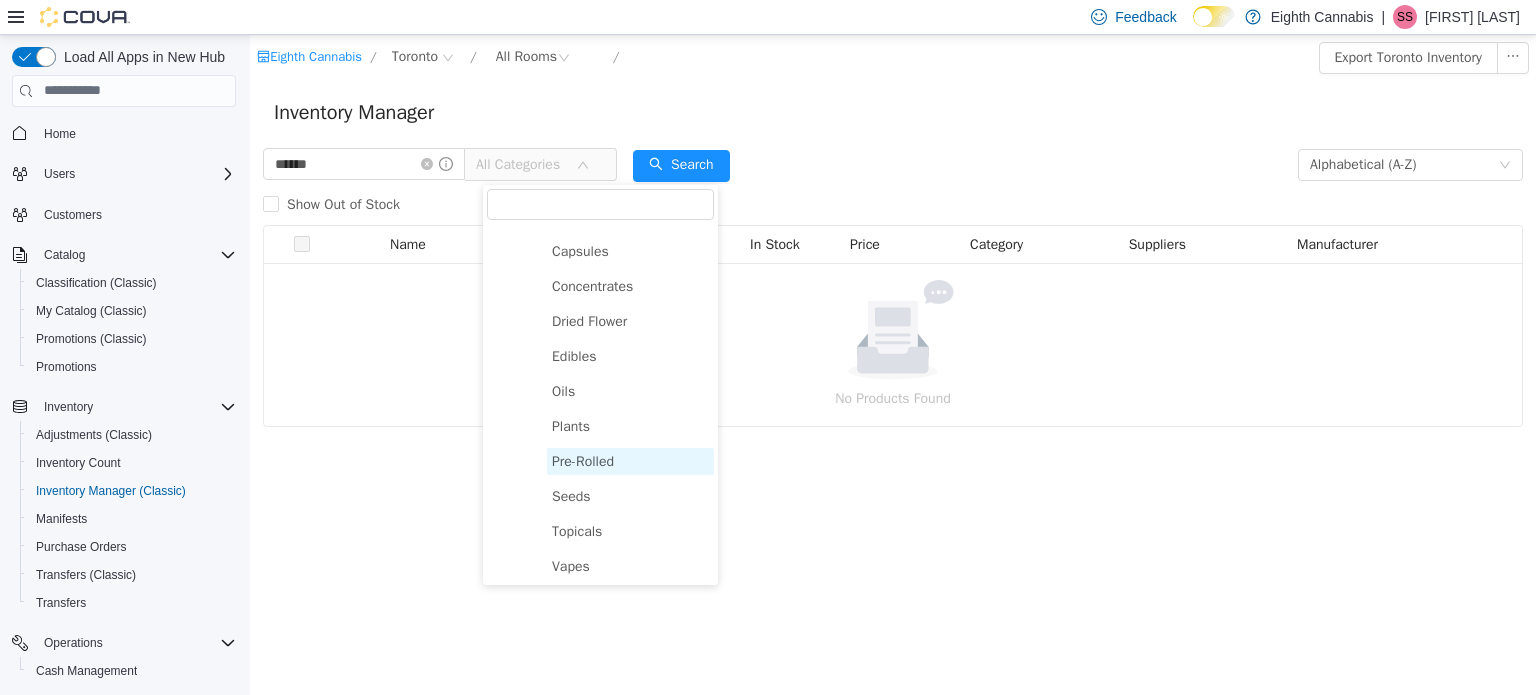 scroll, scrollTop: 300, scrollLeft: 0, axis: vertical 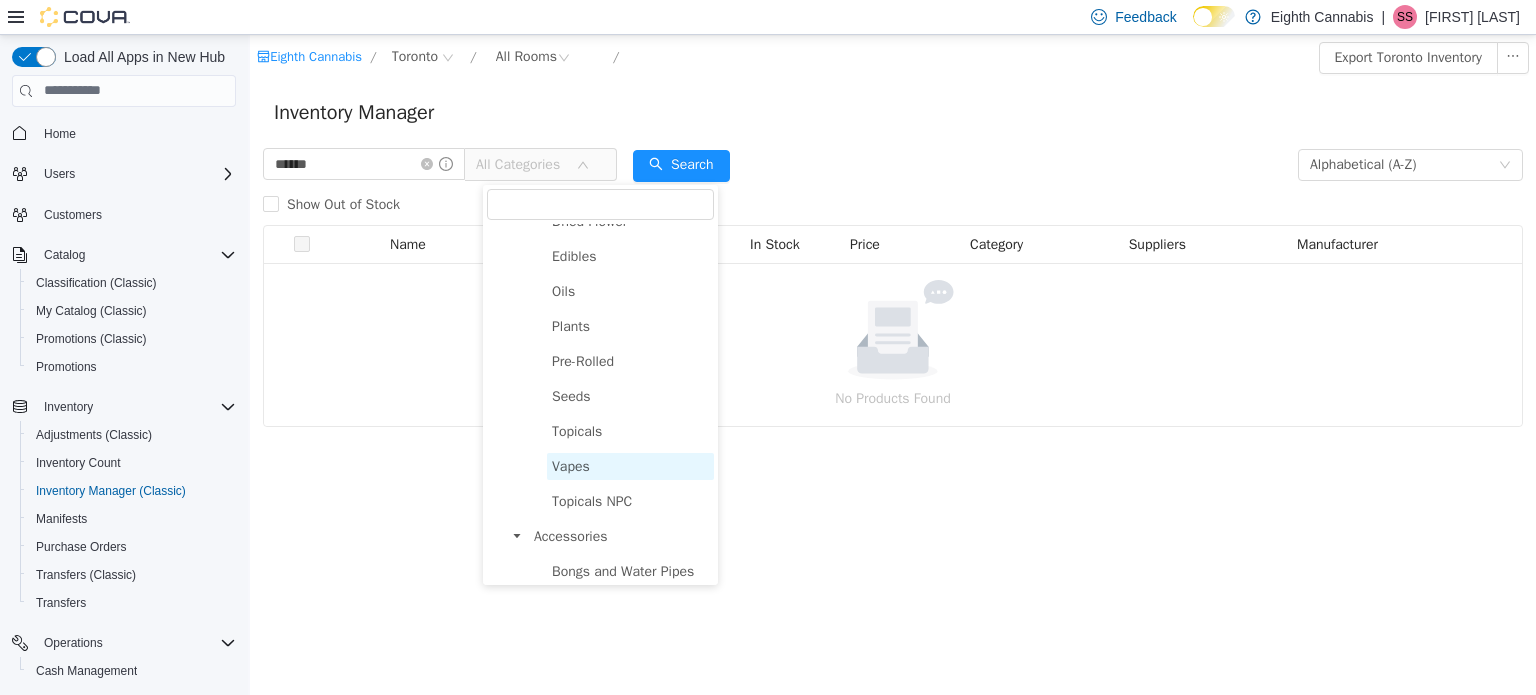 click on "Vapes" at bounding box center (571, 465) 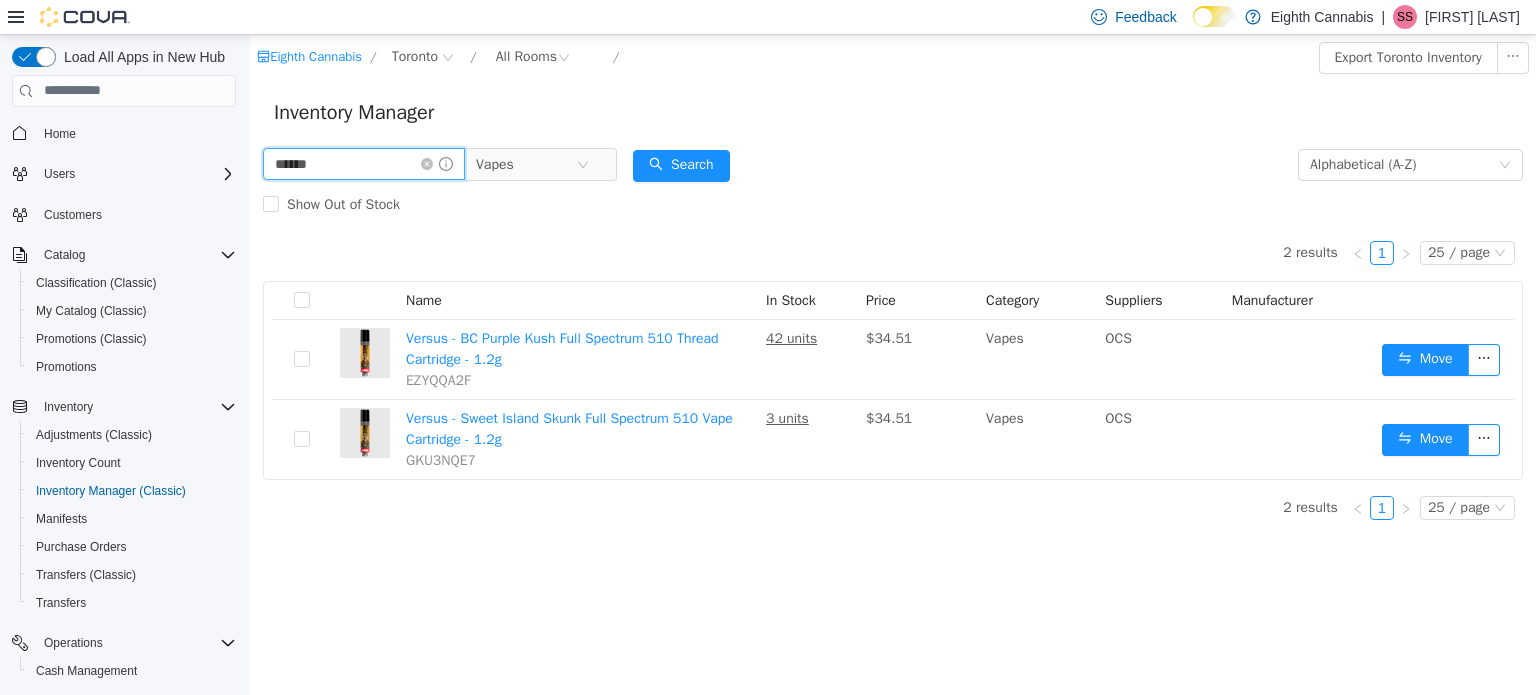 click on "******" at bounding box center (364, 163) 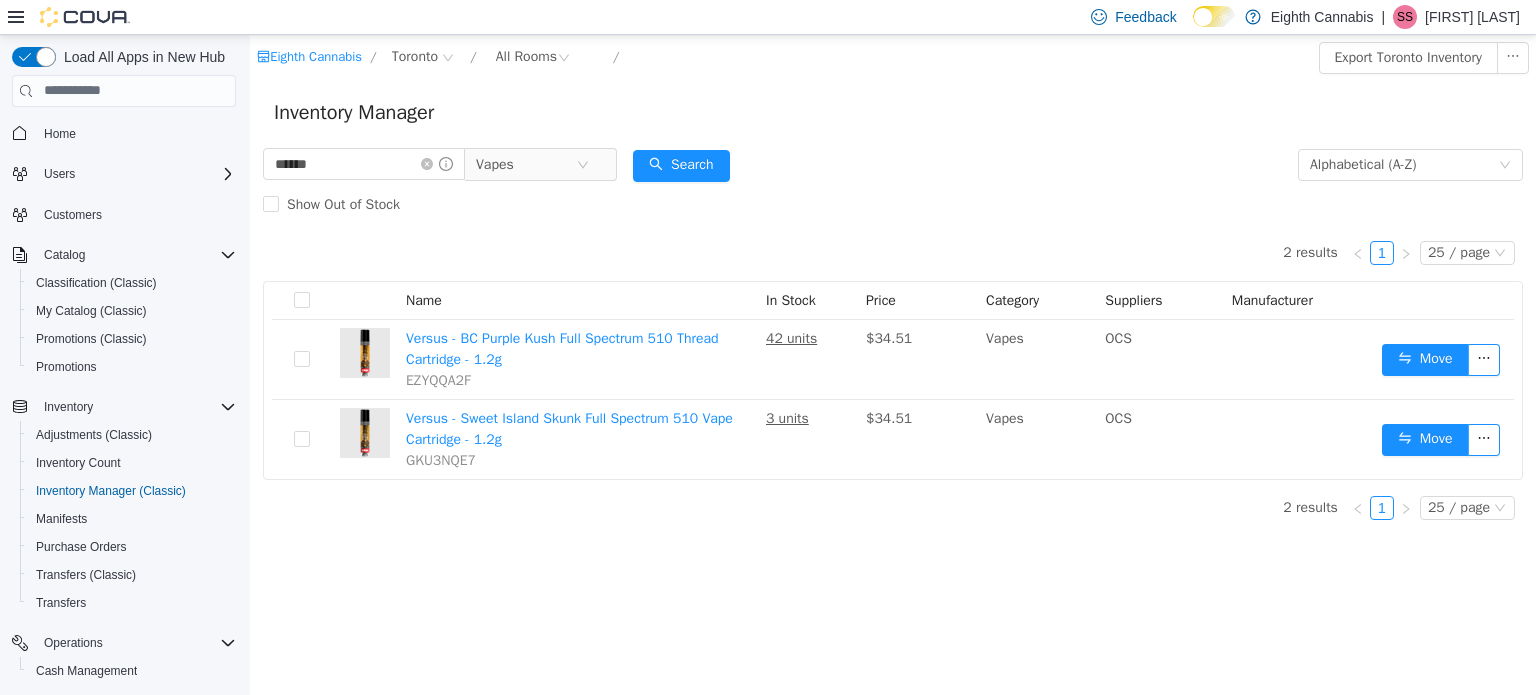 click on "****** Vapes Alphabetical (A-Z) Search Show Out of Stock" at bounding box center [893, 184] 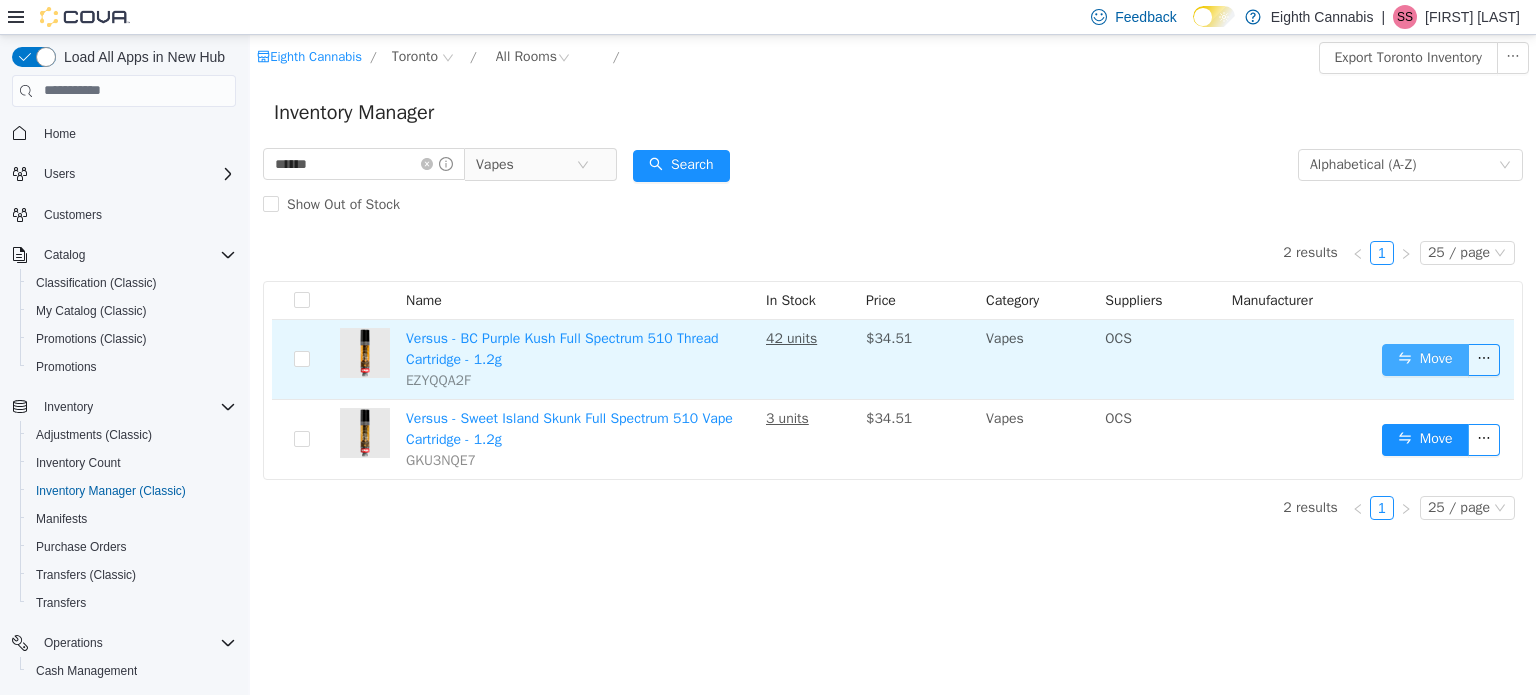 click on "Move" at bounding box center [1425, 359] 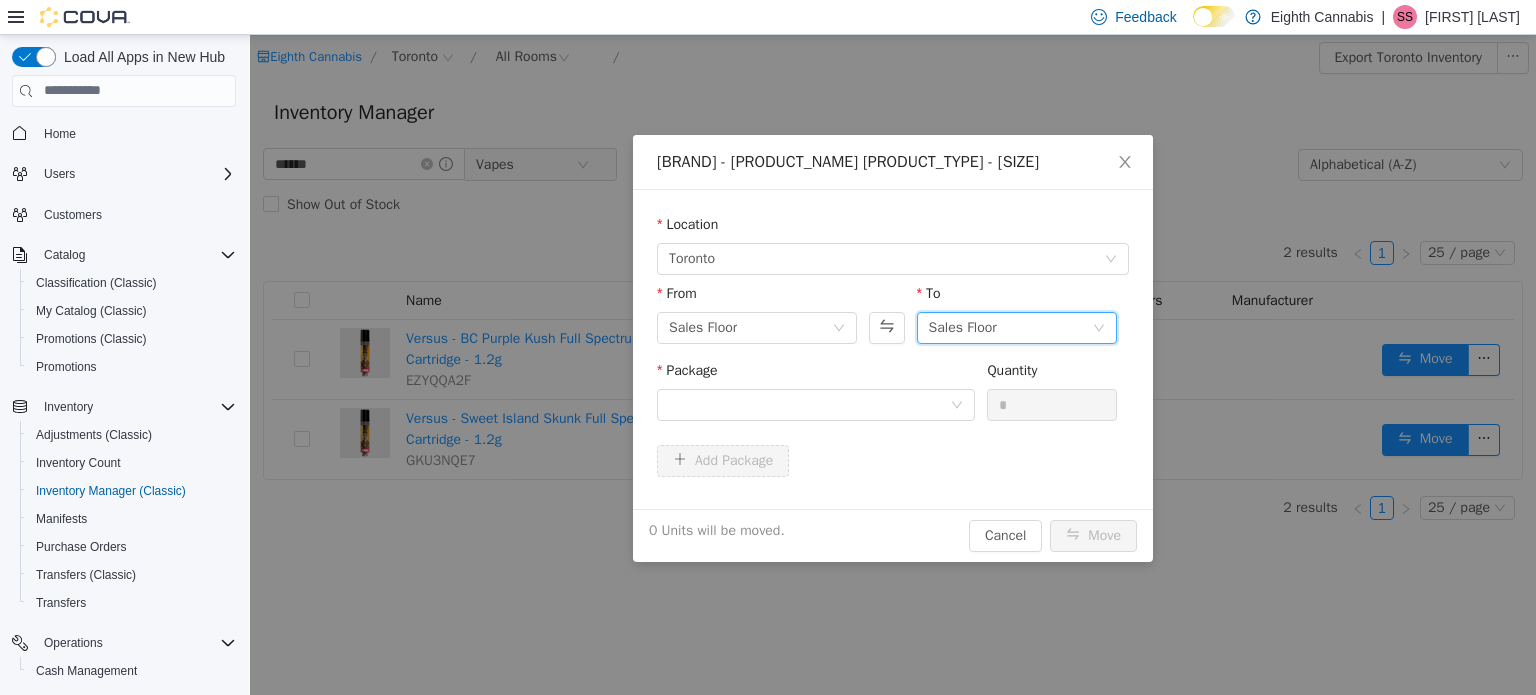 click on "Sales Floor" at bounding box center [1010, 327] 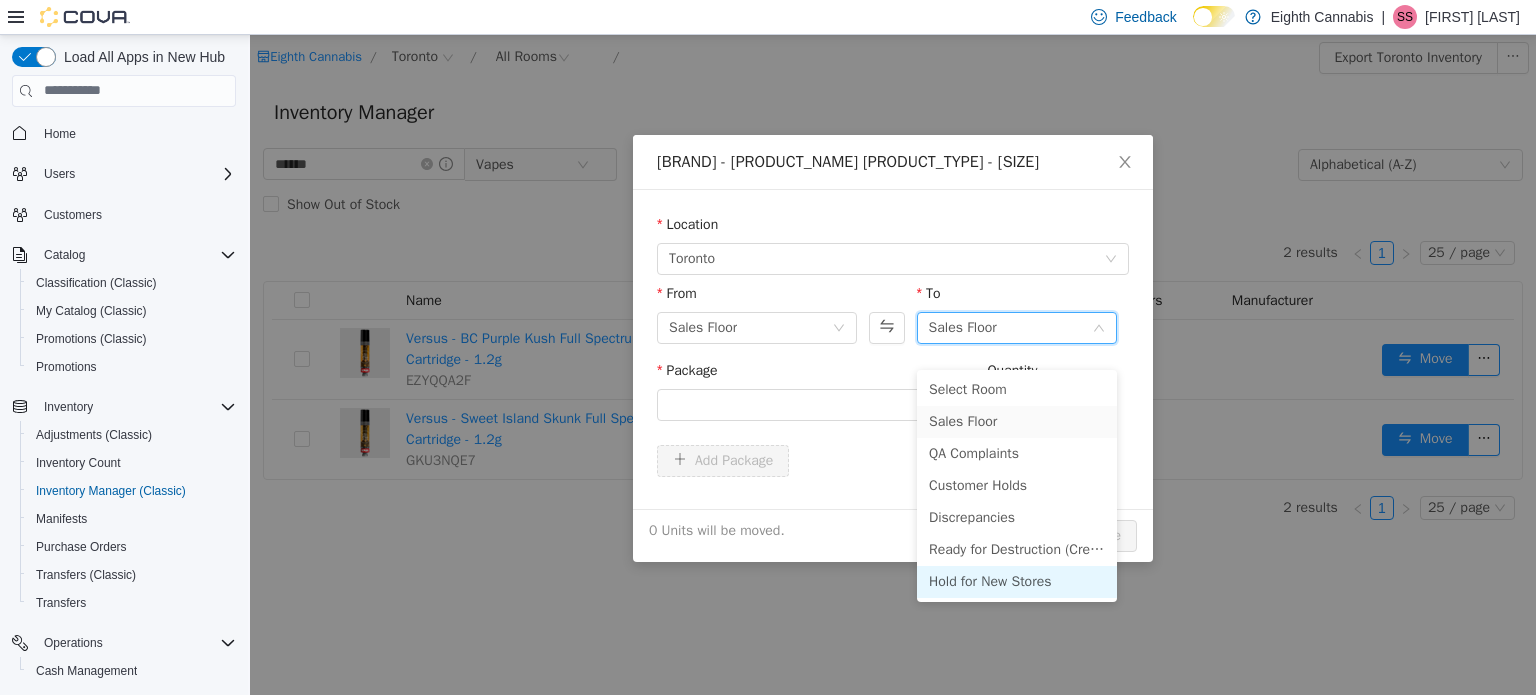 click on "Hold for New Stores" at bounding box center [1017, 581] 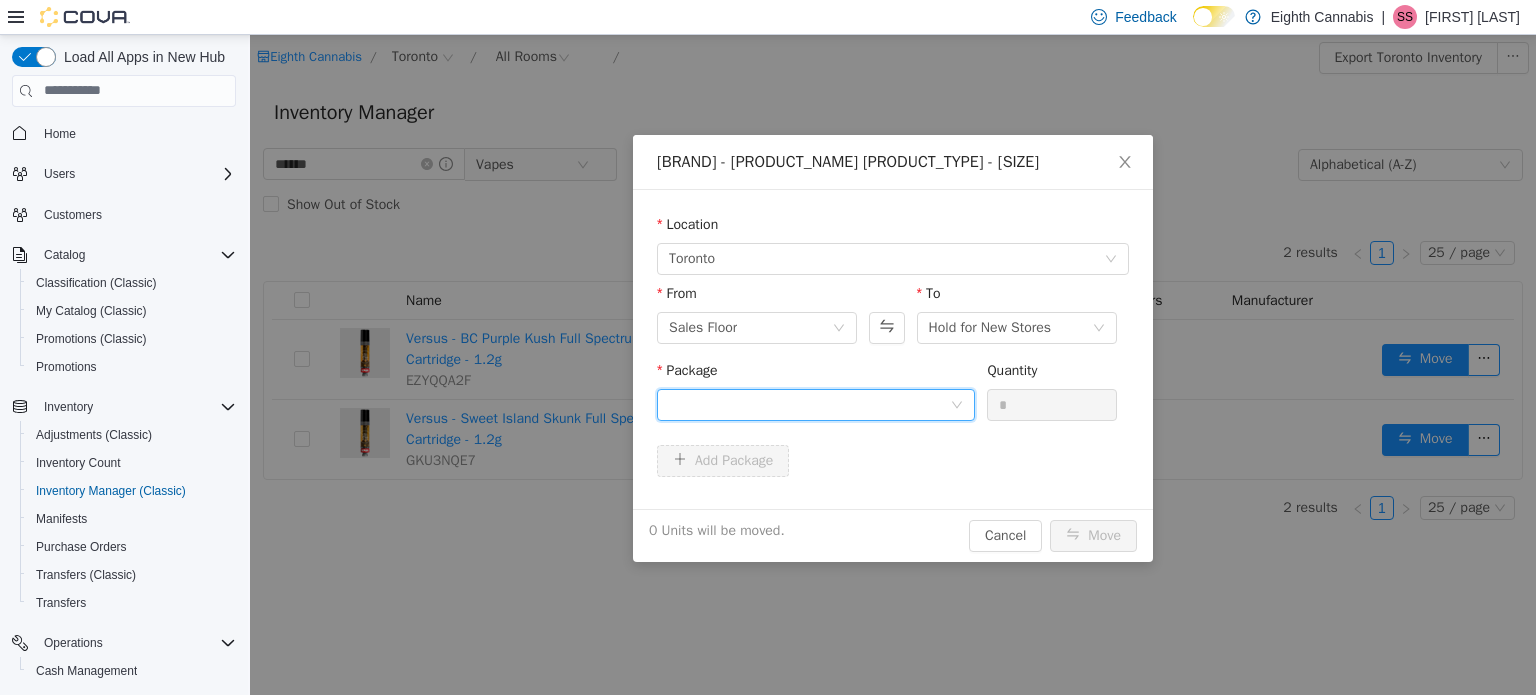 click at bounding box center [809, 404] 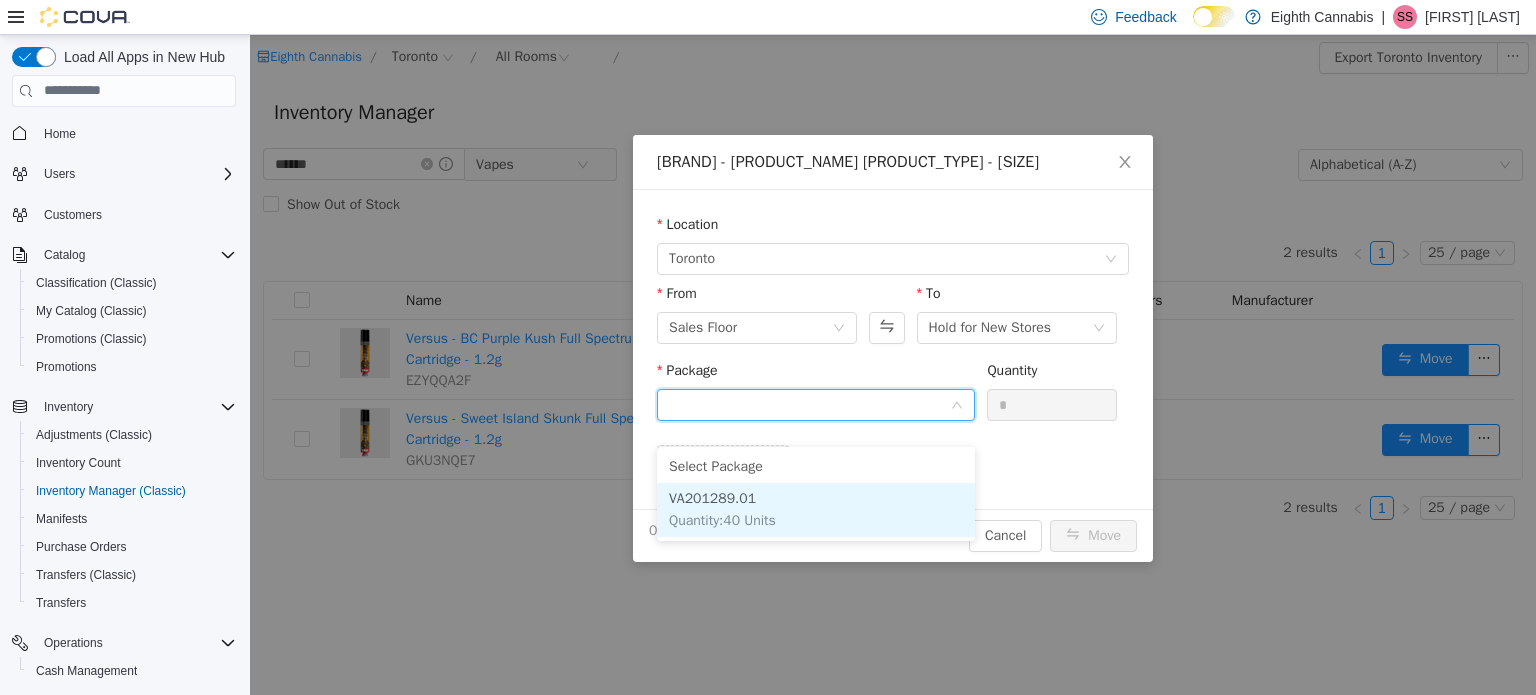 drag, startPoint x: 780, startPoint y: 511, endPoint x: 995, endPoint y: 467, distance: 219.45615 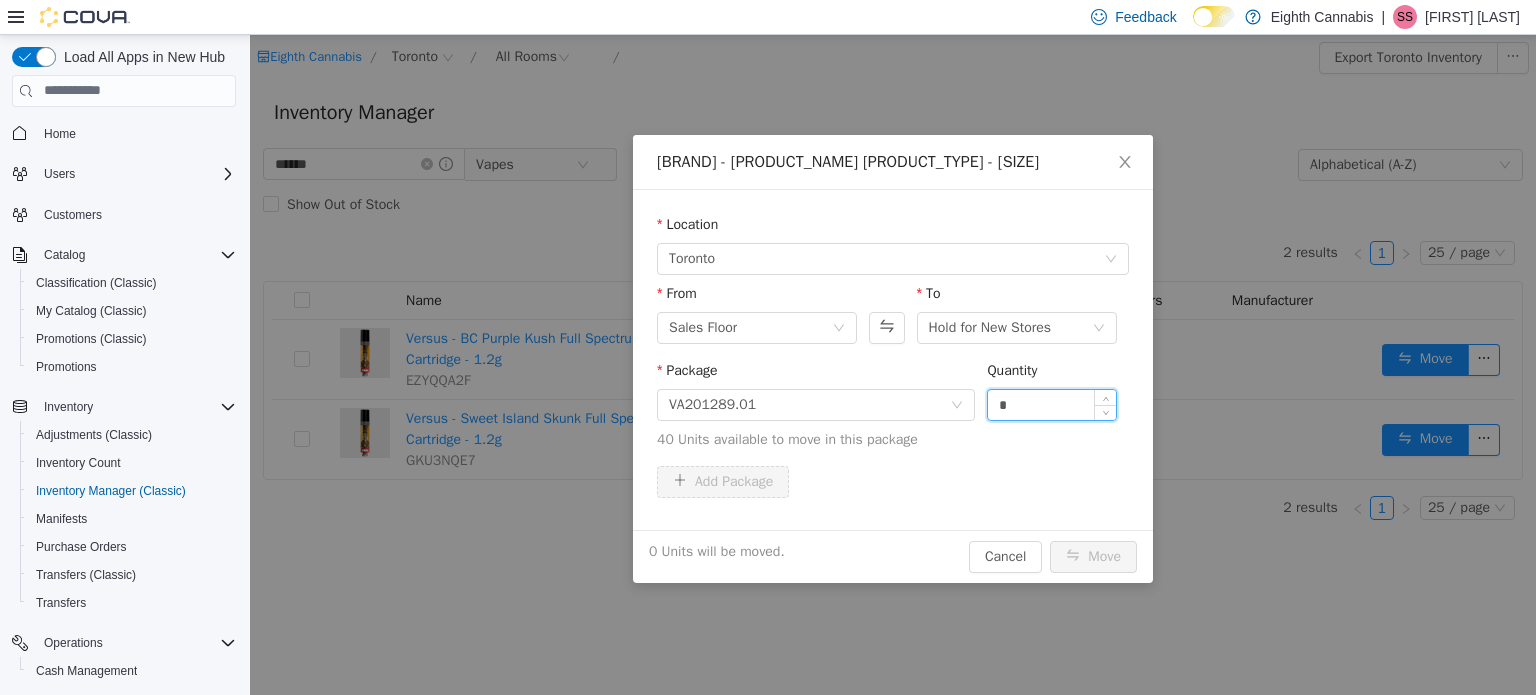click on "*" at bounding box center [1052, 404] 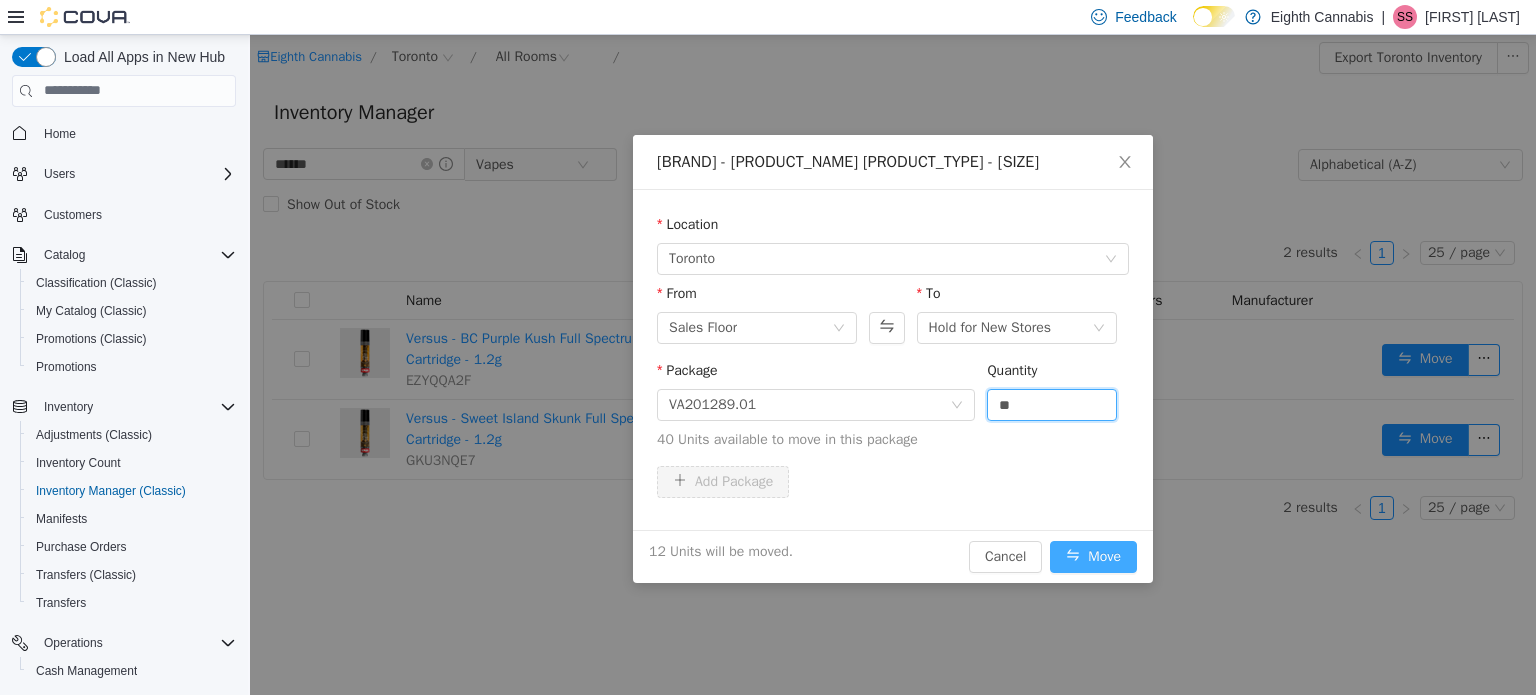 type on "**" 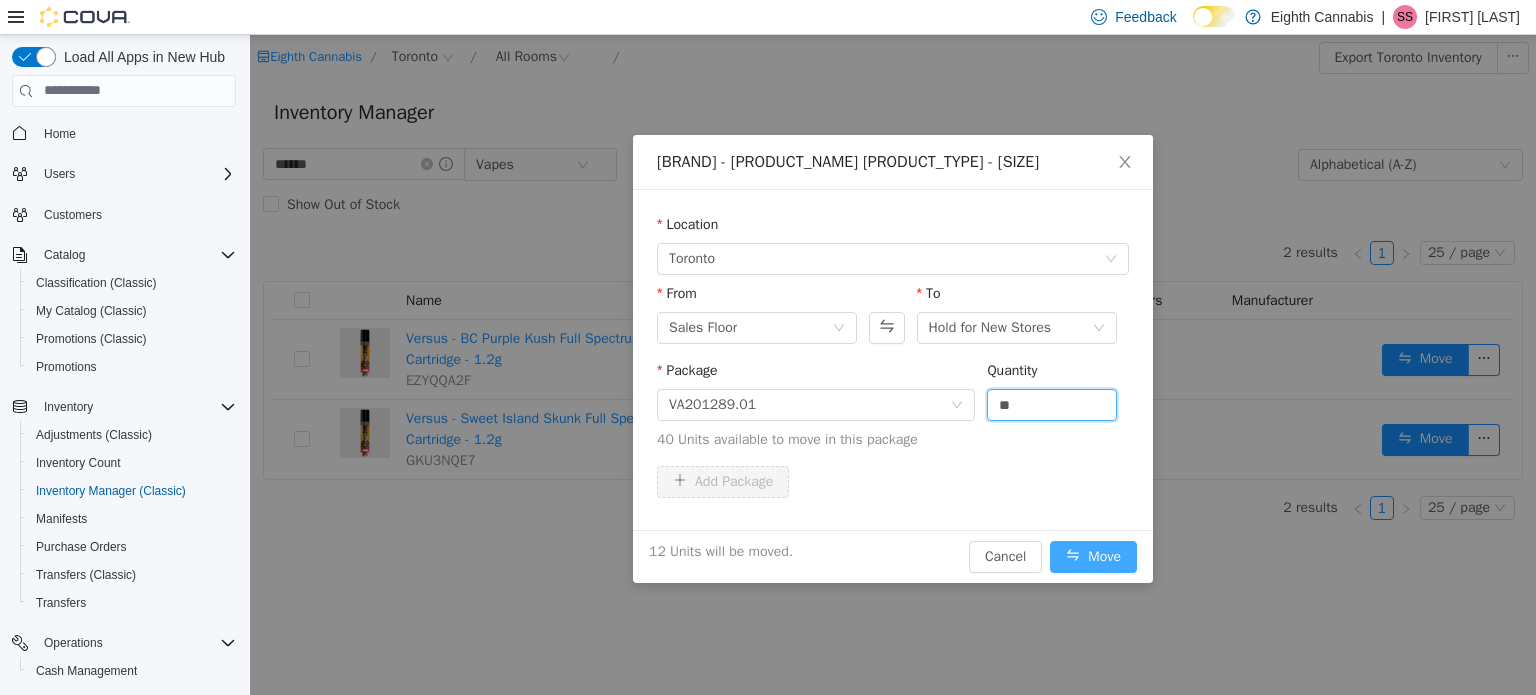 click on "Move" at bounding box center [1093, 556] 